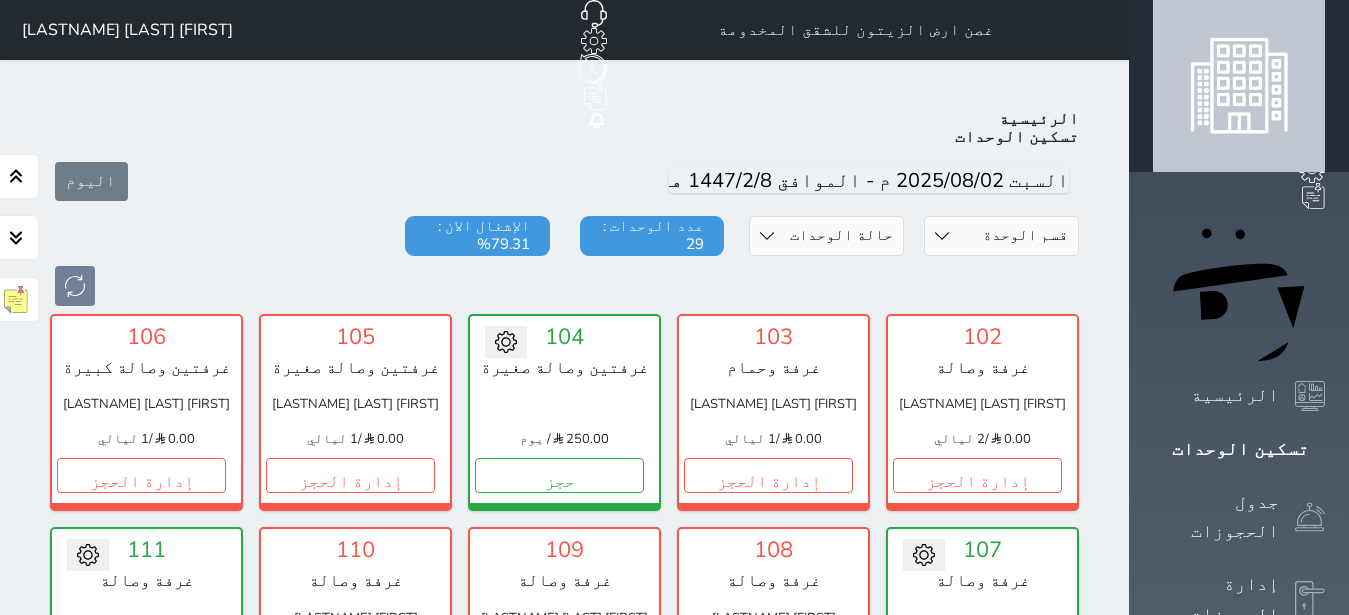 scroll, scrollTop: 78, scrollLeft: 0, axis: vertical 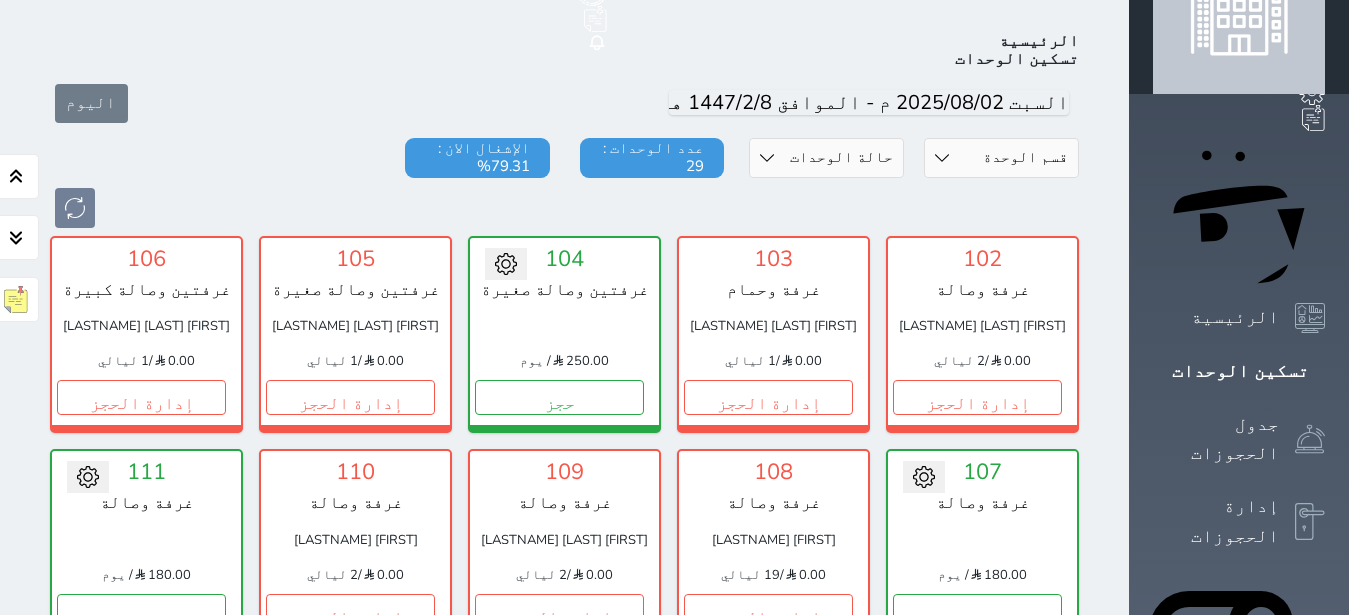 click on "إدارة الحجز" at bounding box center (977, 824) 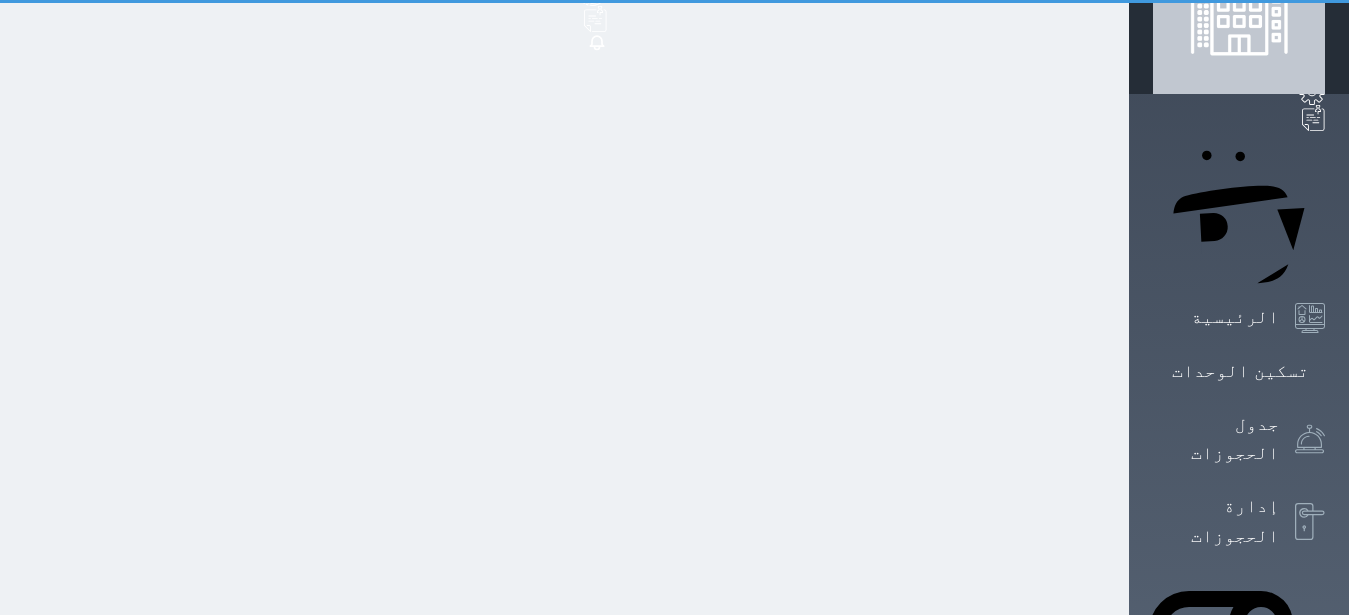 scroll, scrollTop: 0, scrollLeft: 0, axis: both 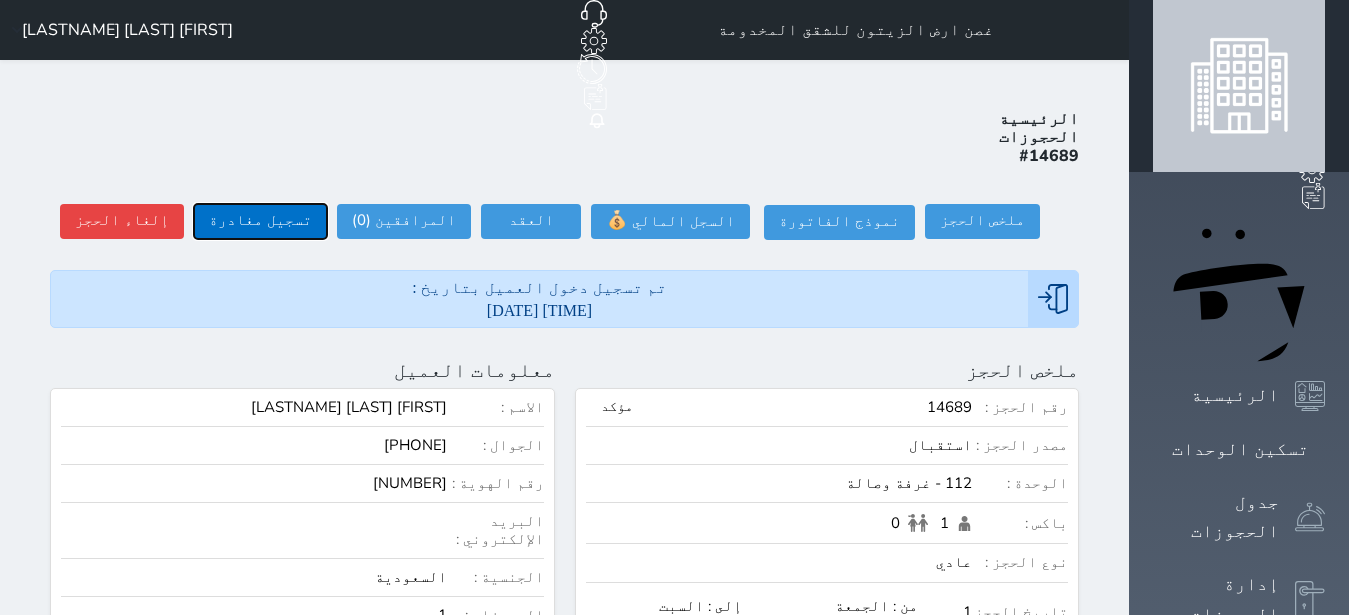 click on "تسجيل مغادرة" at bounding box center [260, 221] 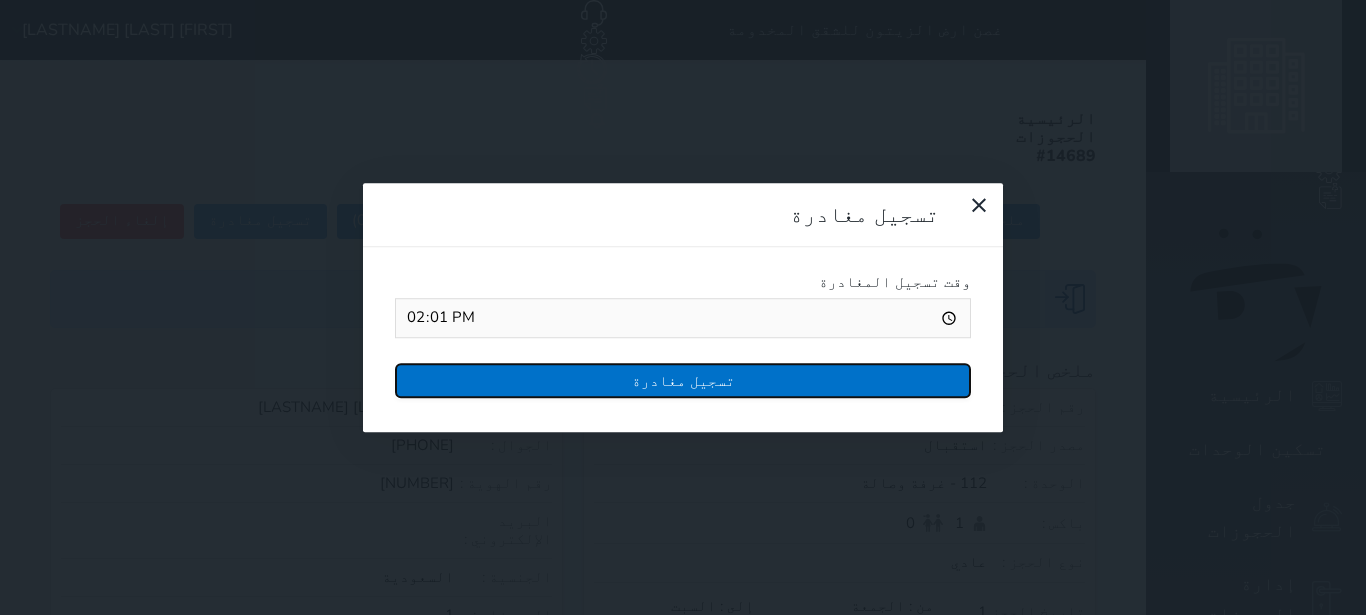 click on "تسجيل مغادرة" at bounding box center (683, 380) 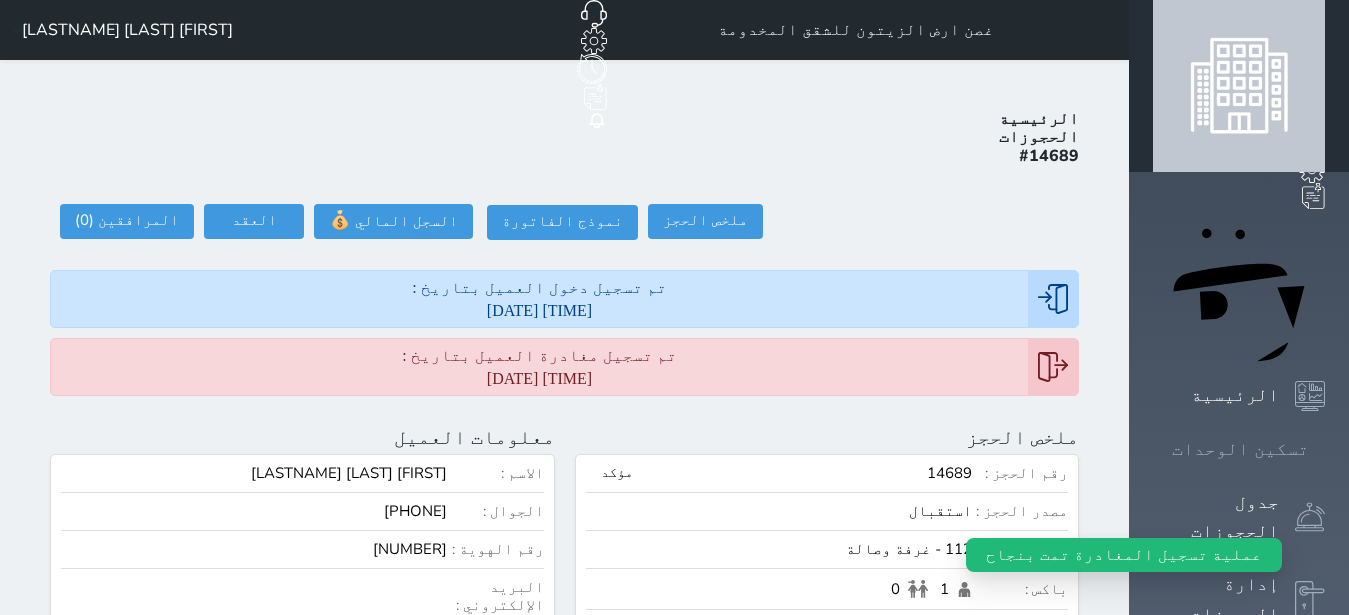 click 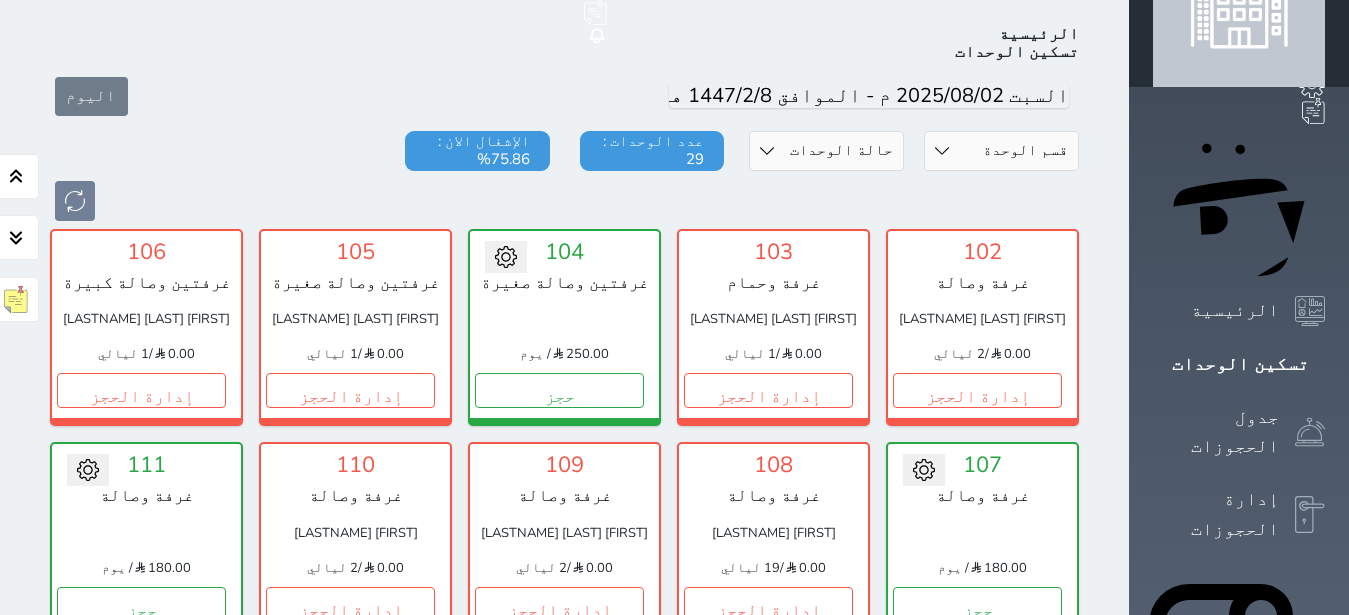 scroll, scrollTop: 78, scrollLeft: 0, axis: vertical 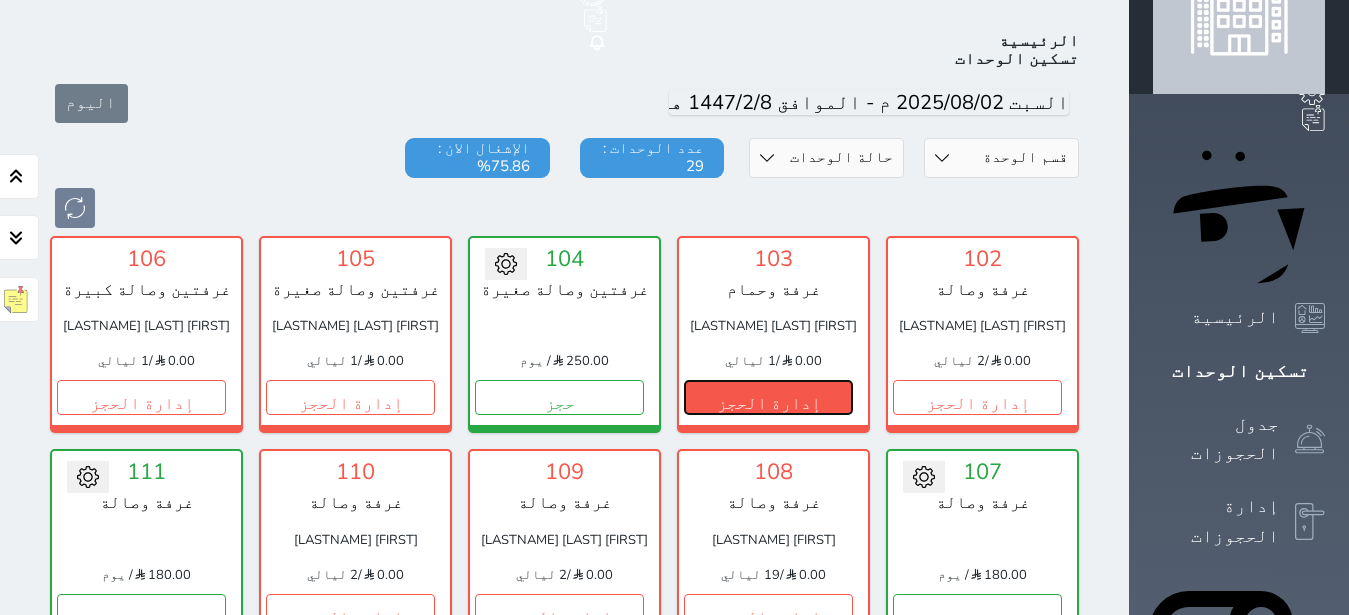 click on "إدارة الحجز" at bounding box center (768, 397) 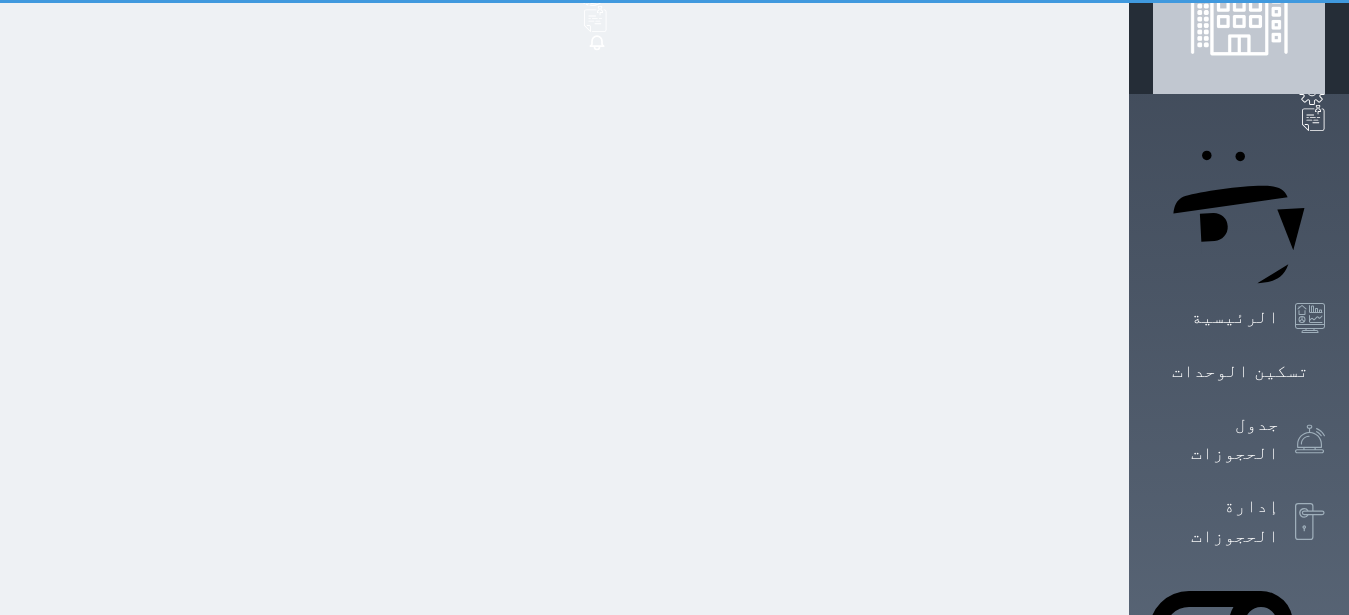 scroll, scrollTop: 0, scrollLeft: 0, axis: both 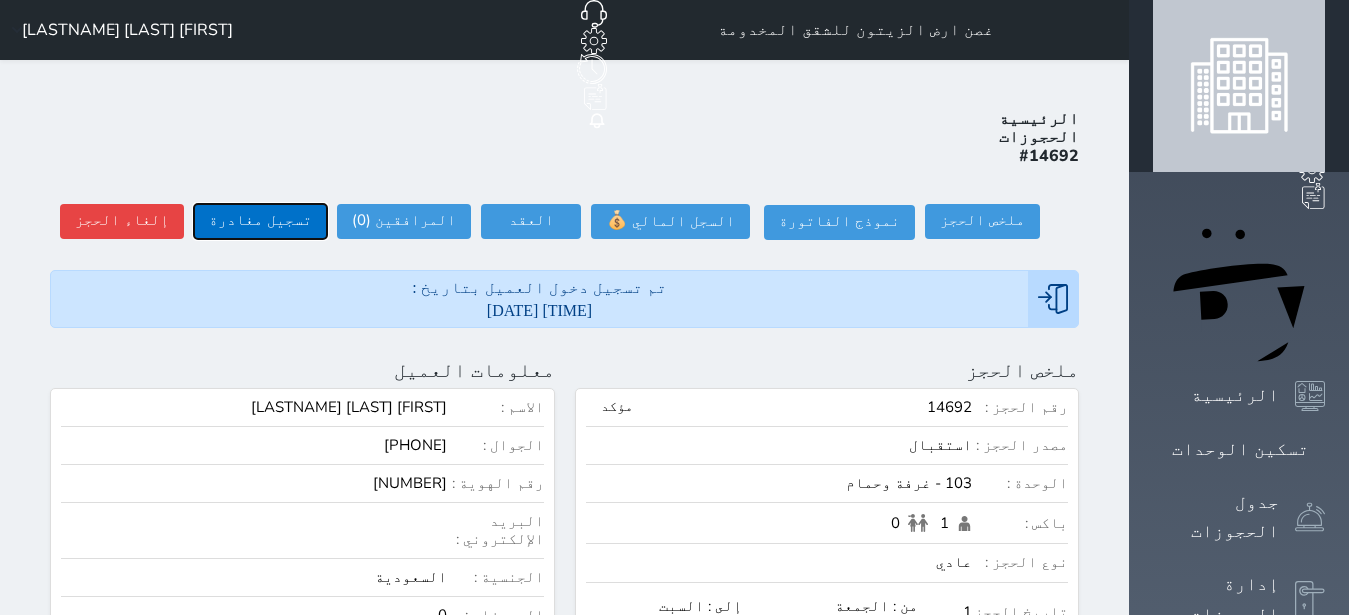 click on "تسجيل مغادرة" at bounding box center (260, 221) 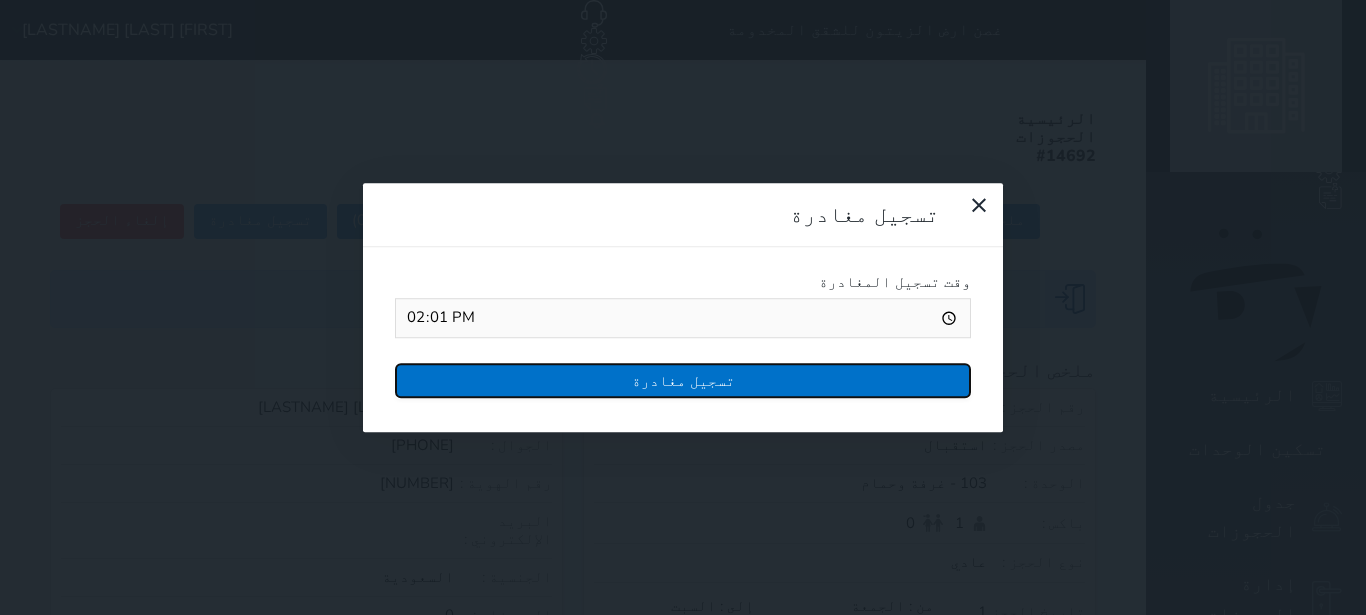 click on "تسجيل مغادرة" at bounding box center [683, 380] 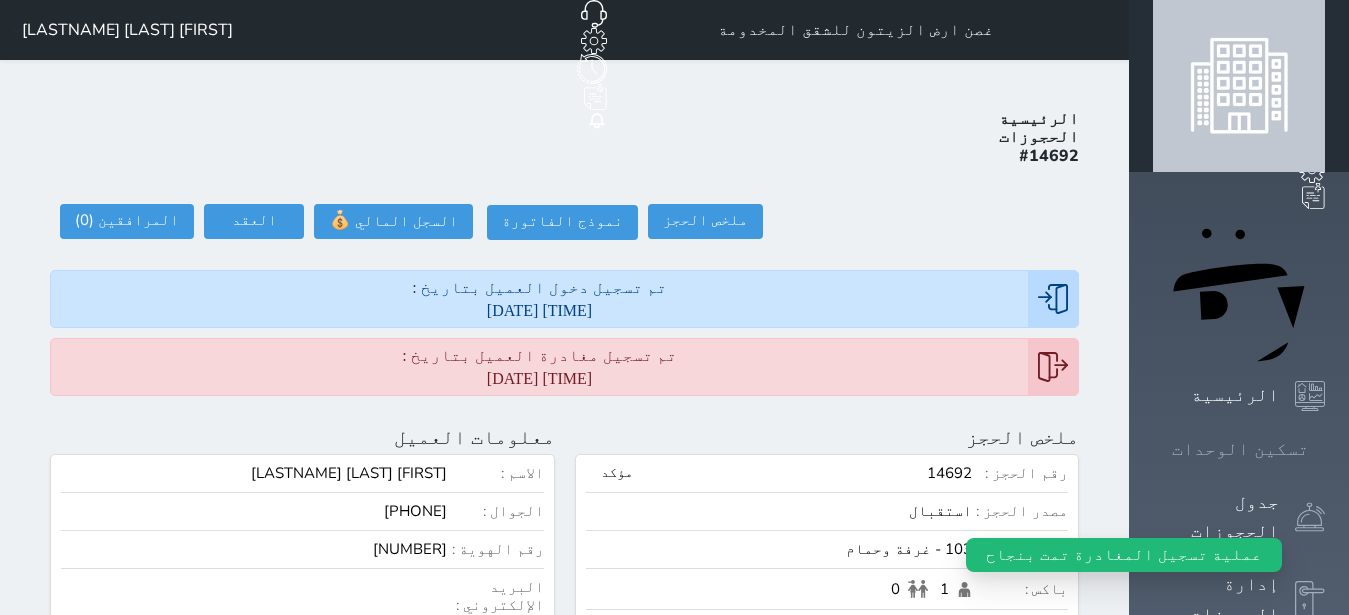 click at bounding box center (1325, 449) 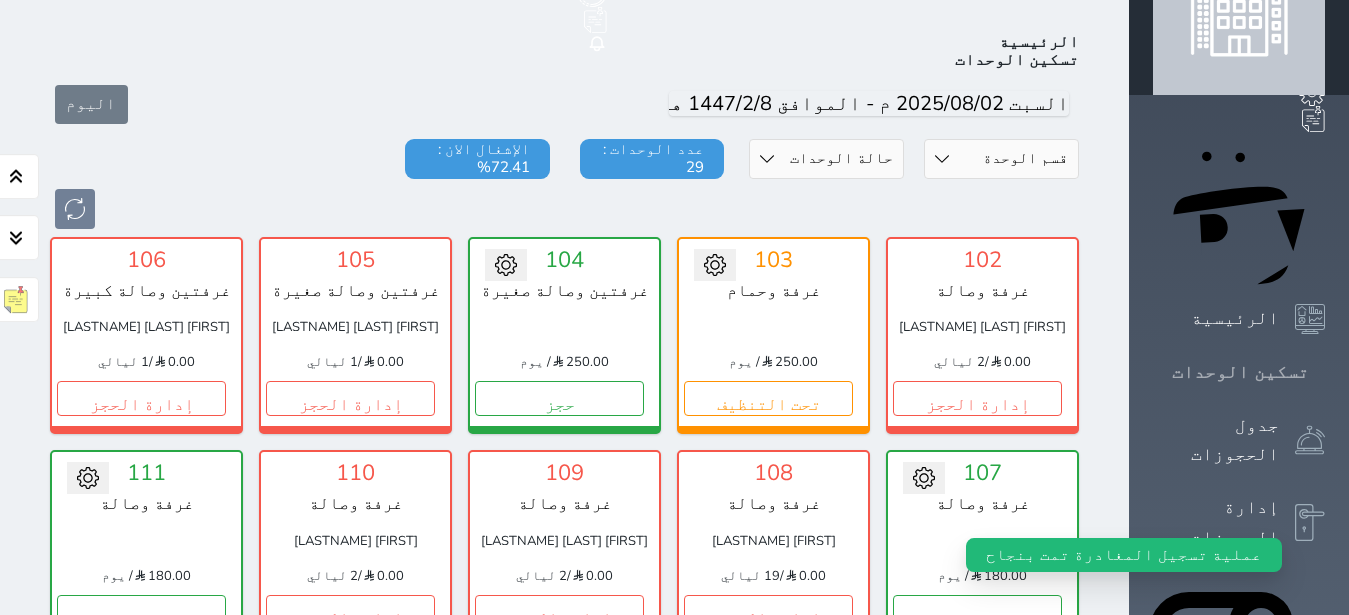 scroll, scrollTop: 78, scrollLeft: 0, axis: vertical 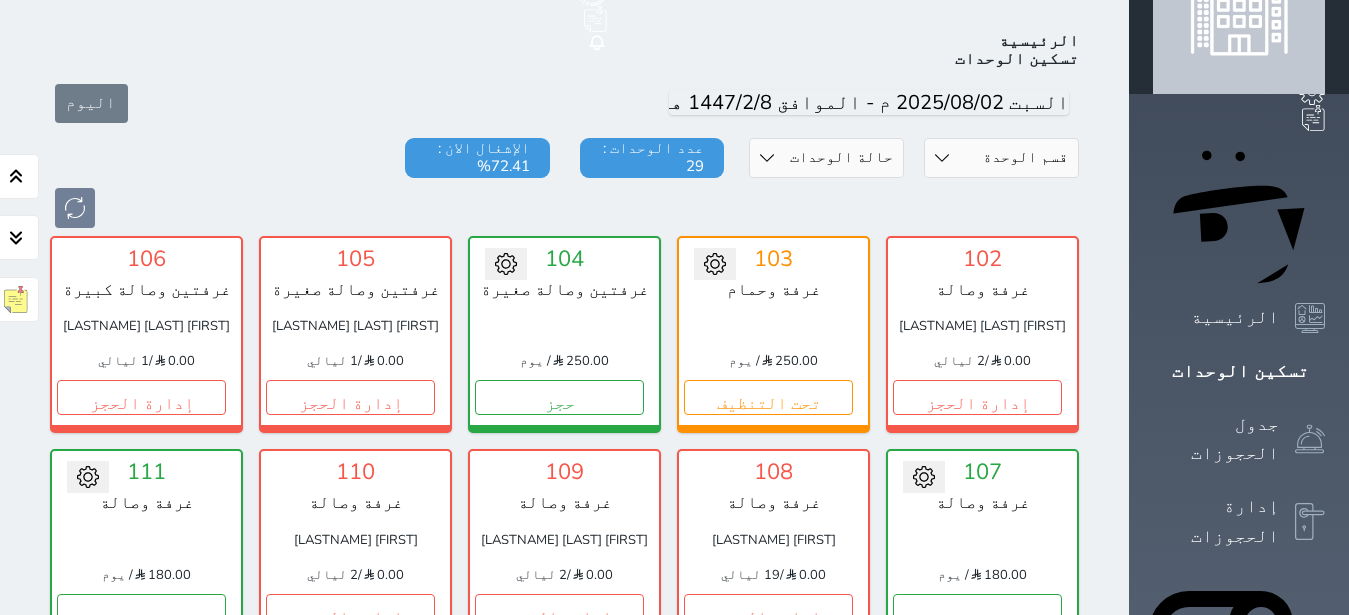 click at bounding box center [1310, 1140] 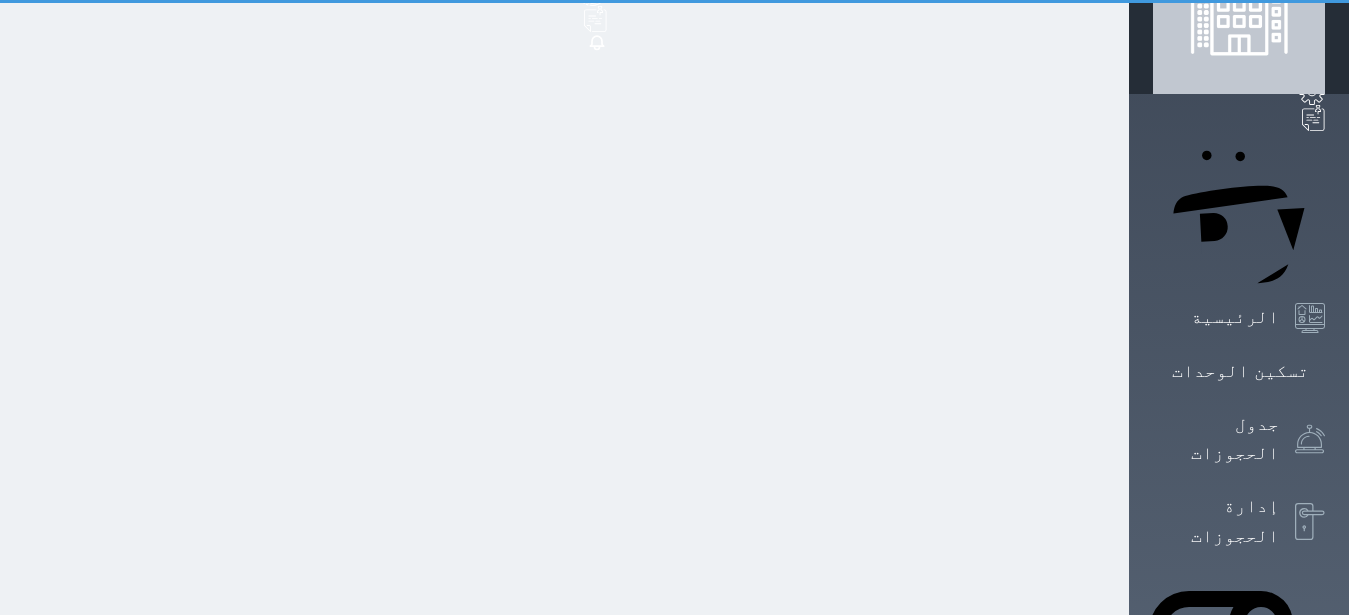 scroll, scrollTop: 0, scrollLeft: 0, axis: both 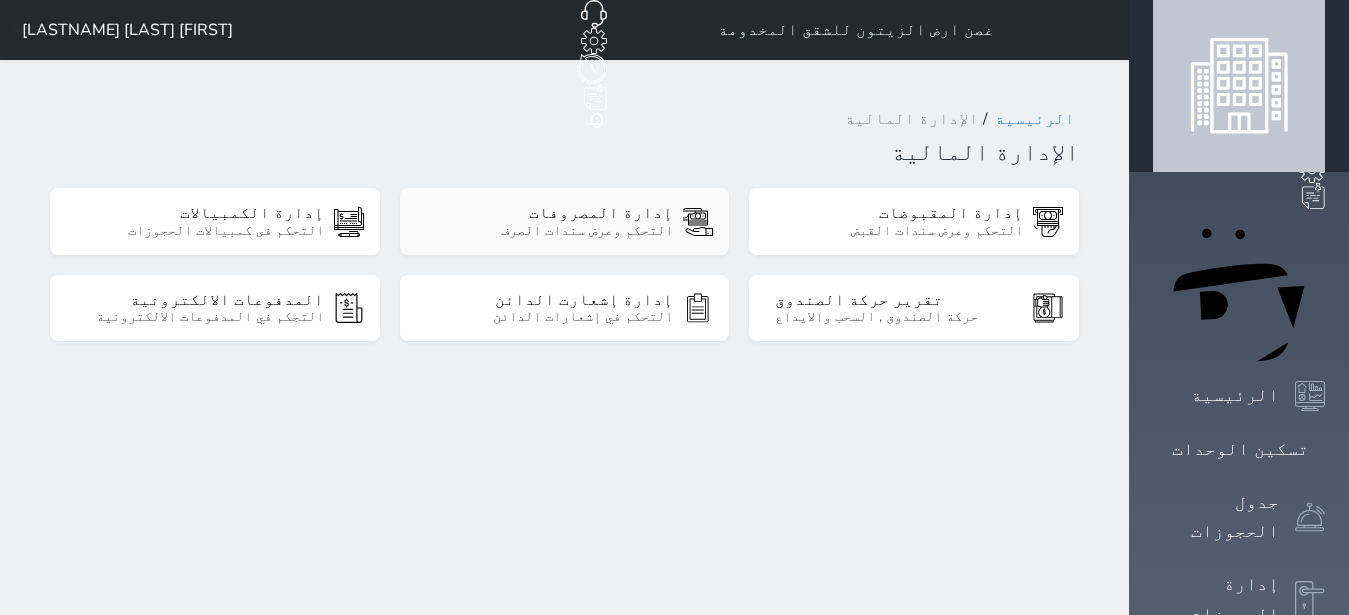 click on "التحكم وعرض سندات الصرف" at bounding box center [549, 231] 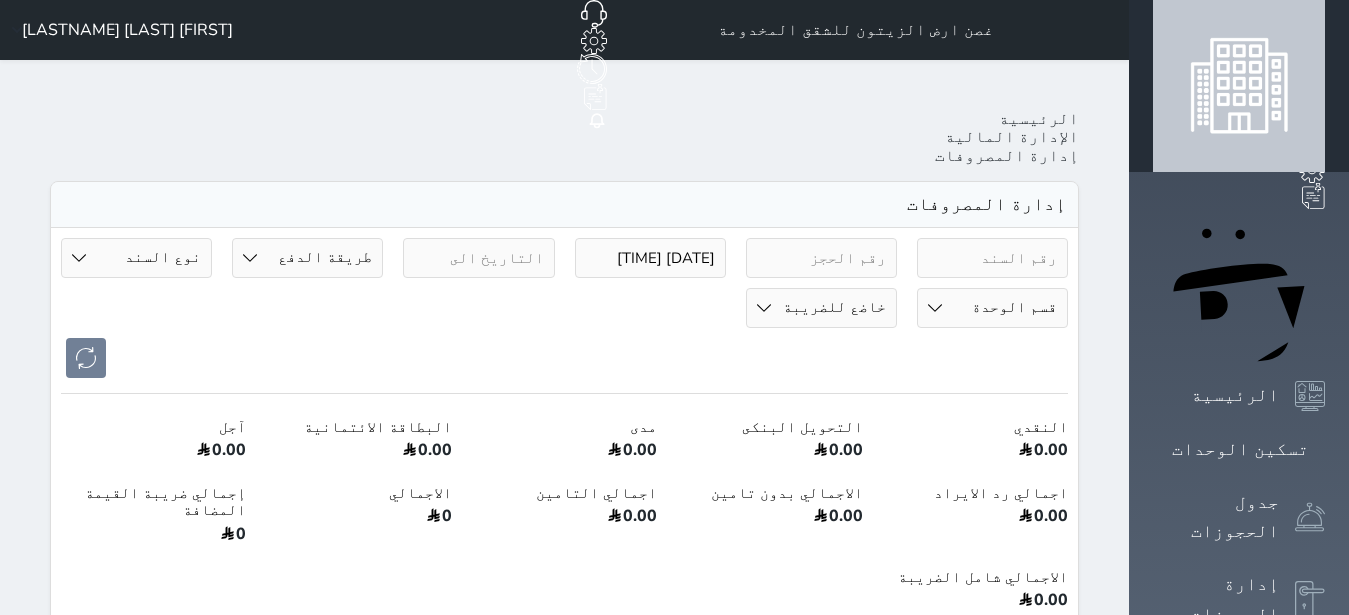 select 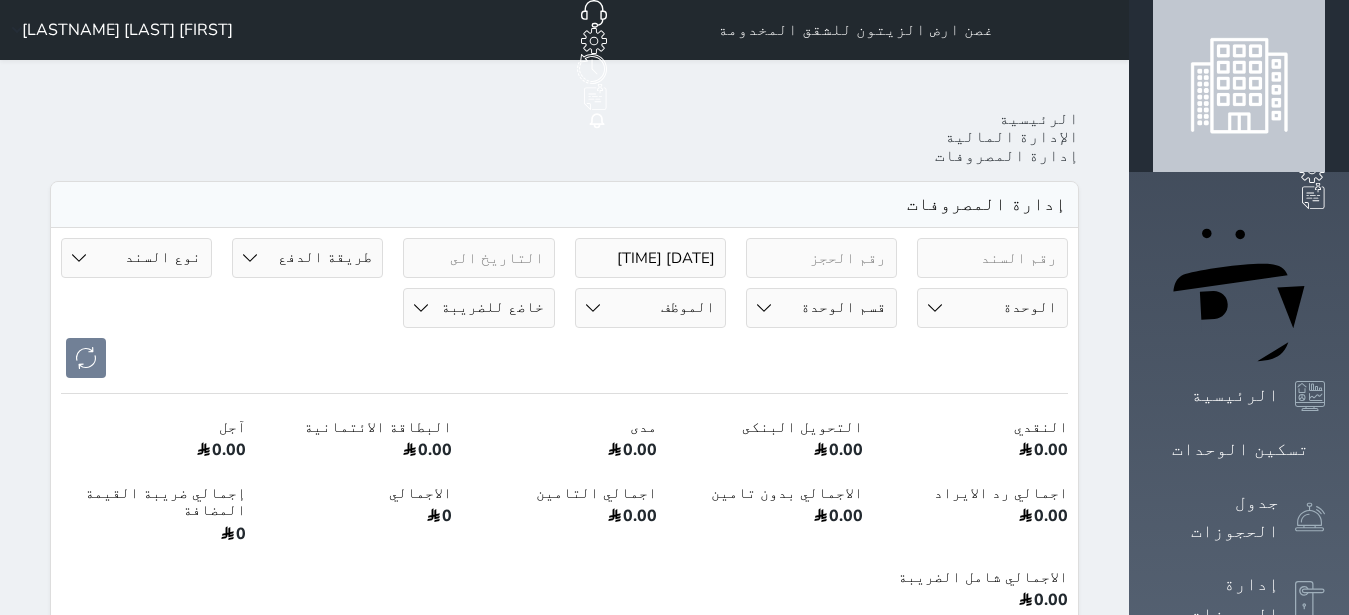 scroll, scrollTop: 378, scrollLeft: 0, axis: vertical 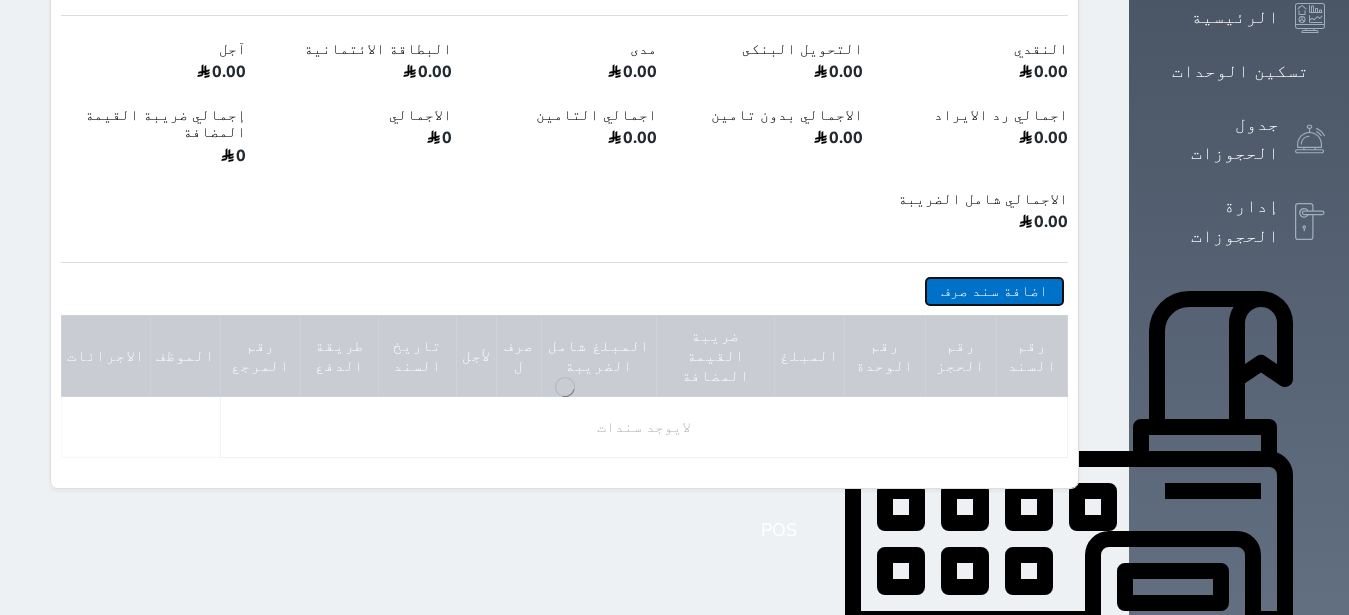 click on "اضافة سند صرف" at bounding box center [994, 291] 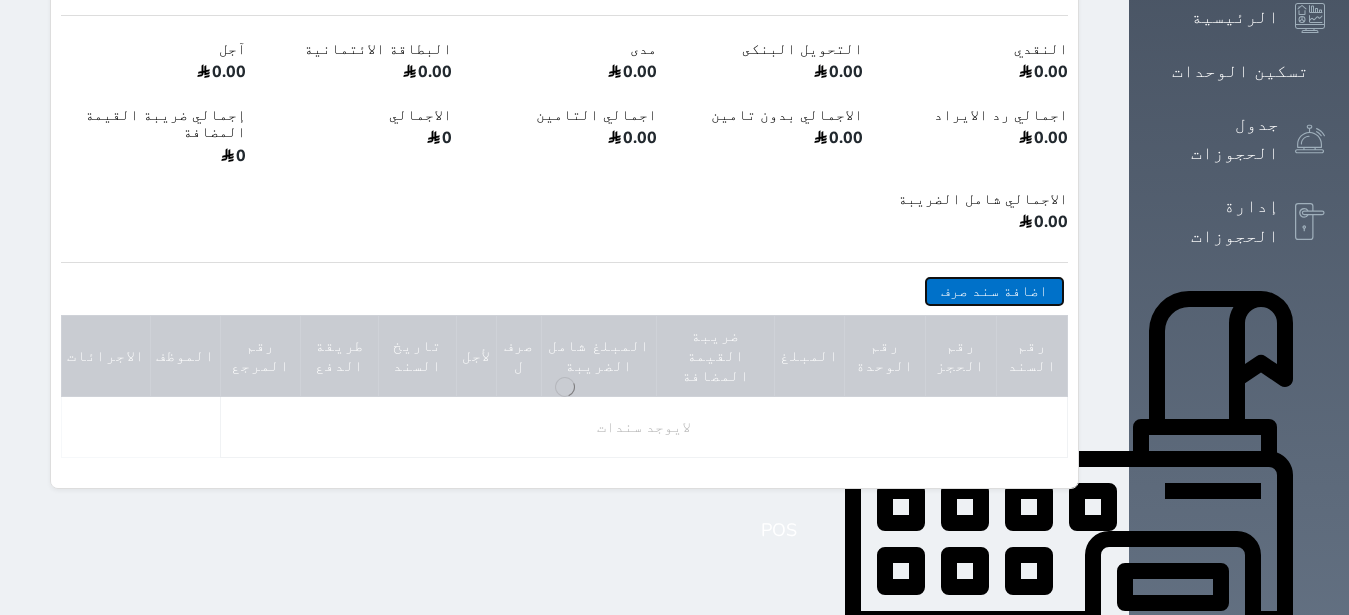 select 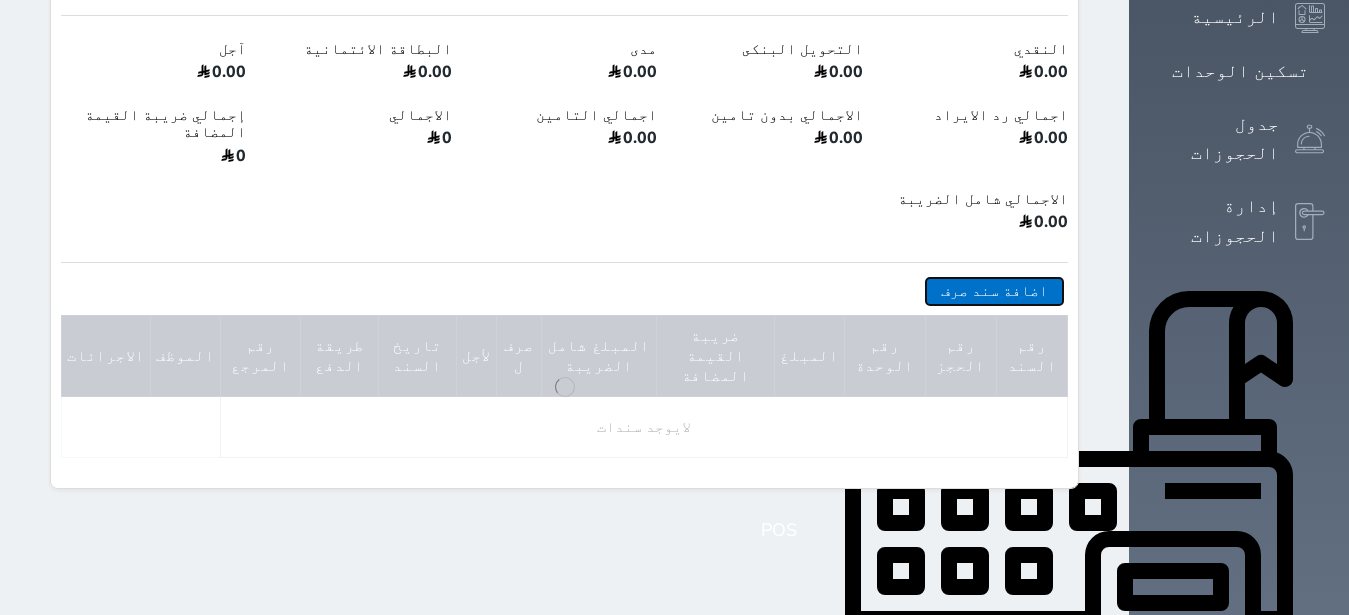 select 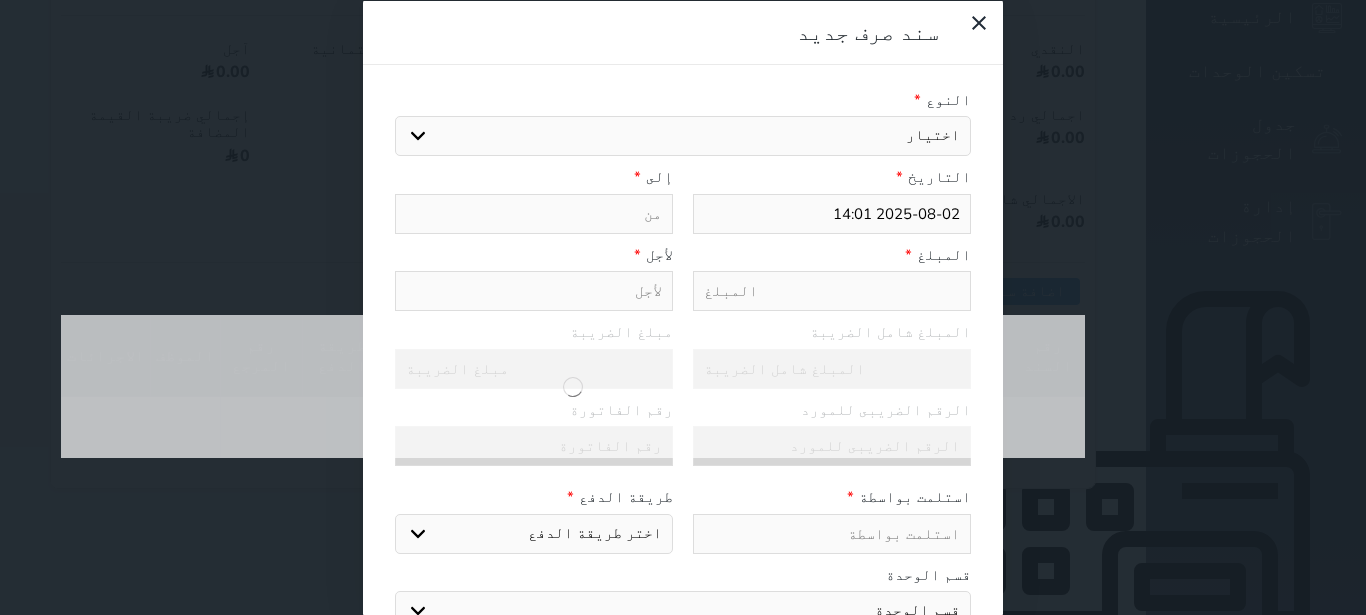 select on "23248" 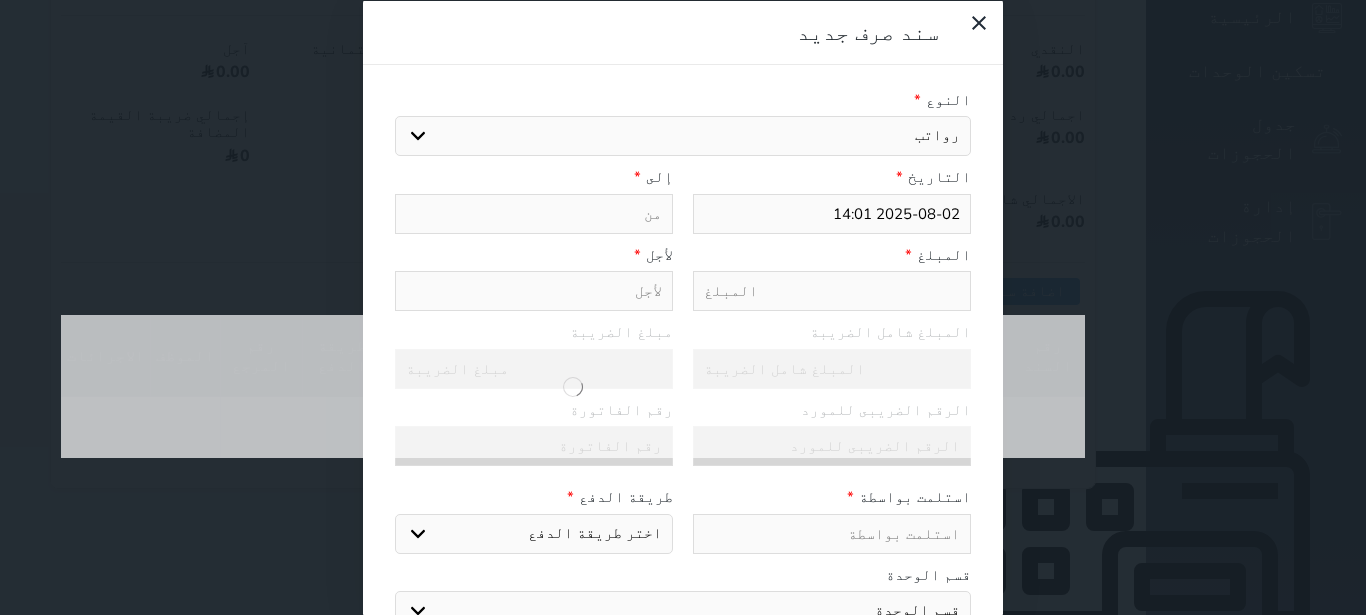 click on "رواتب" at bounding box center (0, 0) 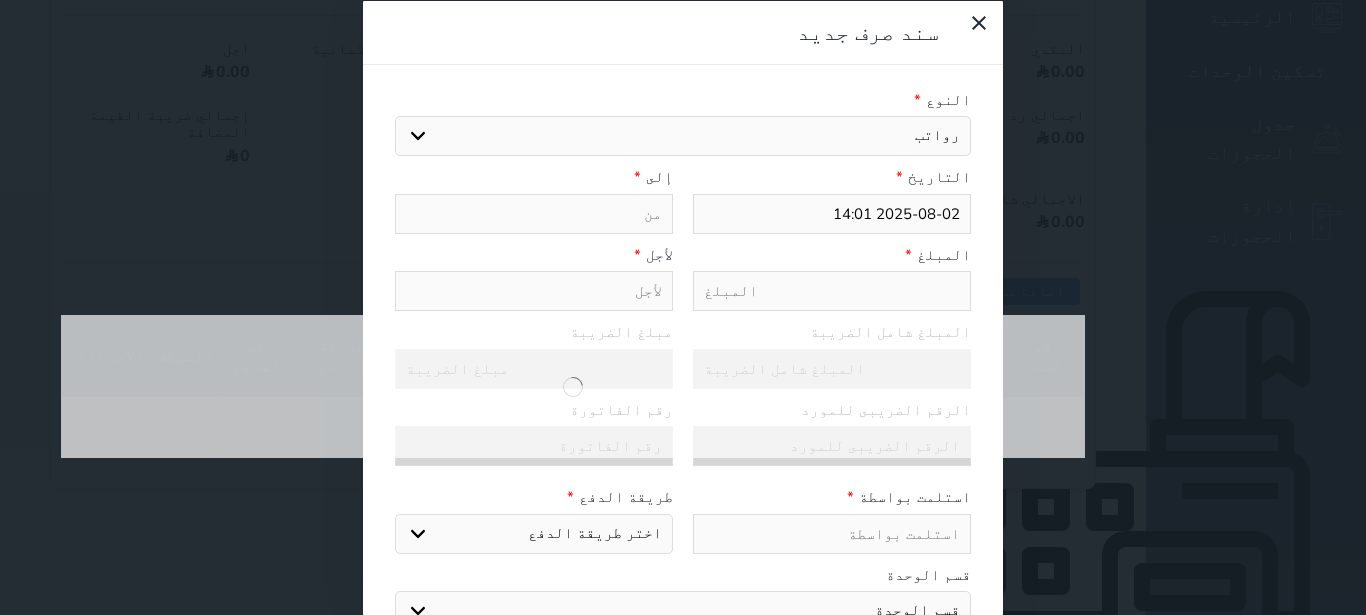 type on "رواتب" 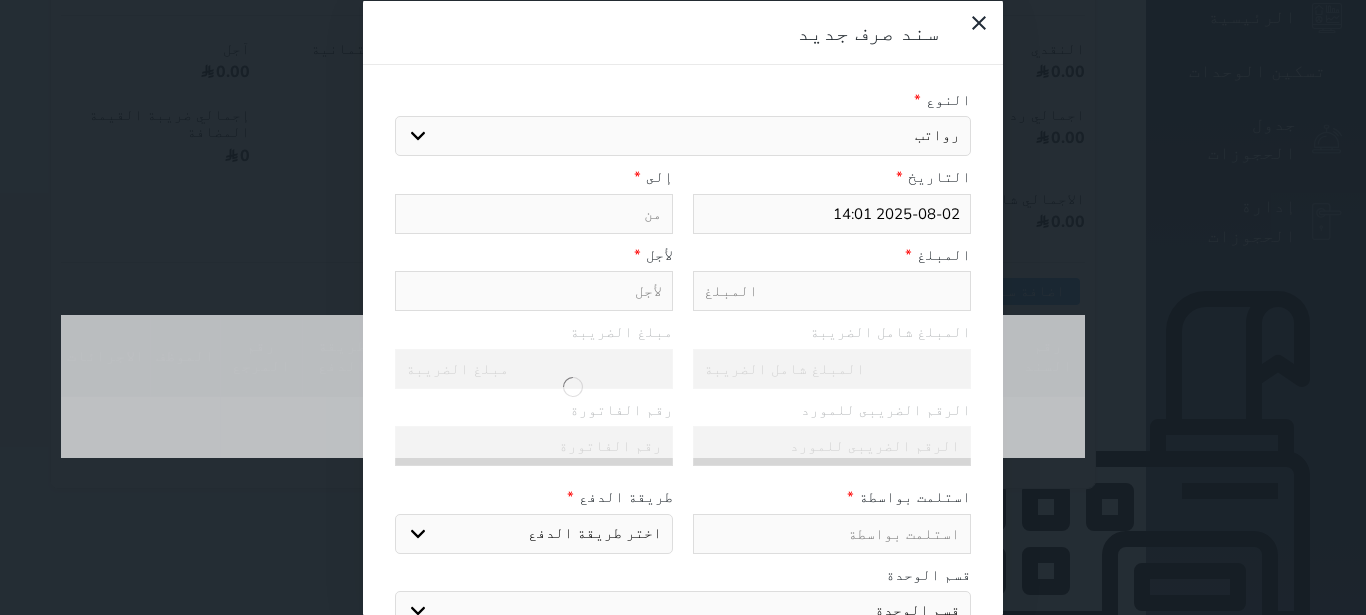 select 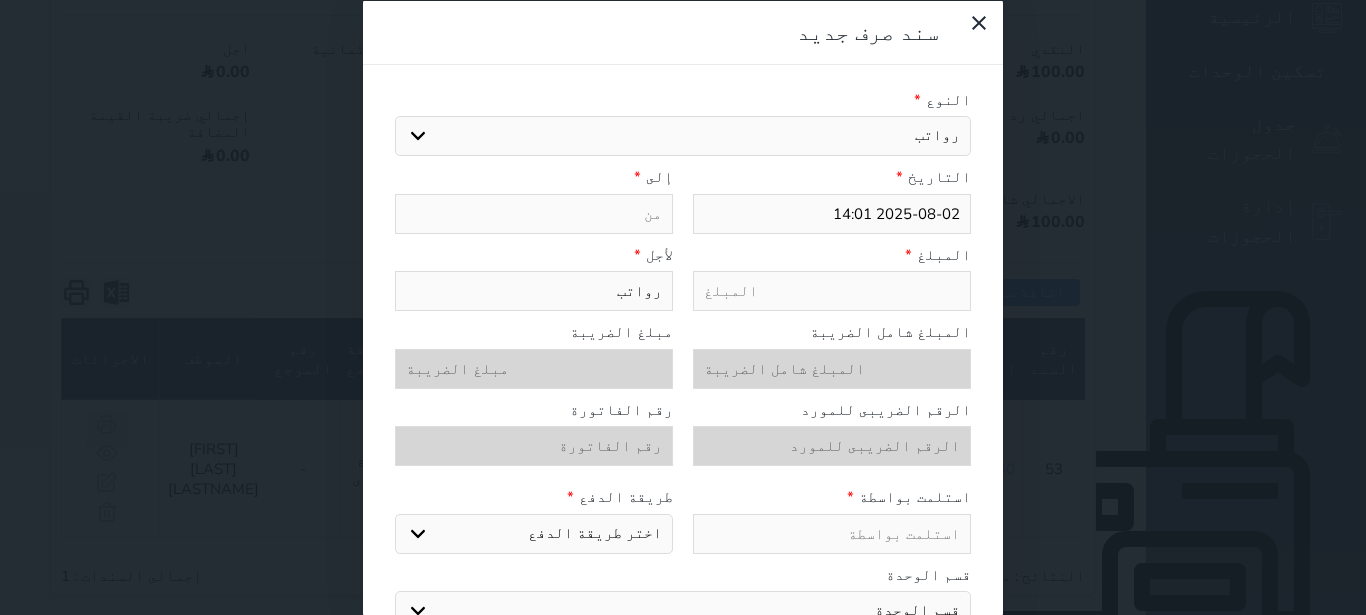 click at bounding box center (970, 35) 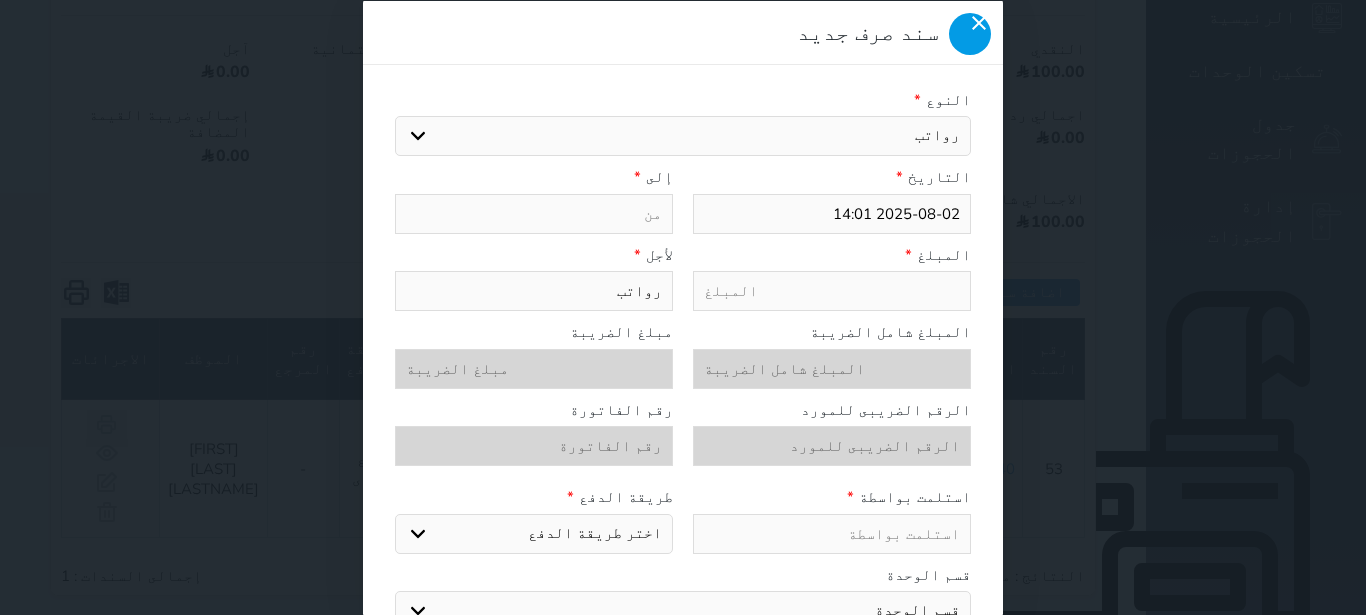 click at bounding box center (970, 33) 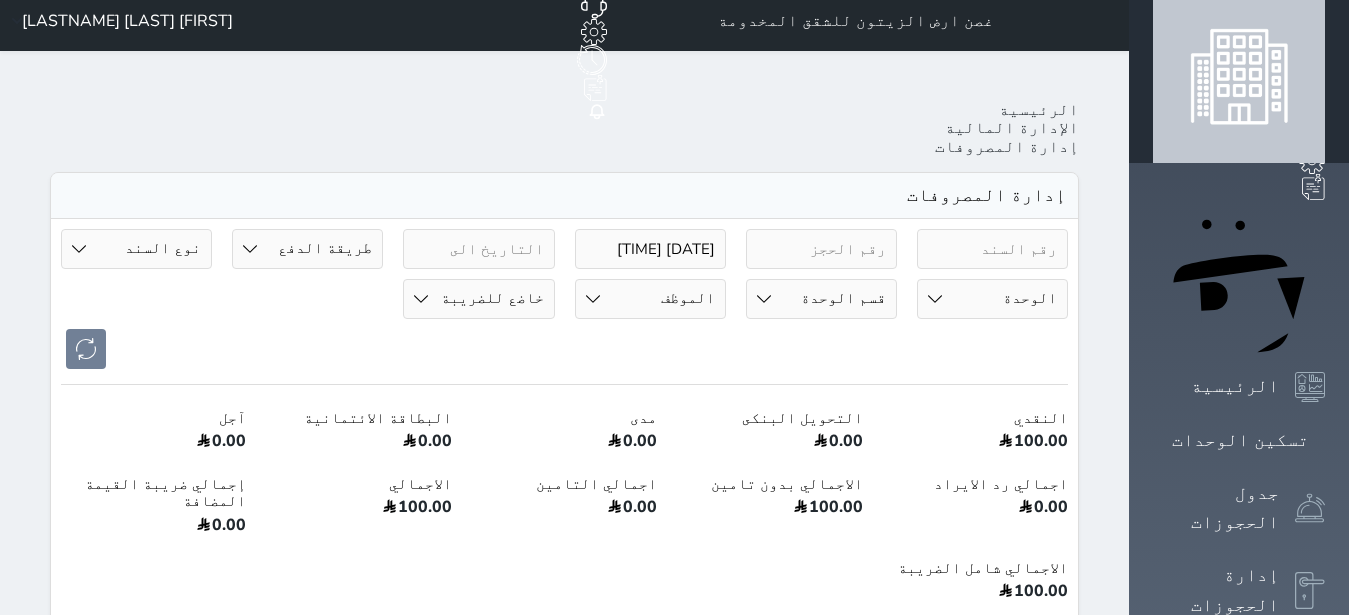 scroll, scrollTop: 0, scrollLeft: 0, axis: both 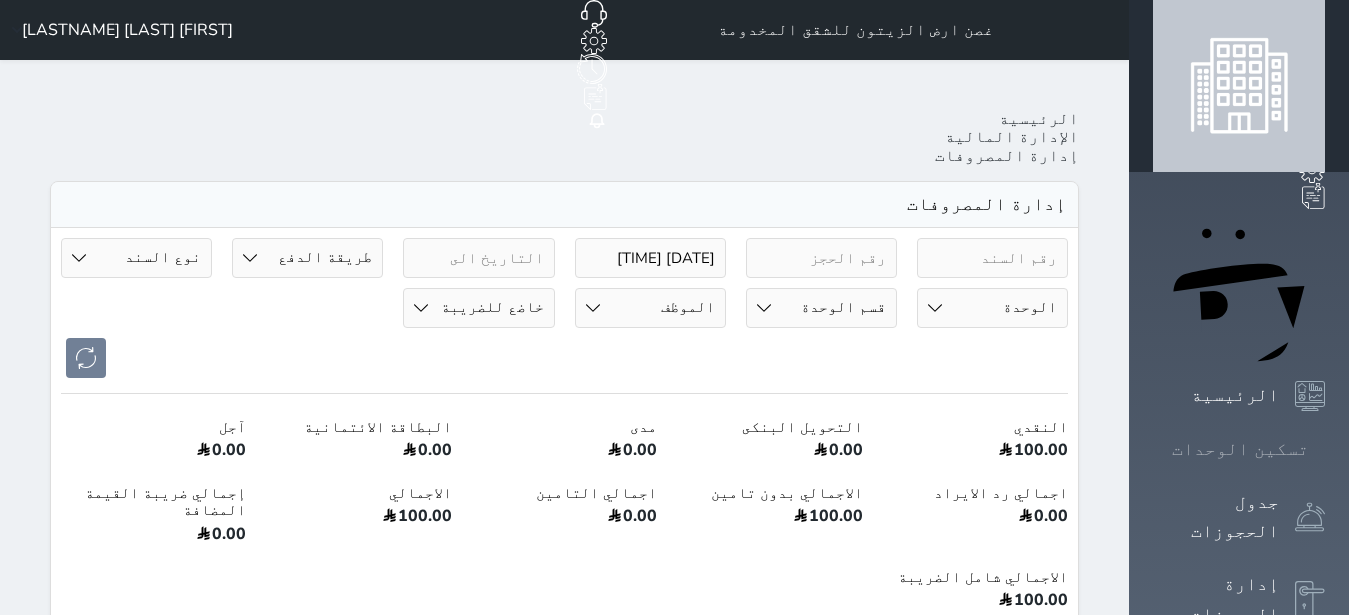 click on "تسكين الوحدات" at bounding box center [1239, 449] 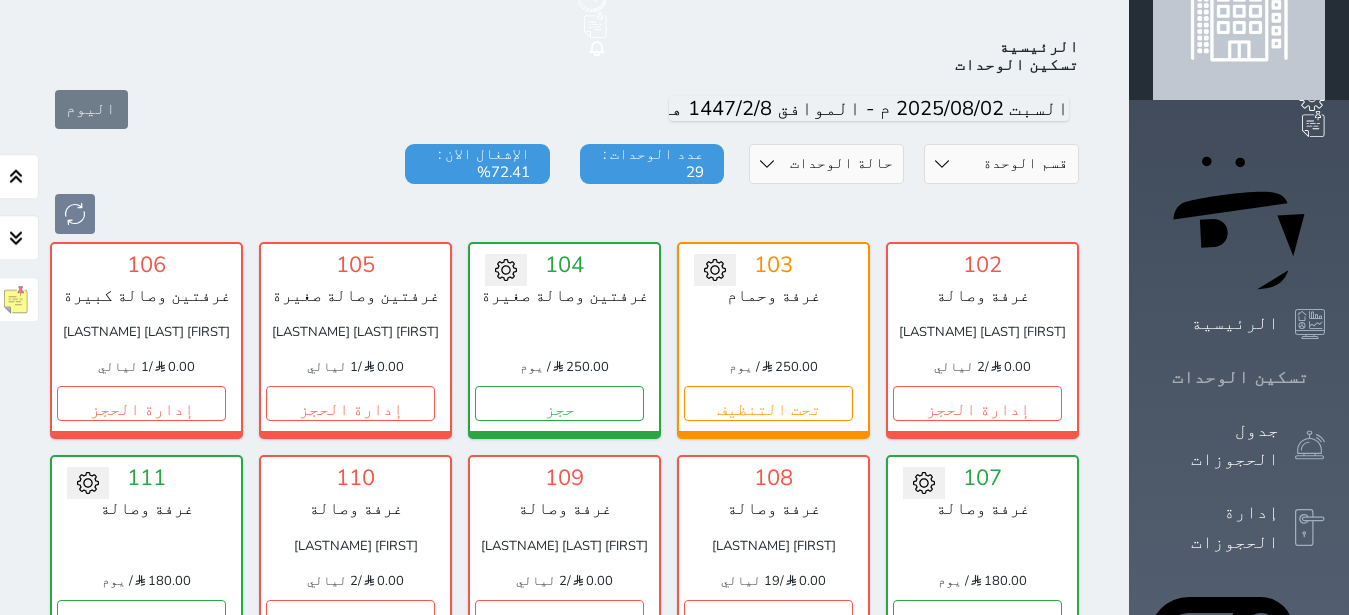 scroll, scrollTop: 78, scrollLeft: 0, axis: vertical 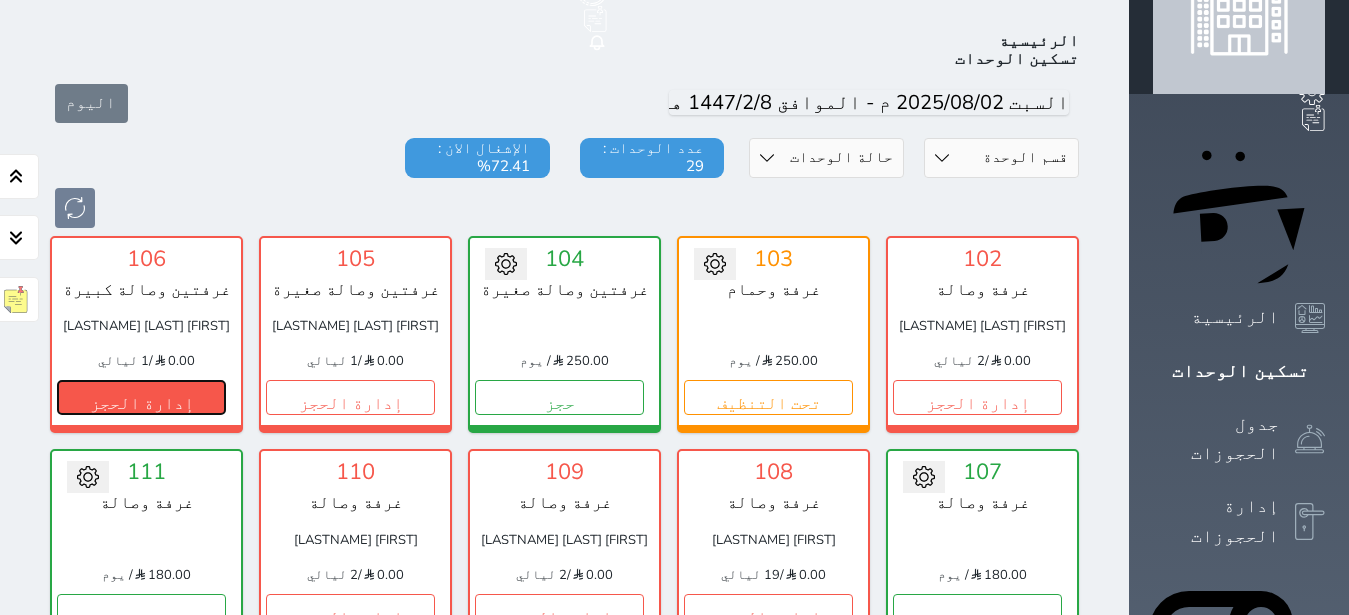 click on "إدارة الحجز" at bounding box center [141, 397] 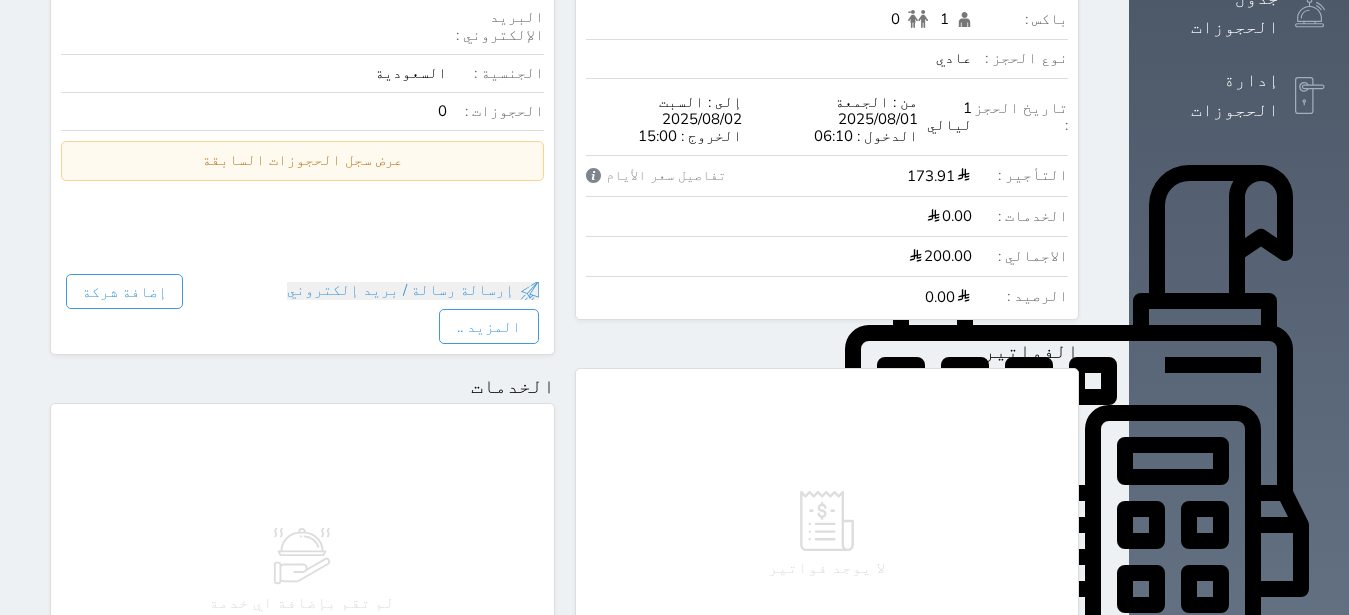 scroll, scrollTop: 1008, scrollLeft: 0, axis: vertical 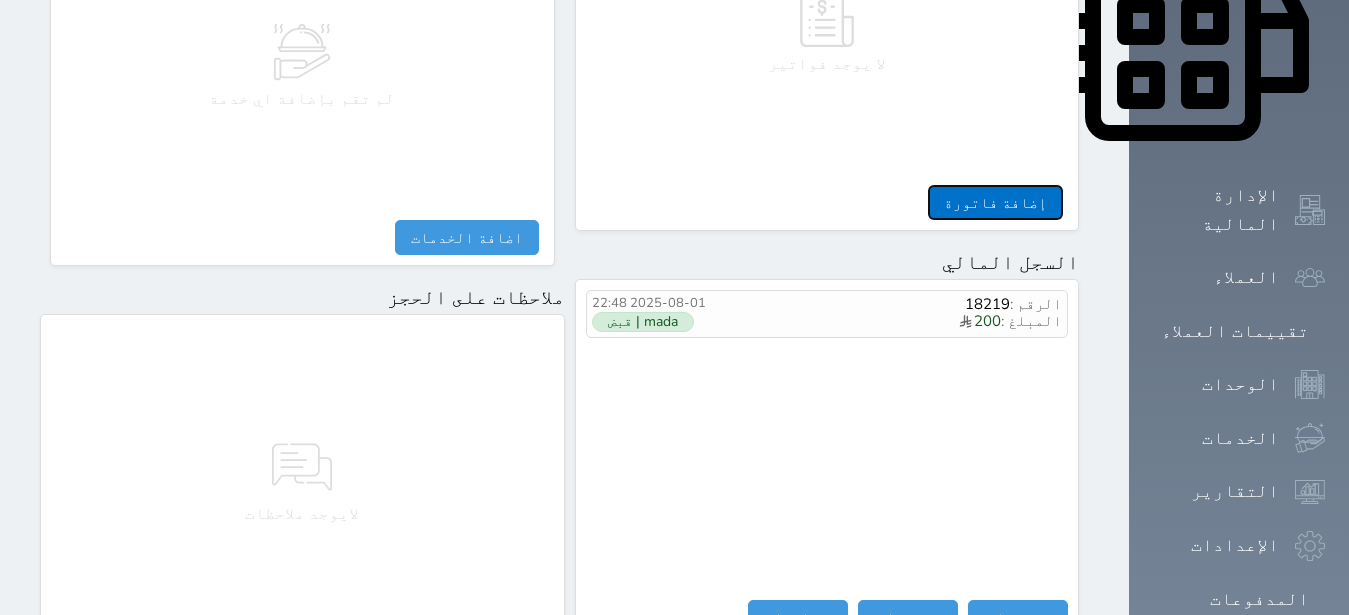 click on "إضافة فاتورة" at bounding box center [995, 202] 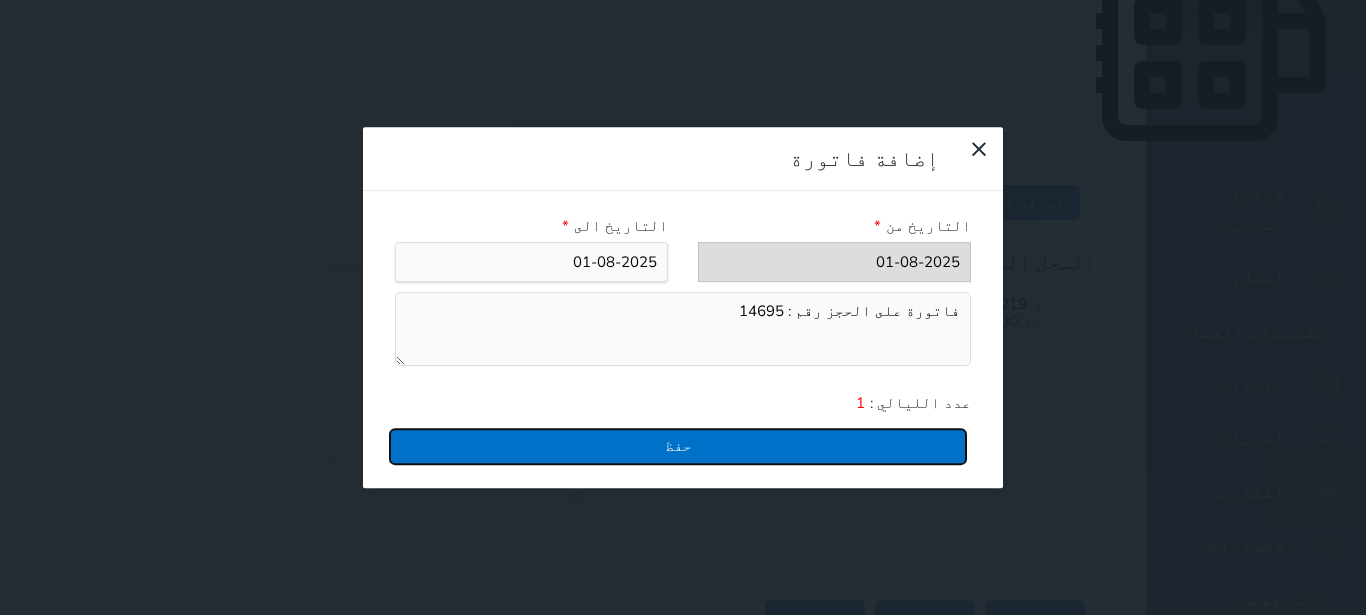 click on "حفظ" at bounding box center (678, 446) 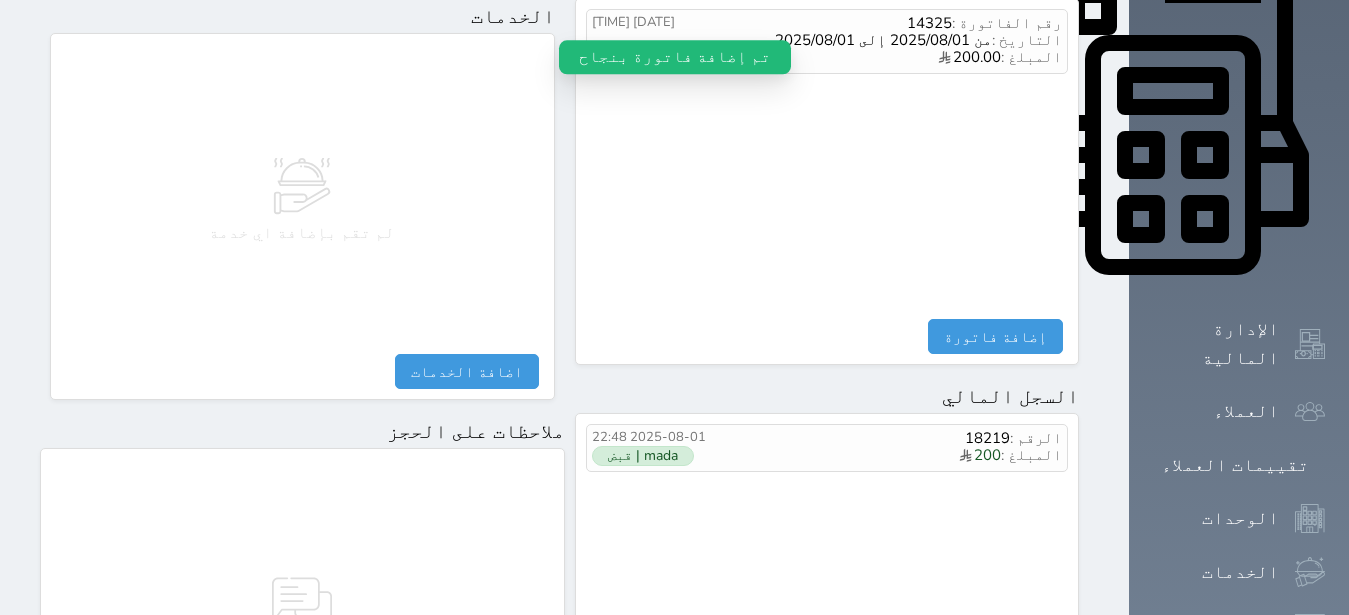 scroll, scrollTop: 756, scrollLeft: 0, axis: vertical 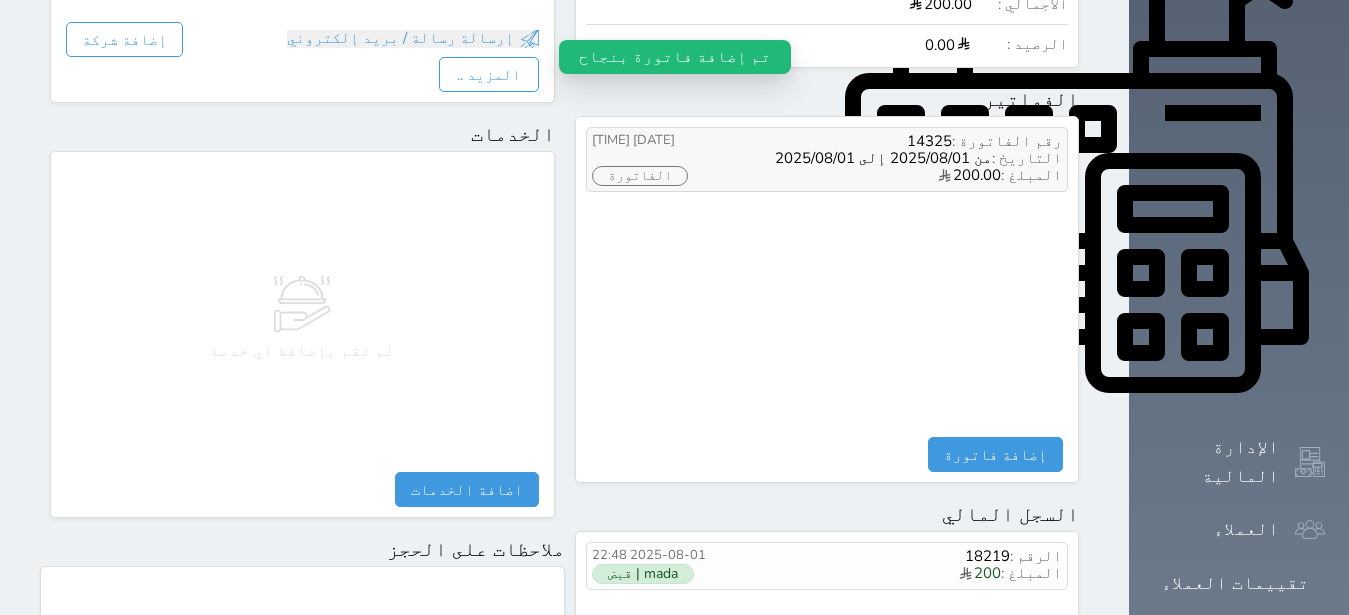 click on "رقم الفاتورة :  14325   التاريخ :  من 2025/08/01 إلى 2025/08/01   المبلغ :  200.00     2025/08/02 02:14     الفاتورة" at bounding box center [827, 160] 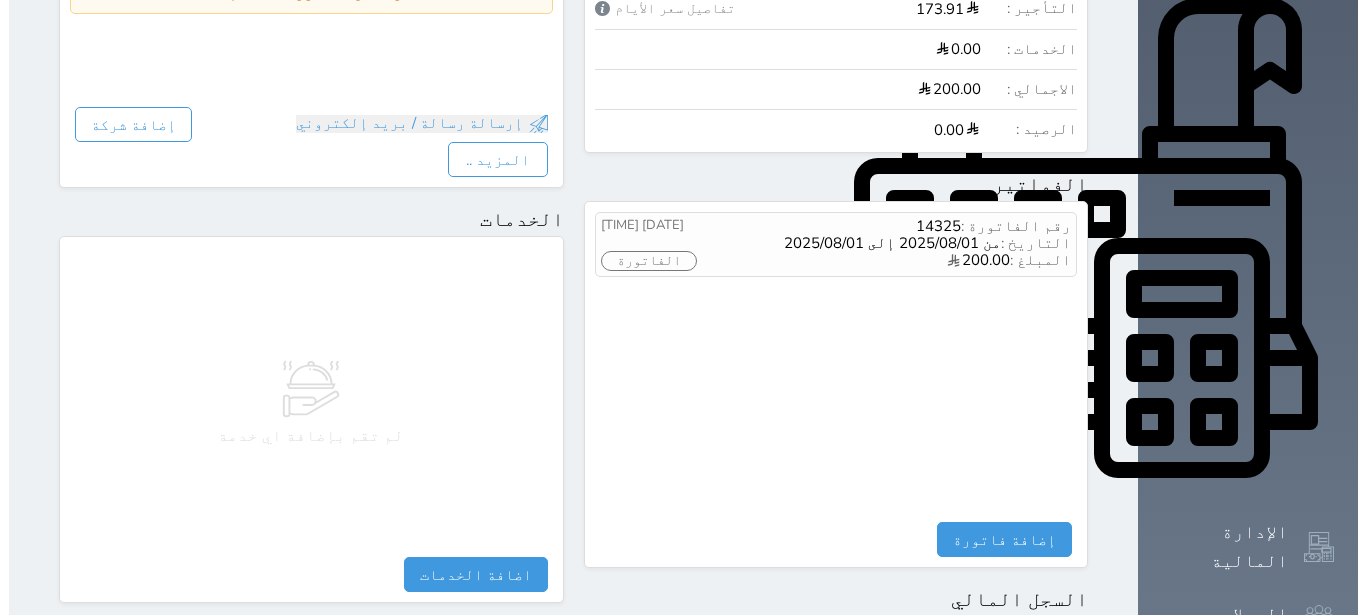 scroll, scrollTop: 630, scrollLeft: 0, axis: vertical 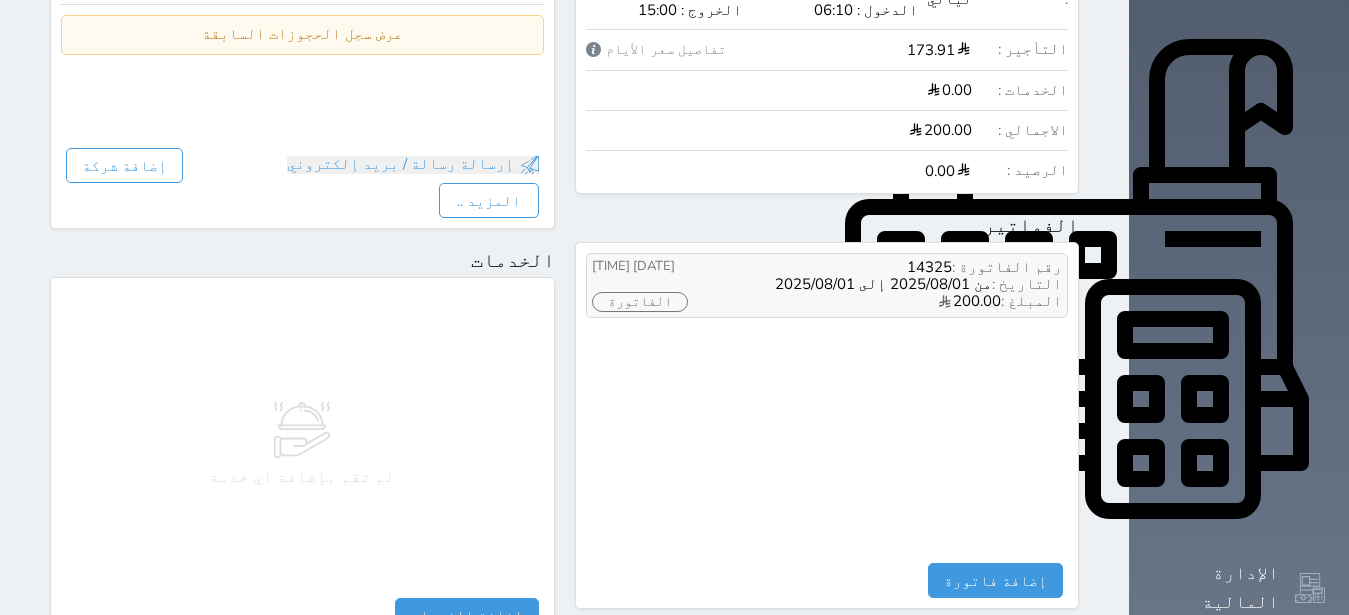 click on "من 2025/08/01 إلى 2025/08/01" at bounding box center (883, 284) 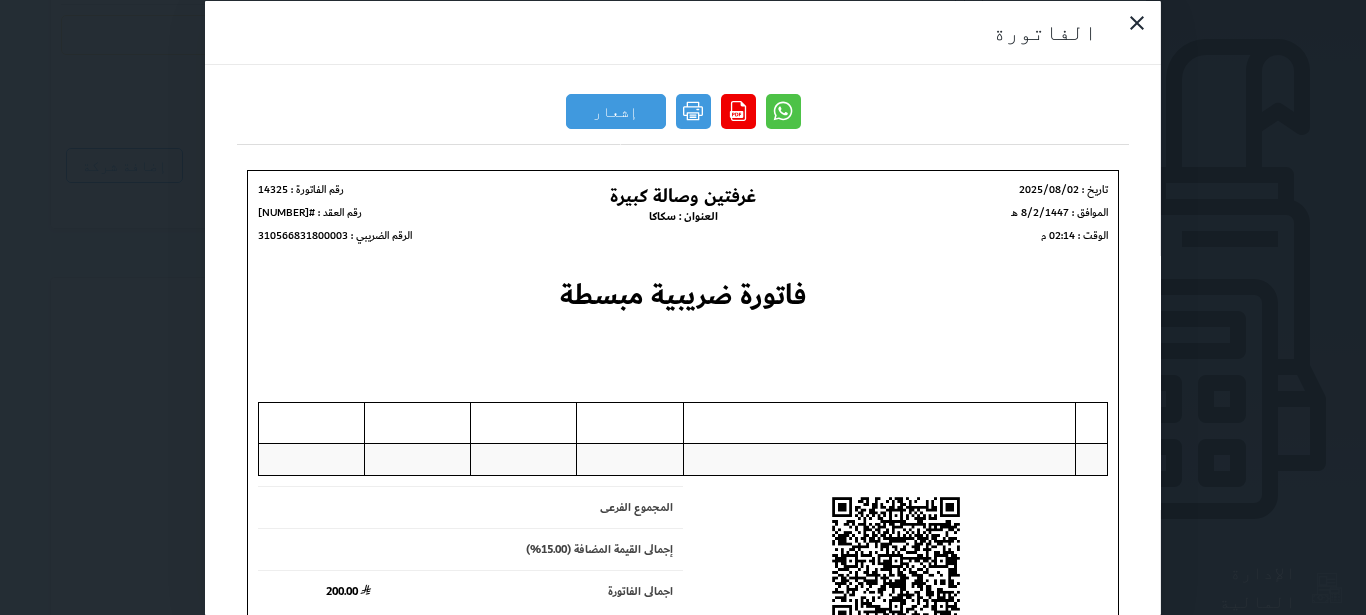 scroll, scrollTop: 0, scrollLeft: 0, axis: both 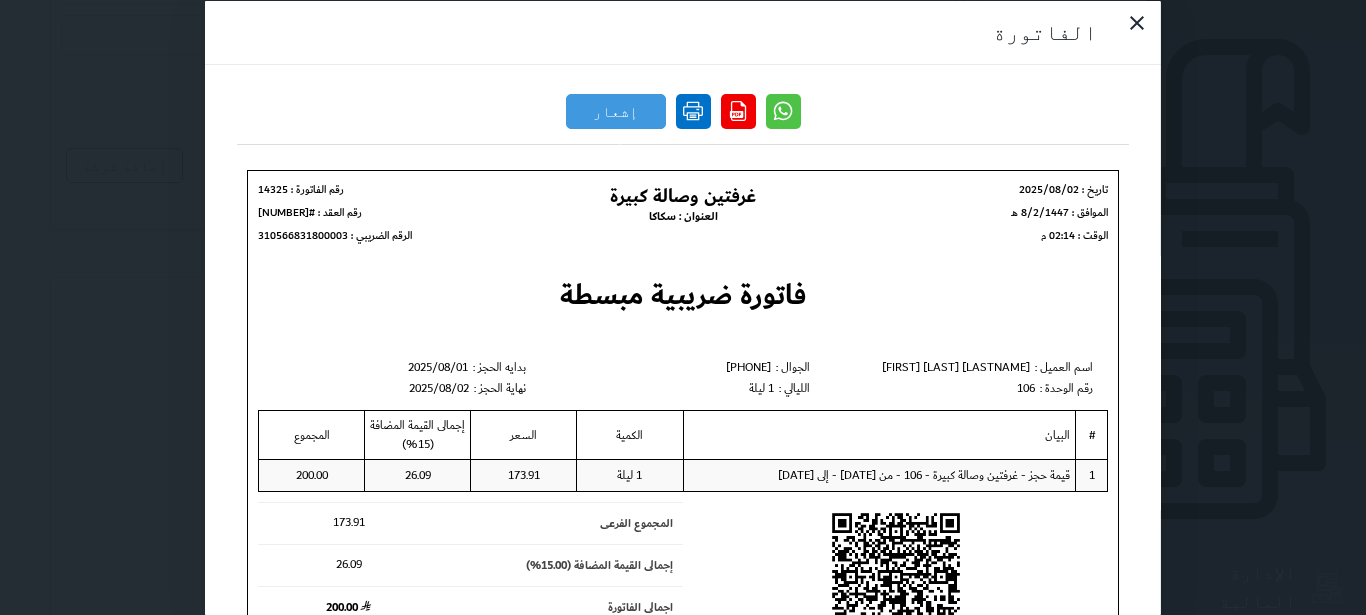 click at bounding box center (693, 110) 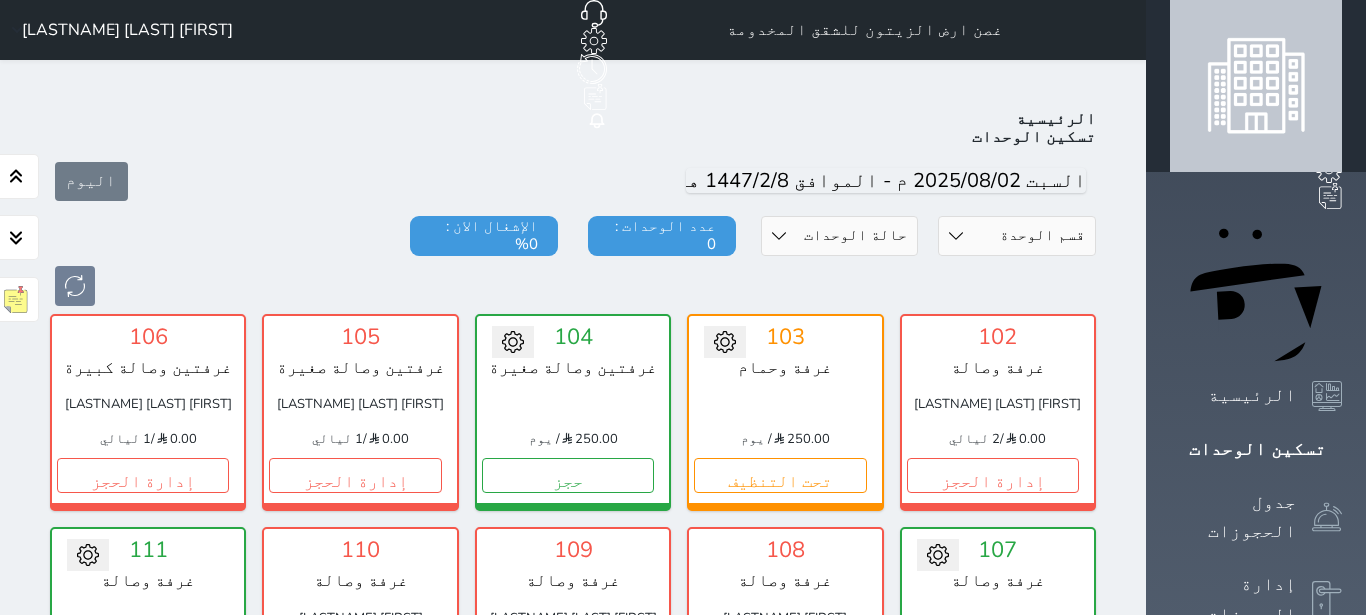 scroll, scrollTop: 78, scrollLeft: 0, axis: vertical 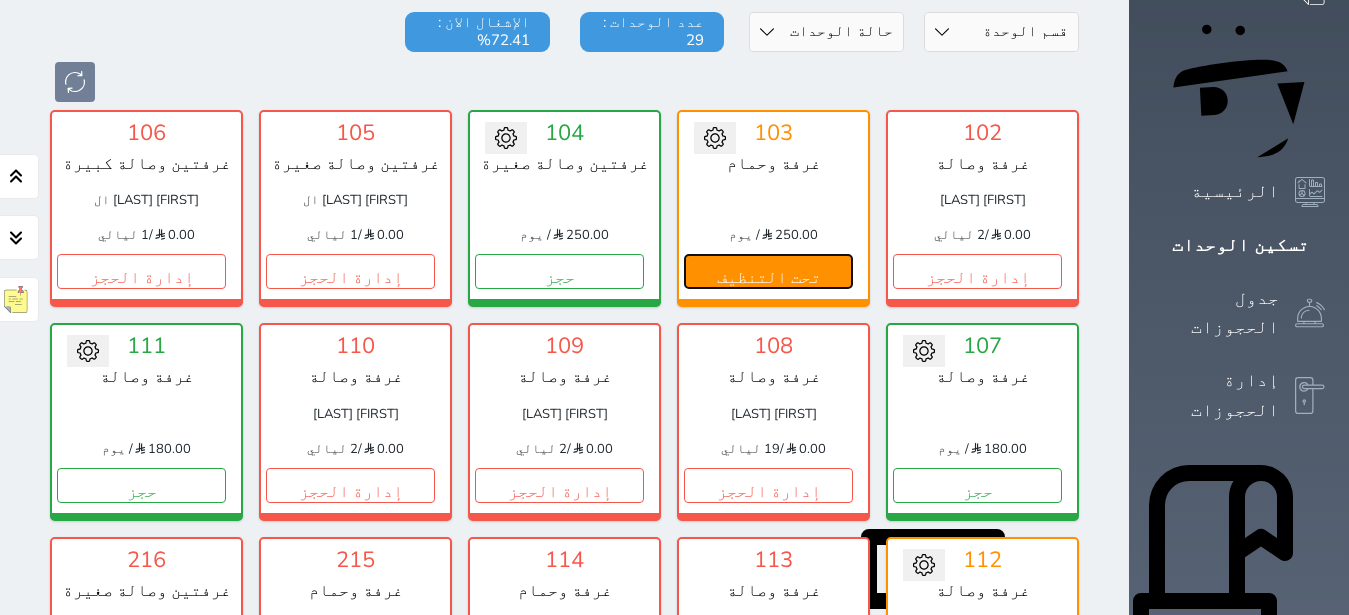 click on "تحت التنظيف" at bounding box center [768, 271] 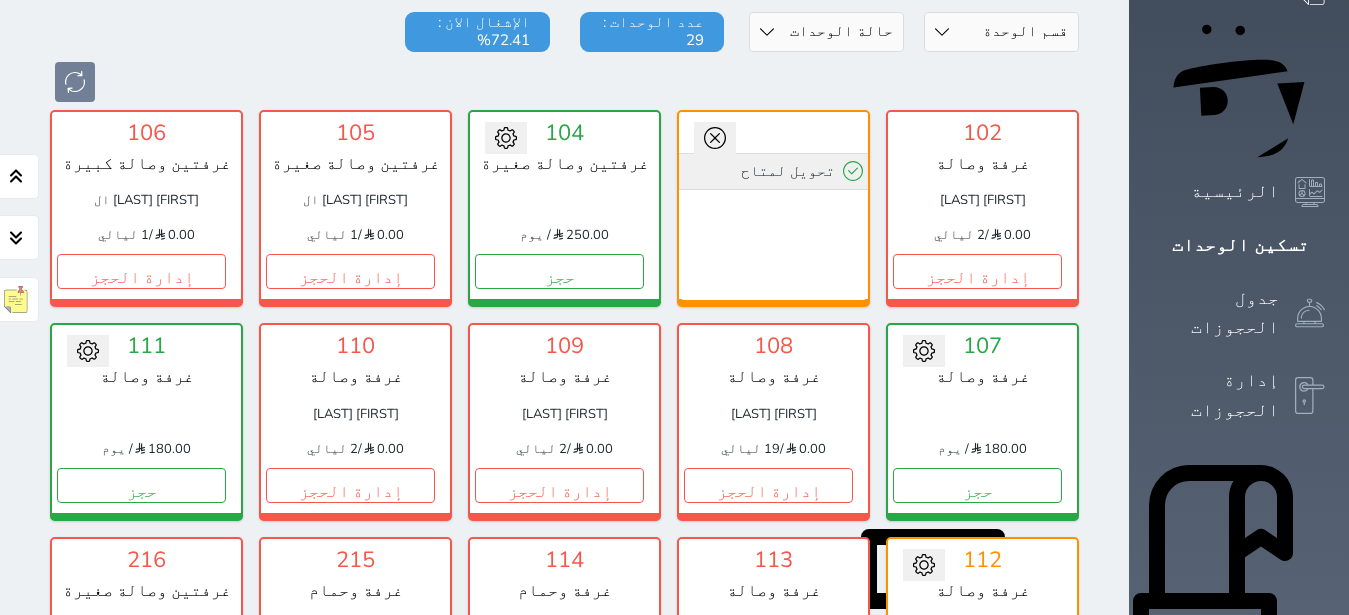 click on "تحويل لمتاح" at bounding box center [773, 171] 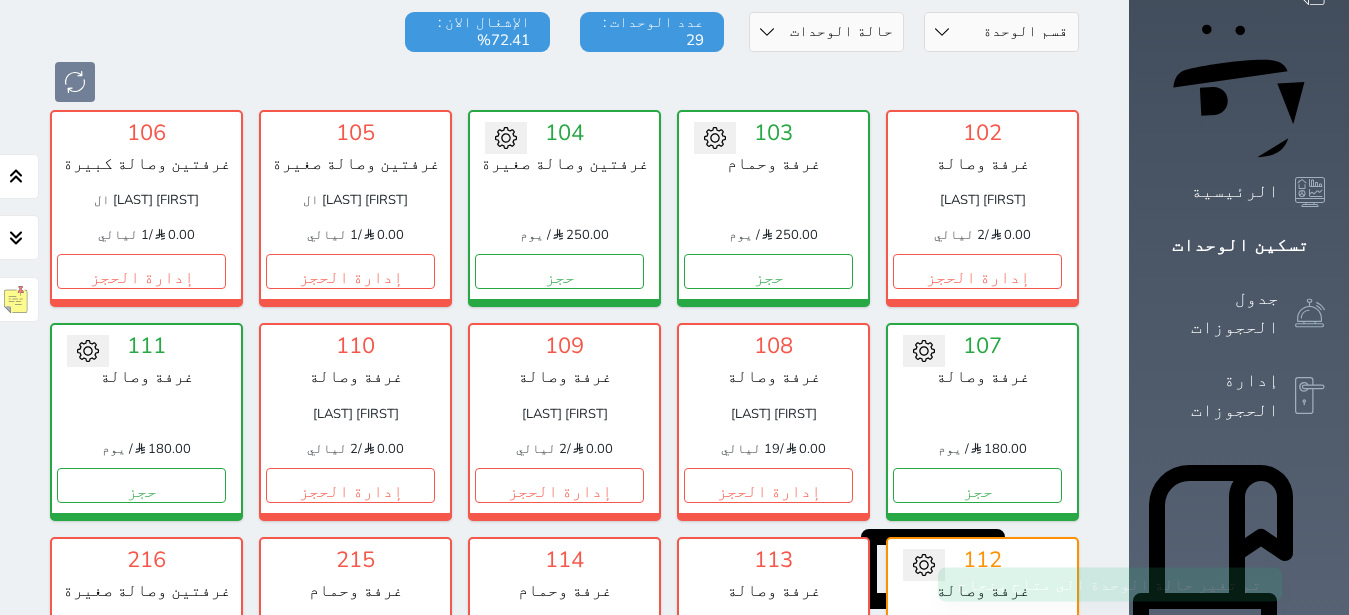 click on "تحويل لتحت الصيانة
تحويل لتحت التنظيف
103   غرفة وحمام
250.00
/ يوم       حجز" at bounding box center (773, 208) 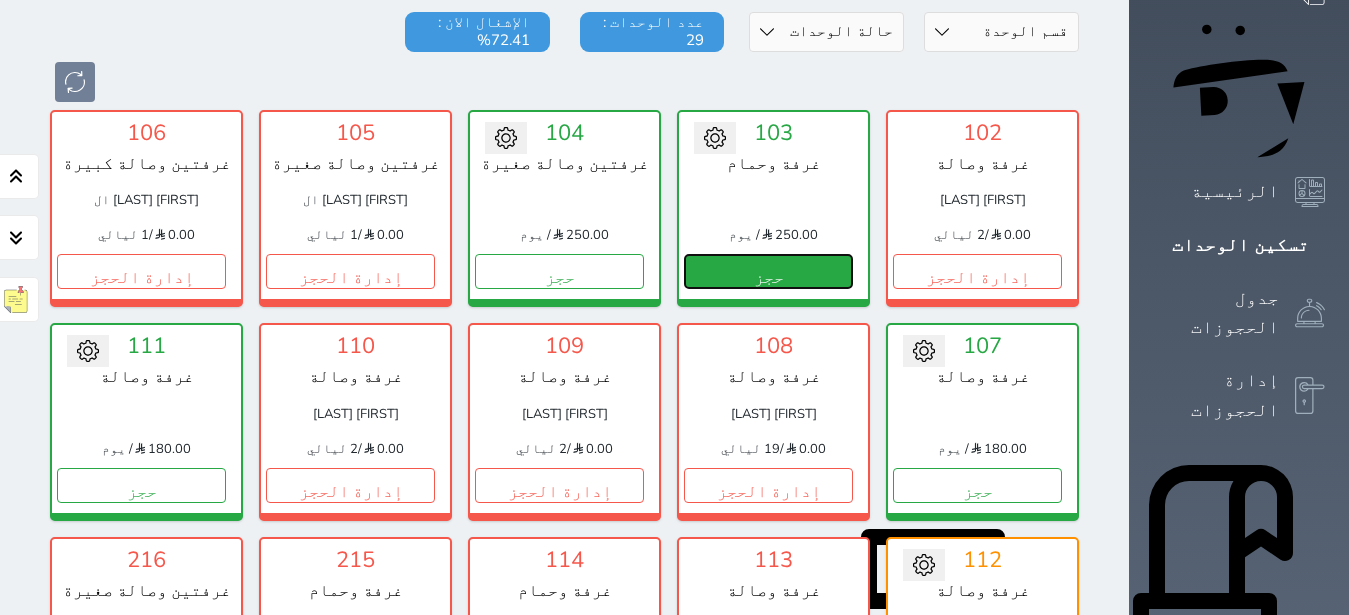 click on "حجز" at bounding box center [768, 271] 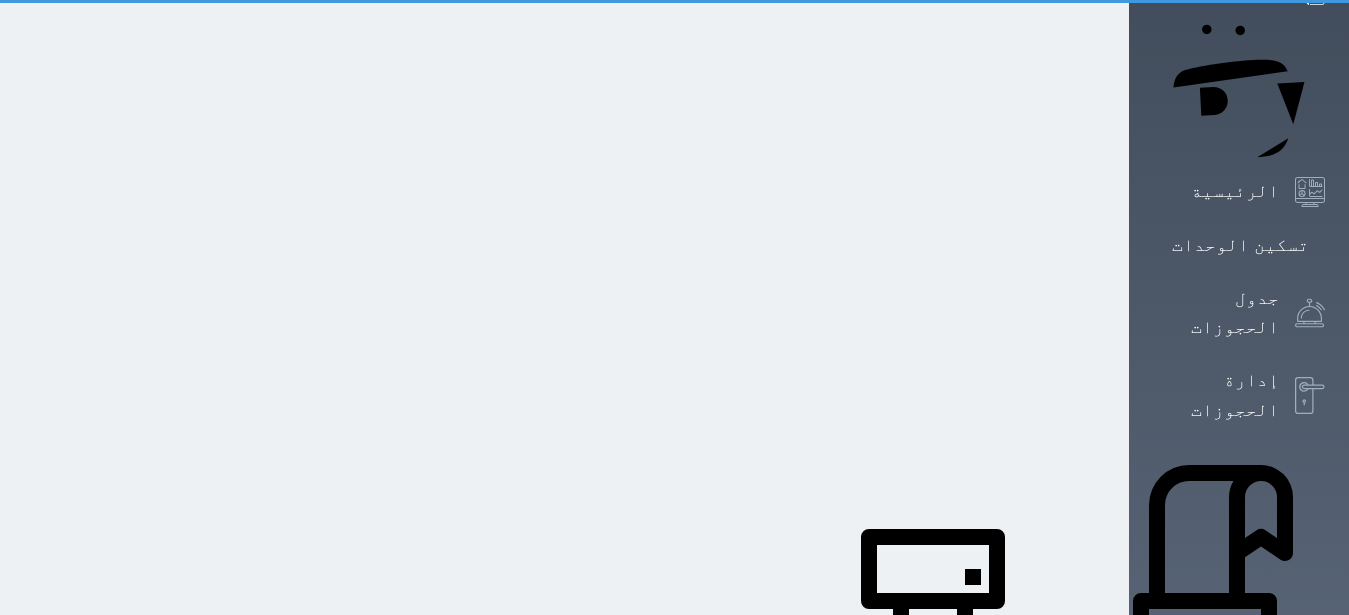 scroll, scrollTop: 0, scrollLeft: 0, axis: both 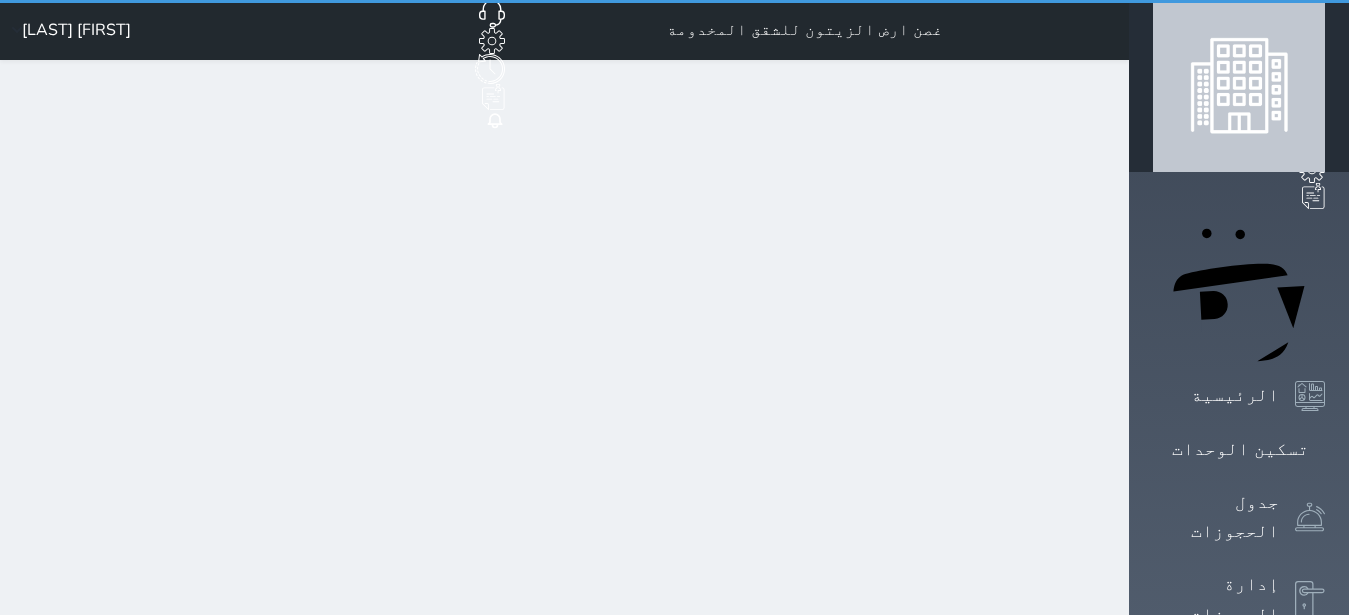 select on "1" 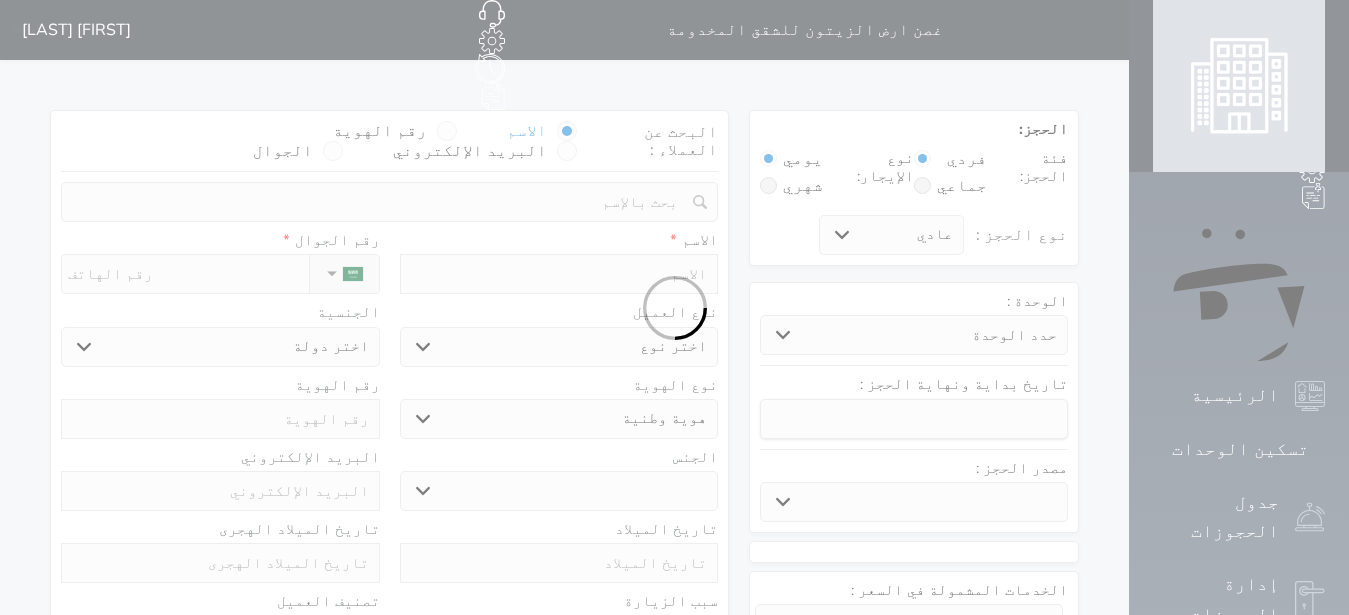 select 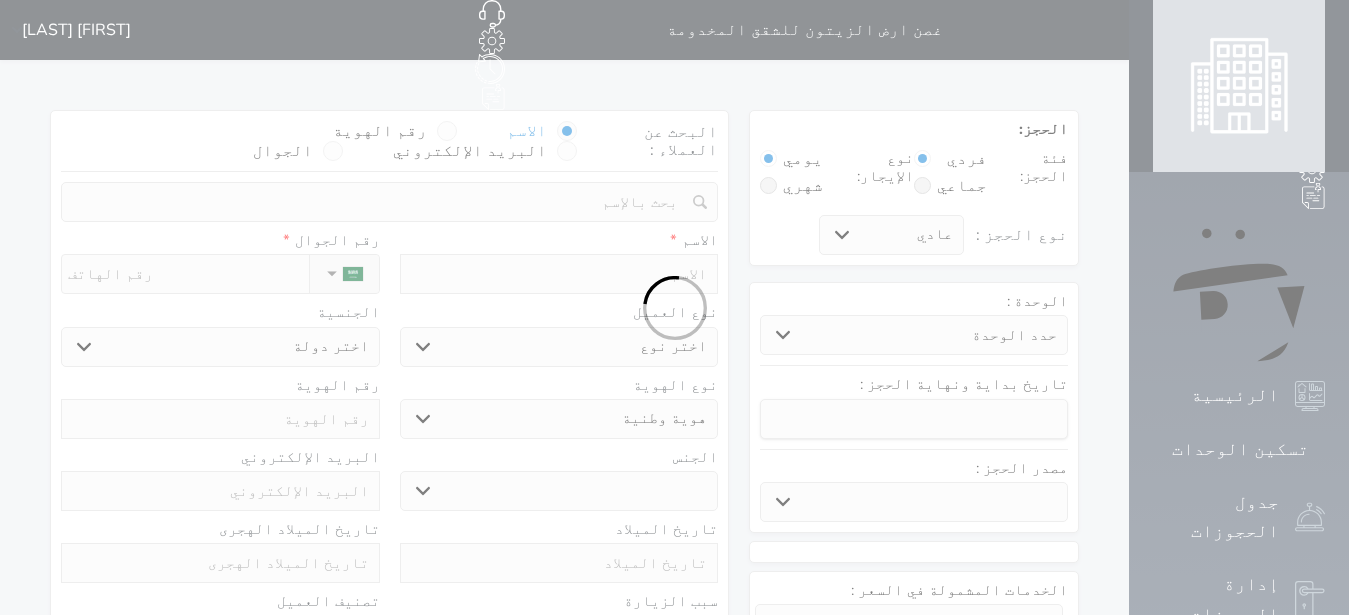 select 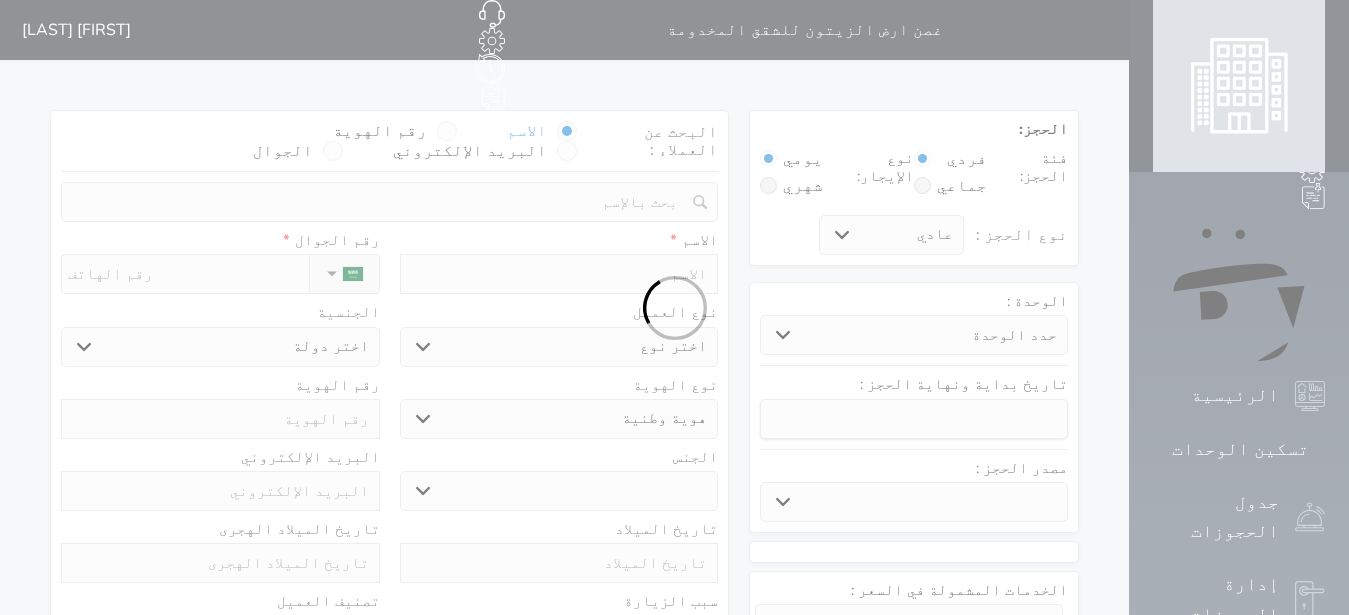 select 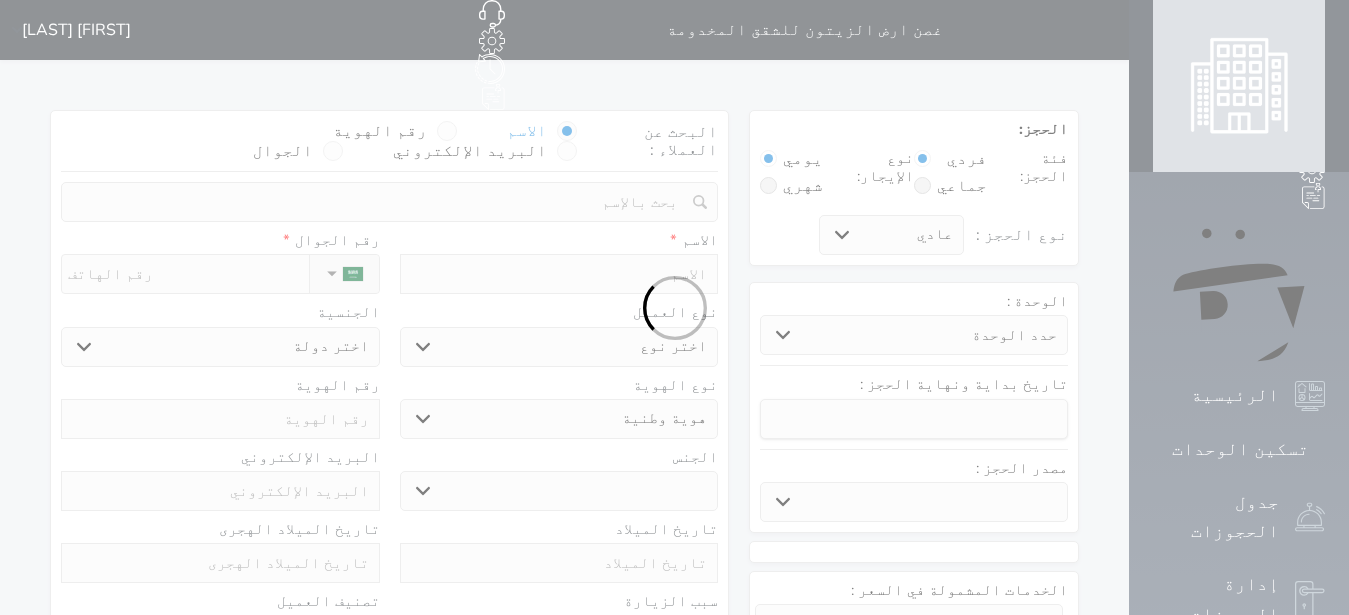 select 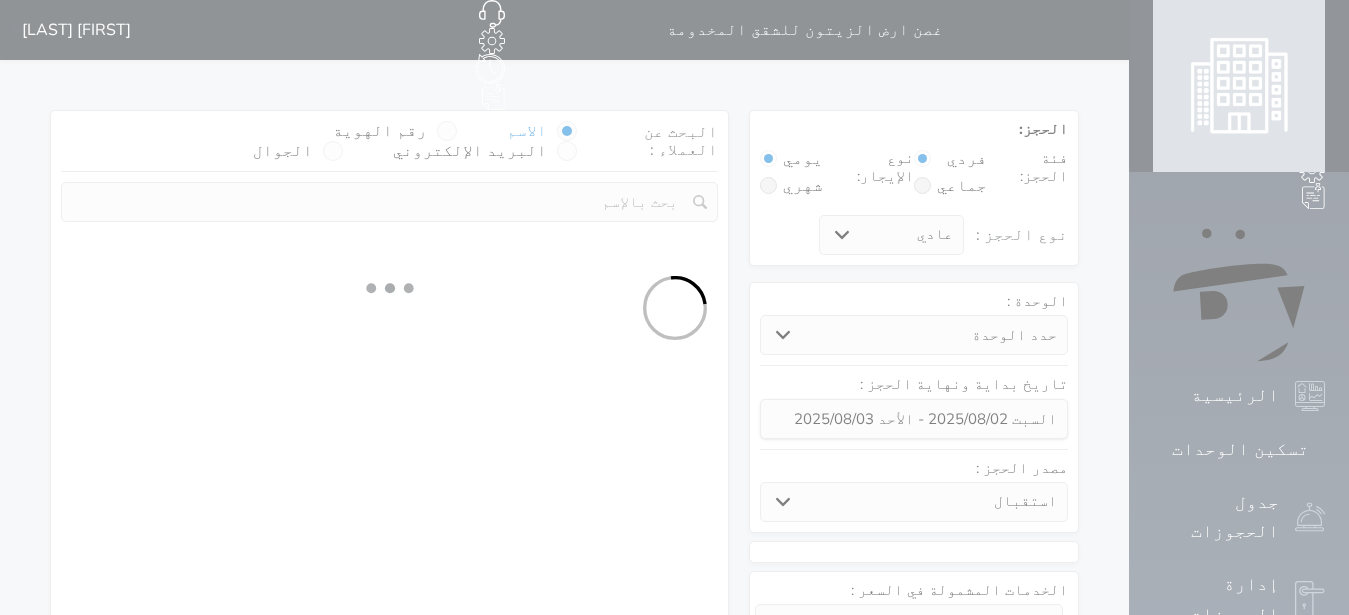 select 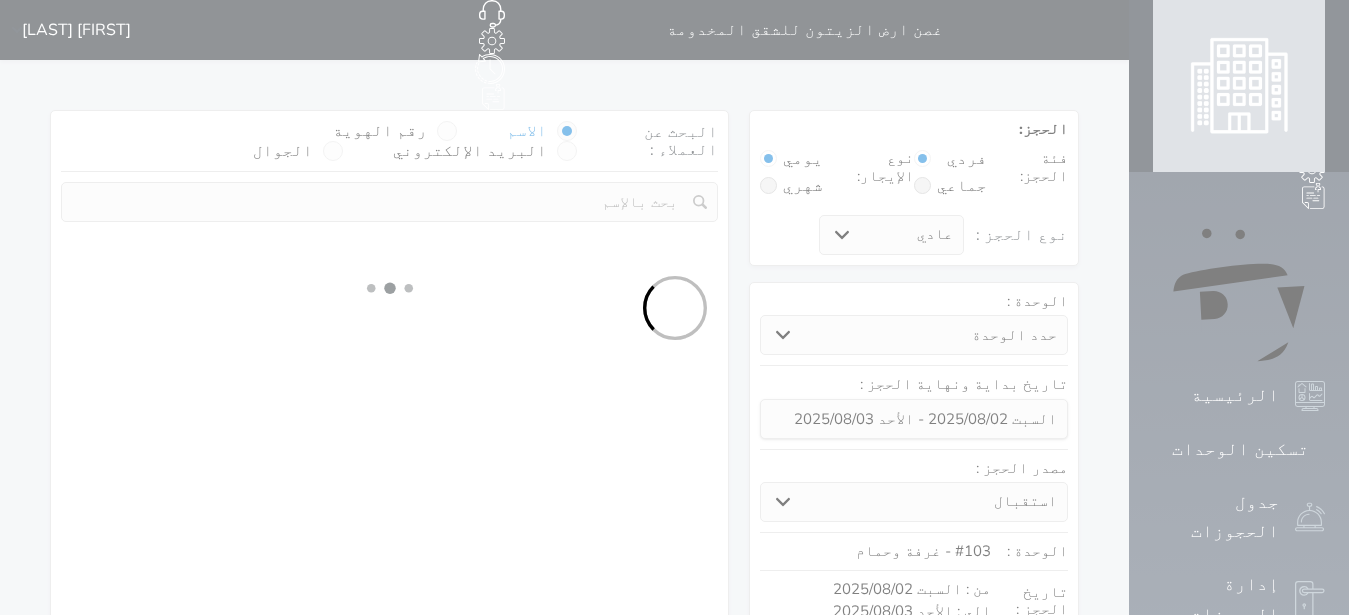 select on "1" 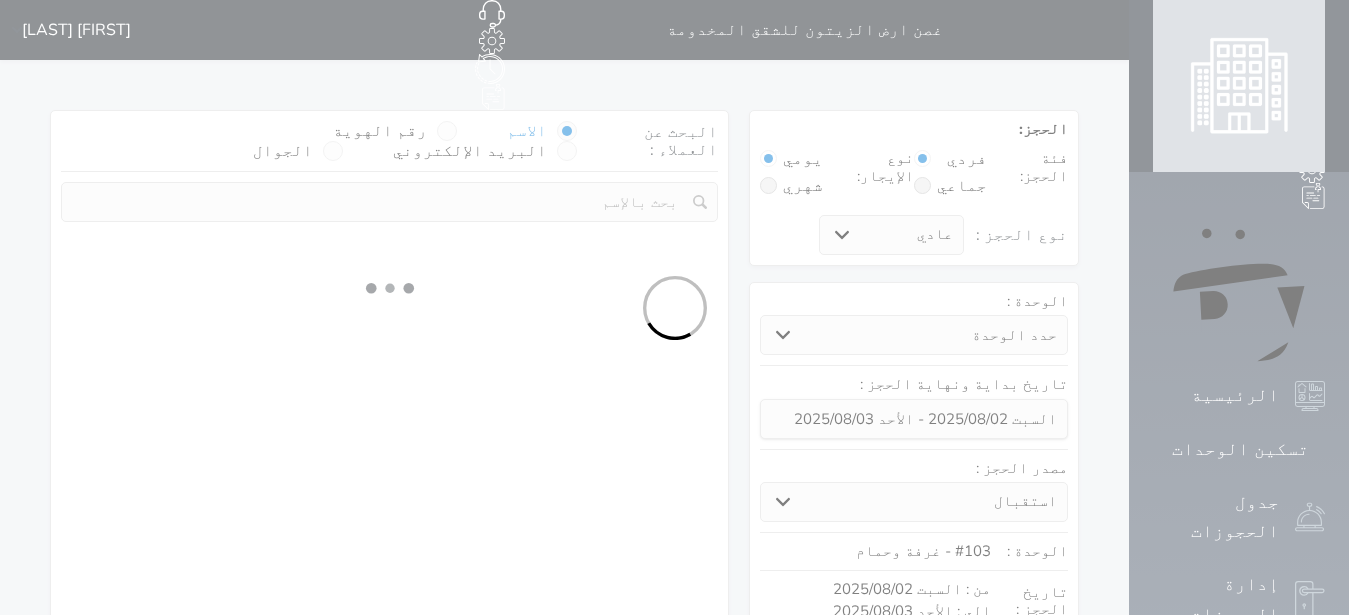 select on "113" 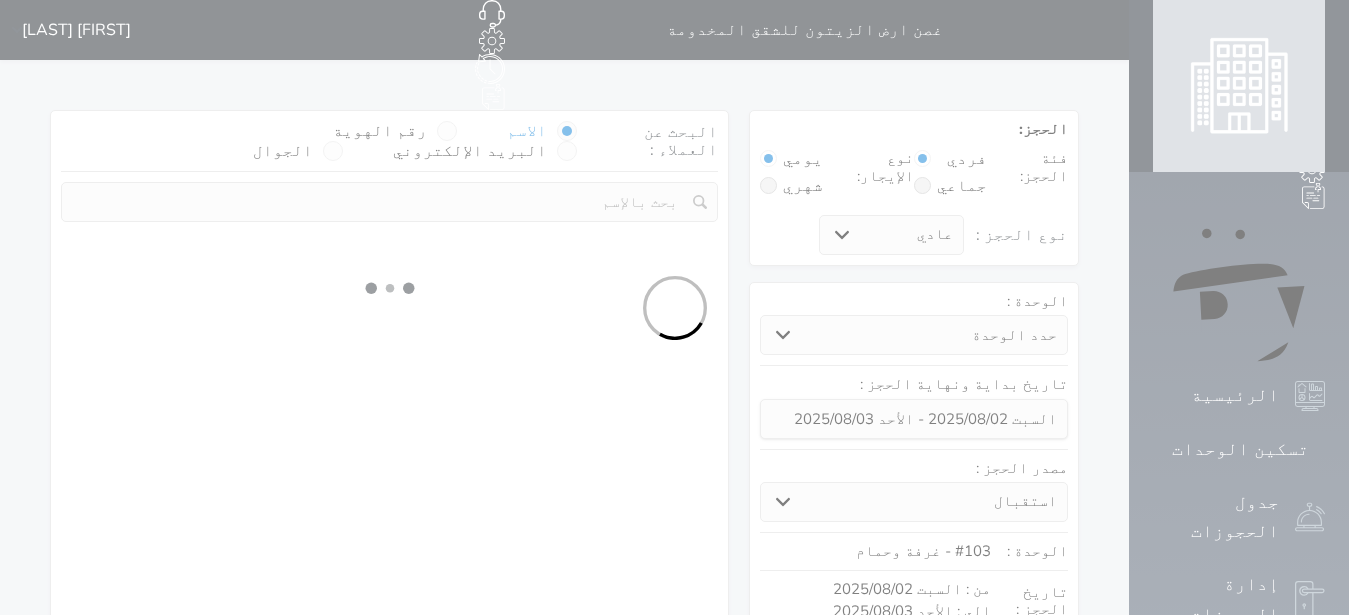 select on "1" 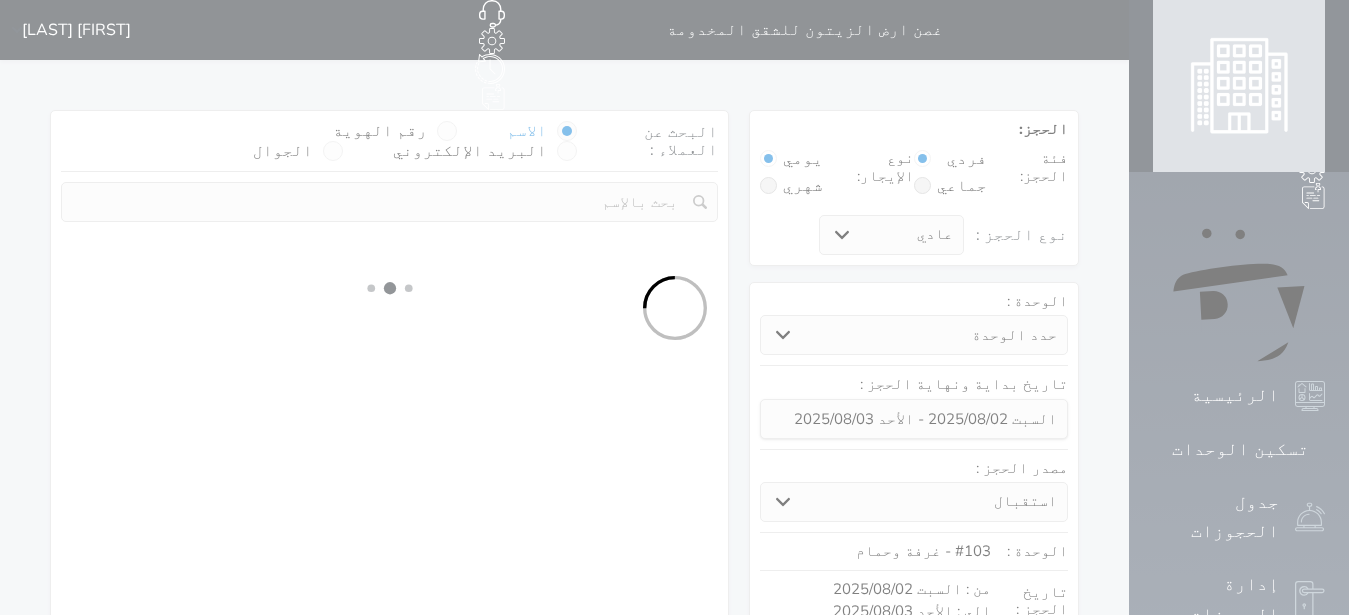 select 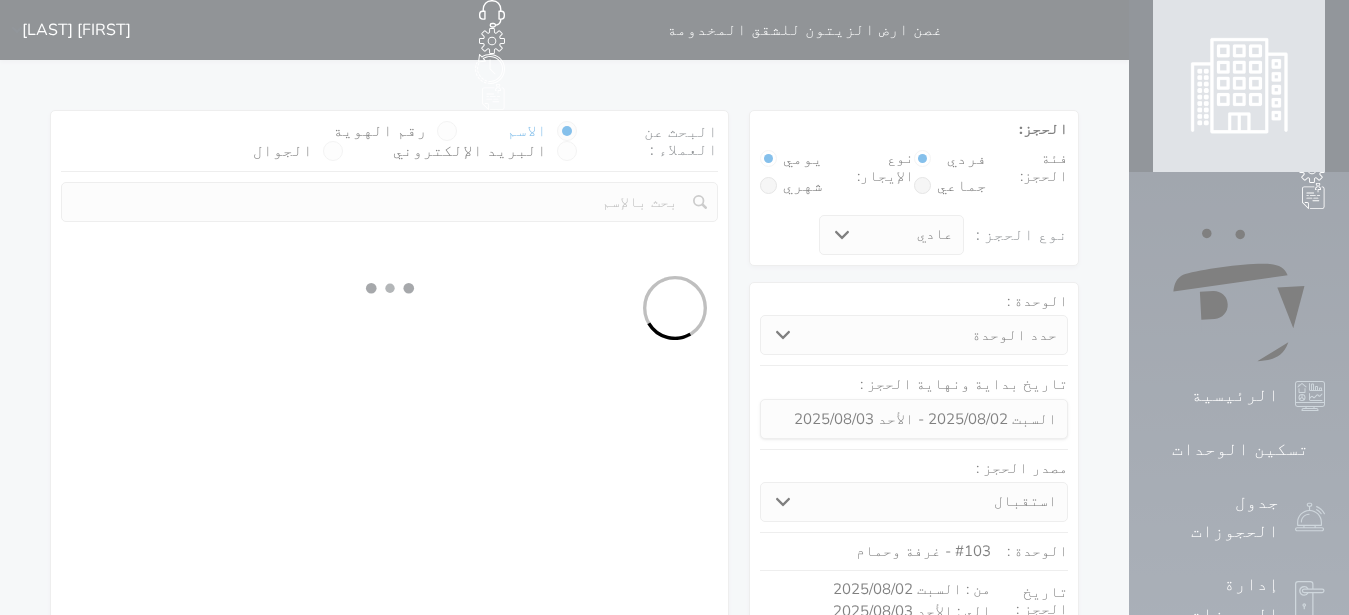 select on "7" 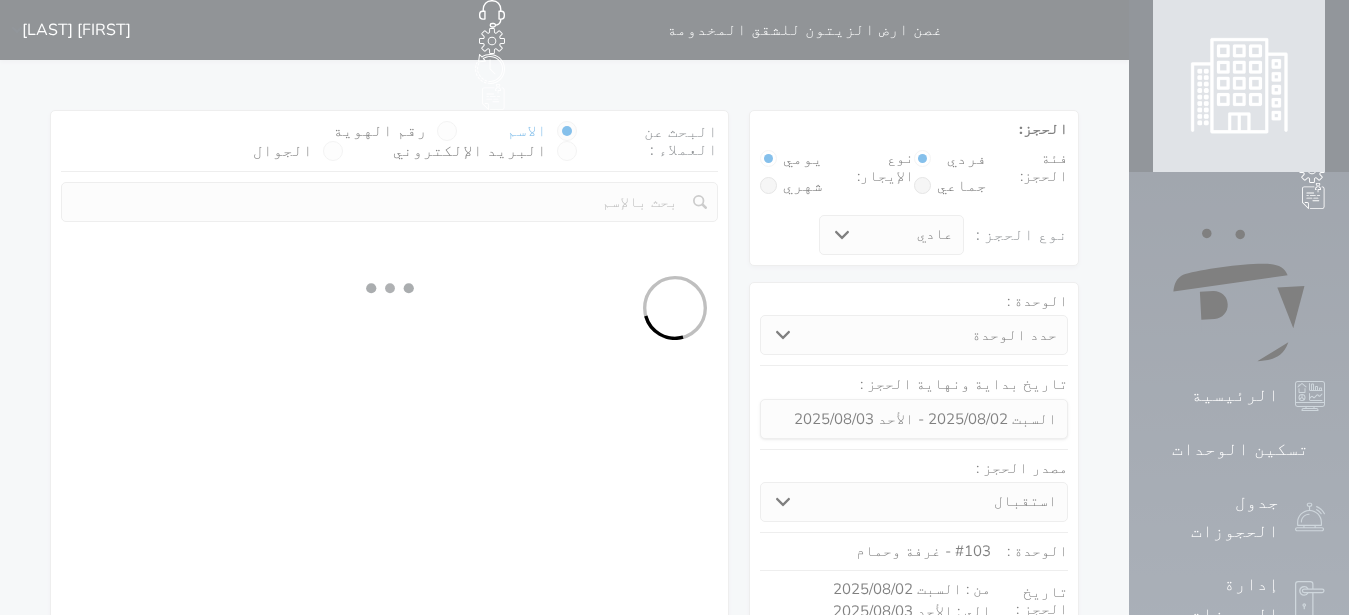select 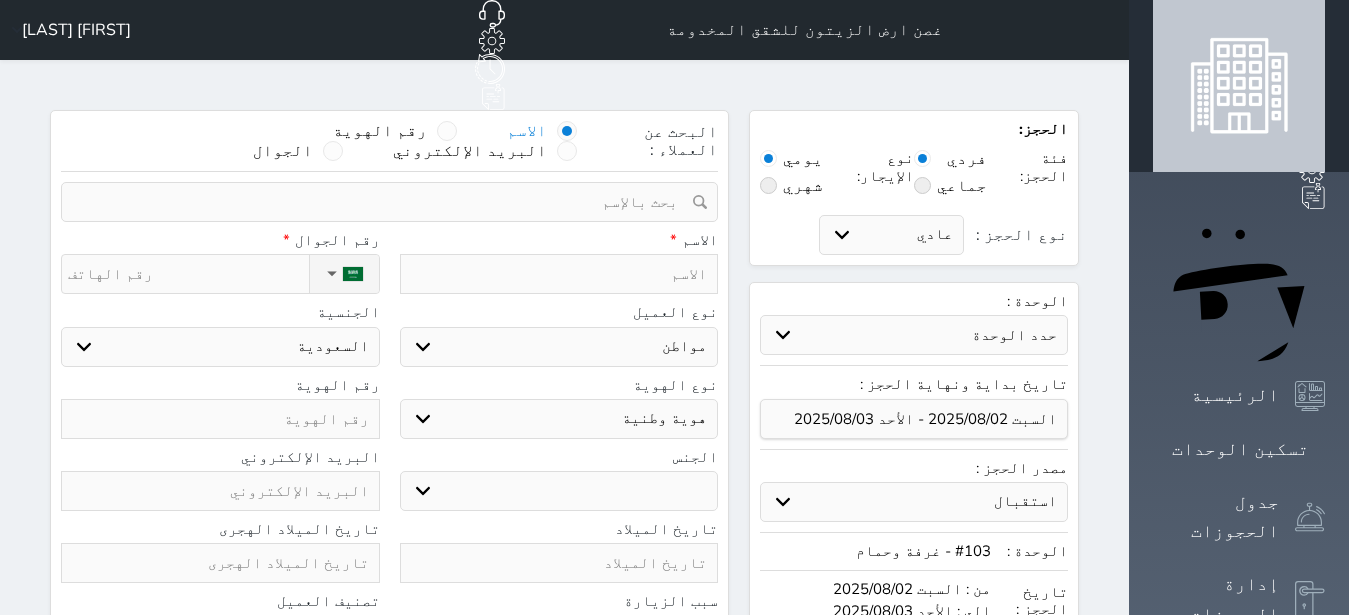 select 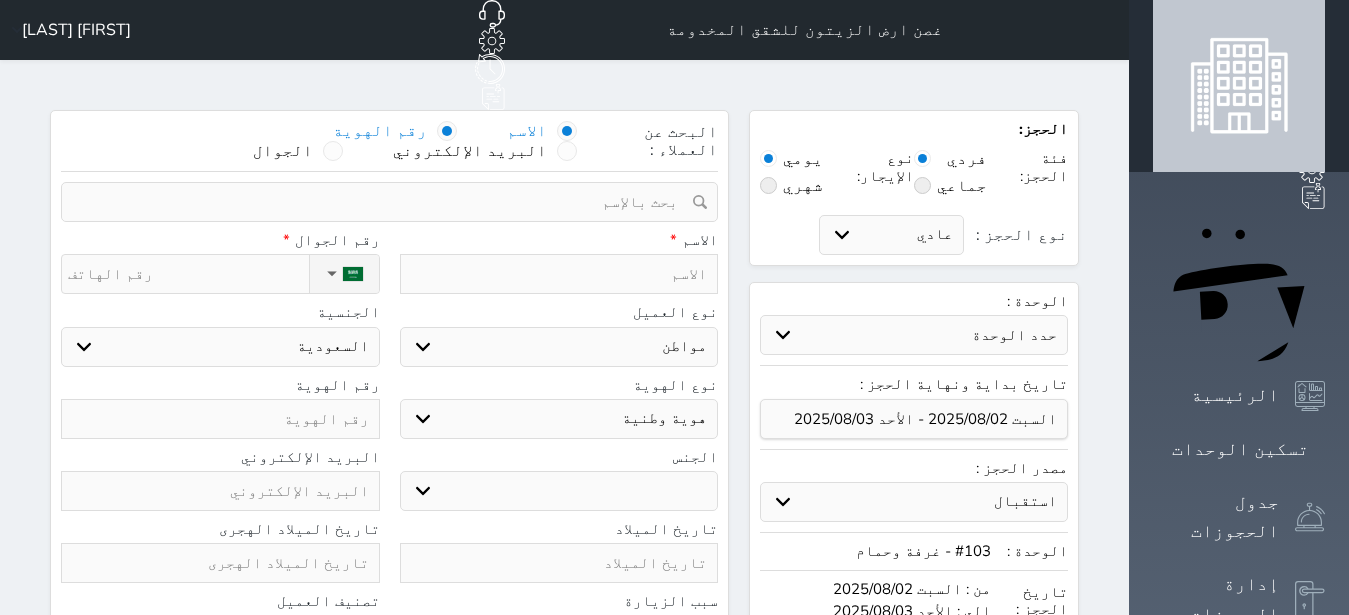 select 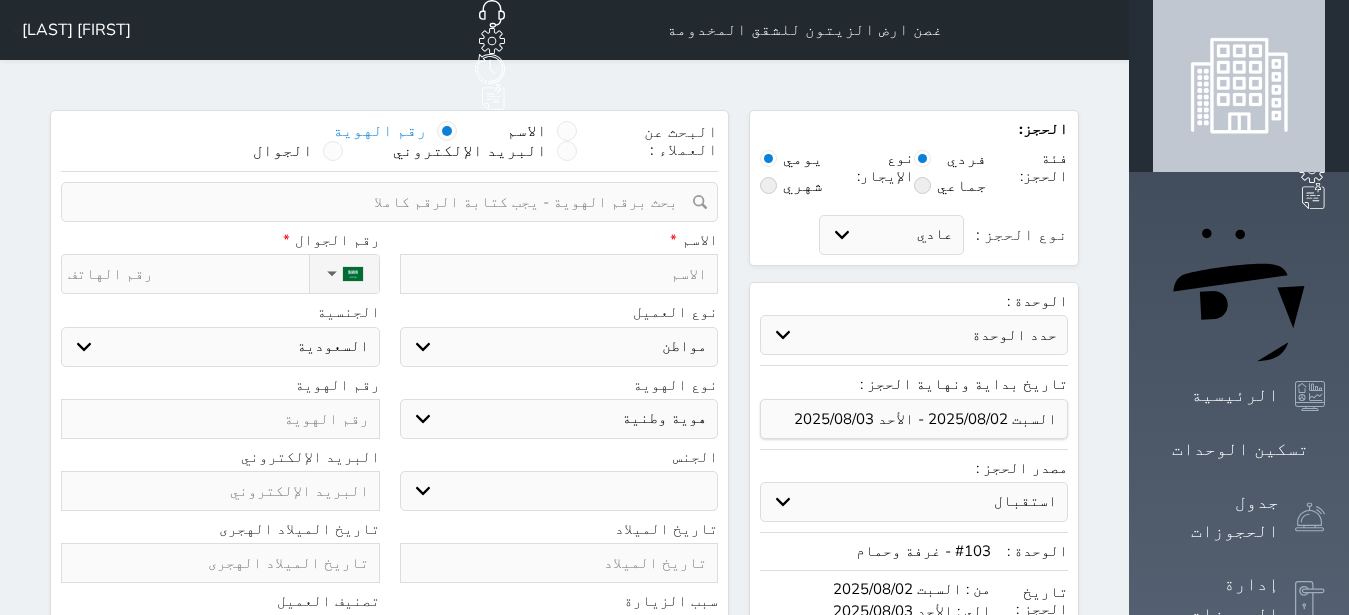 select 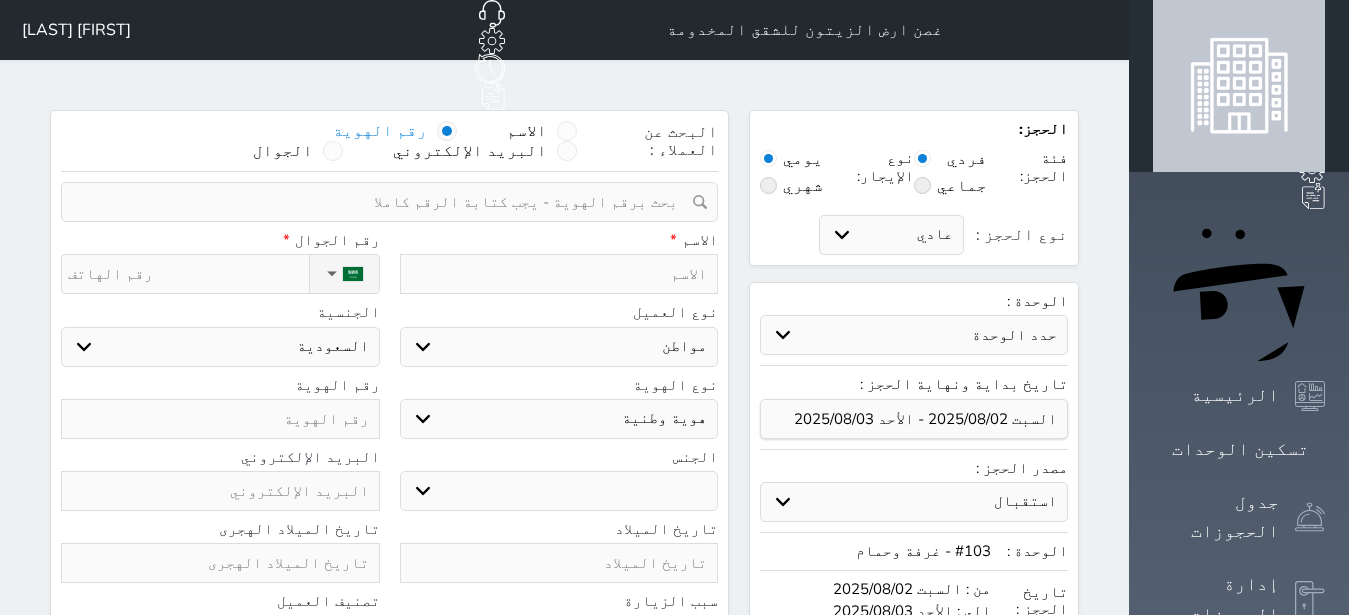 click at bounding box center [382, 202] 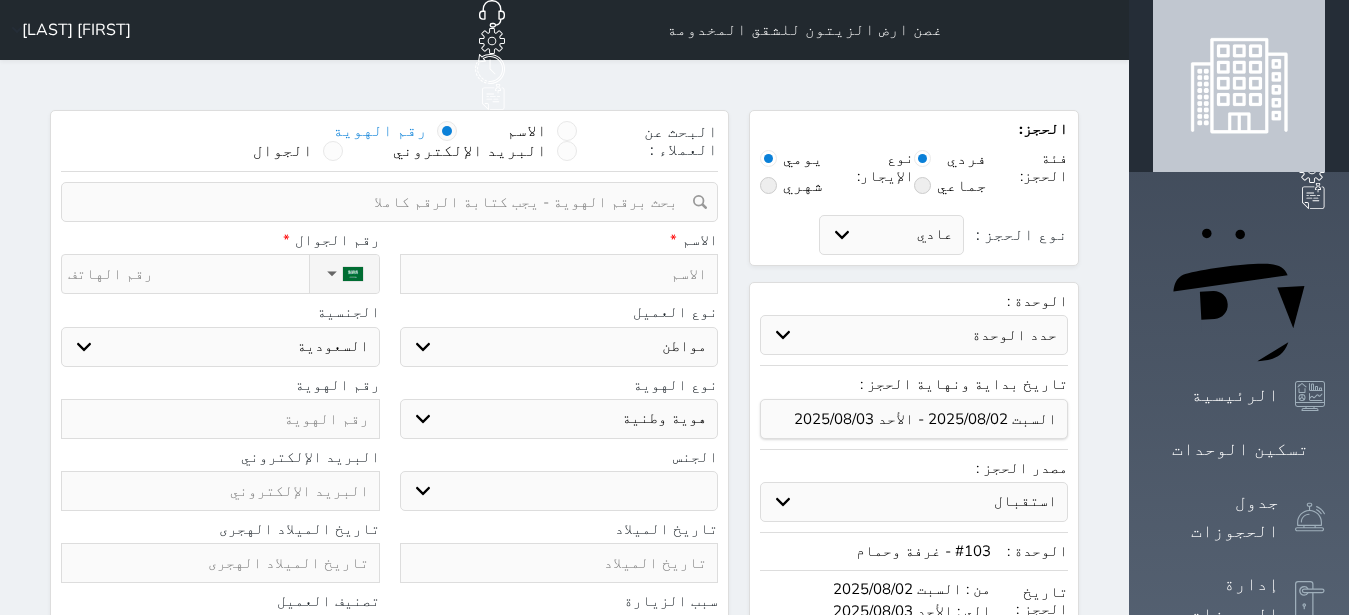 type on "2" 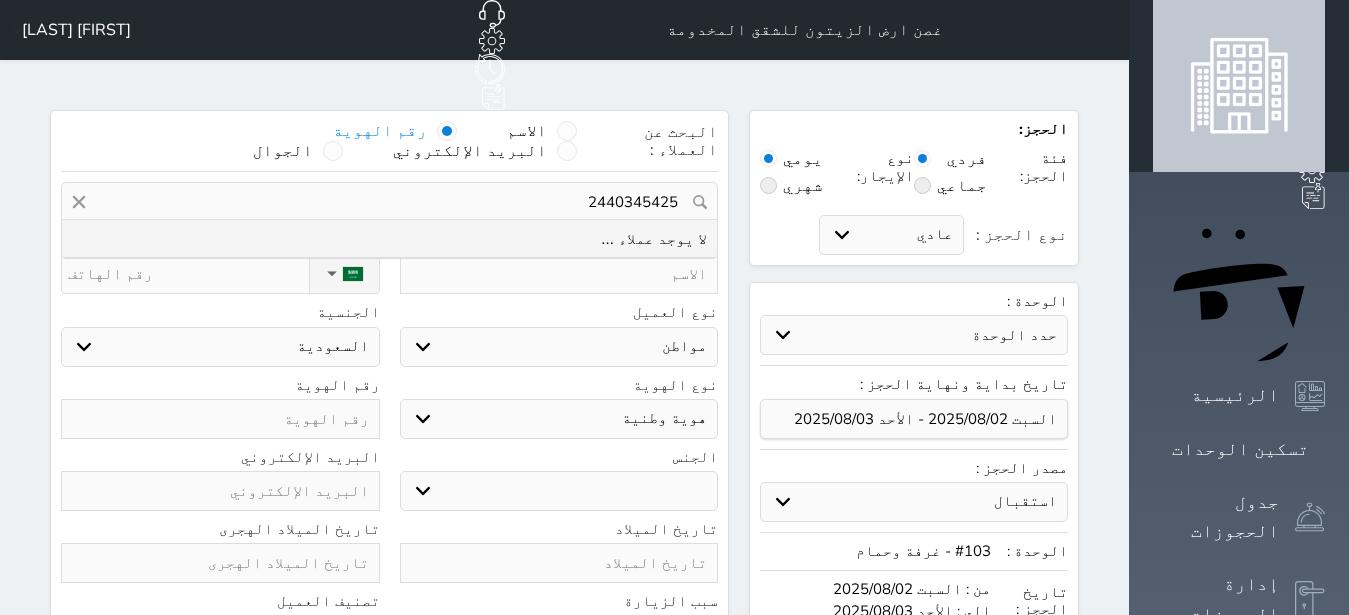 click on "2440345425" at bounding box center [389, 202] 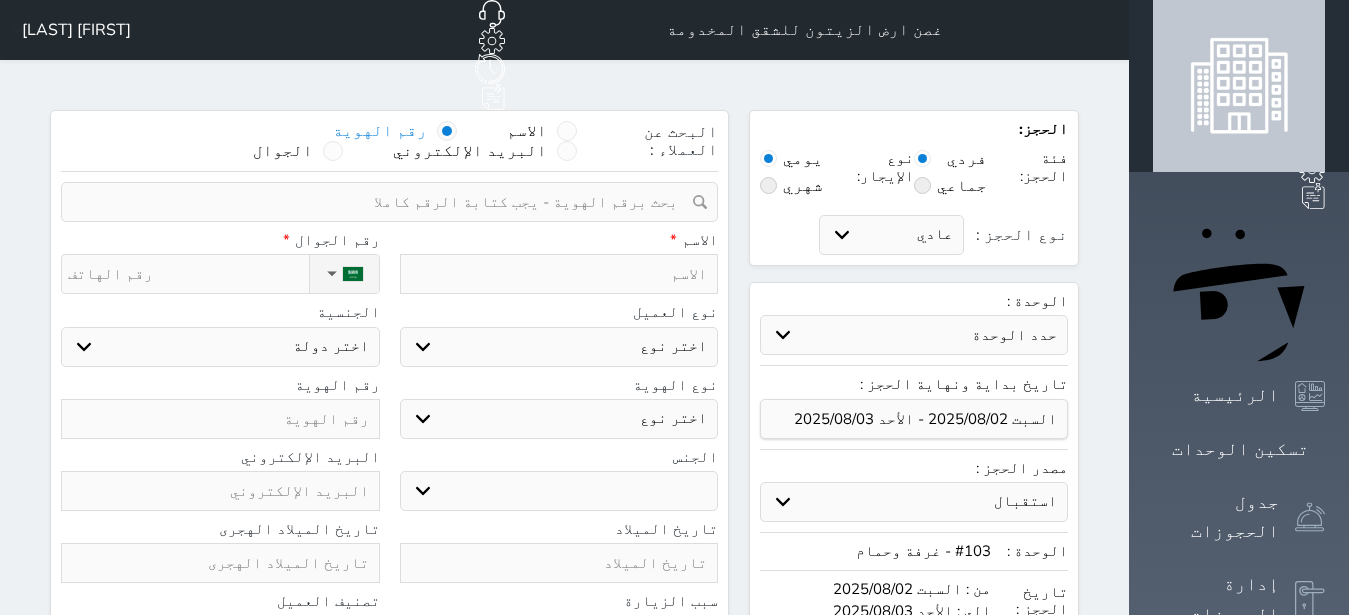 paste on "2440345425" 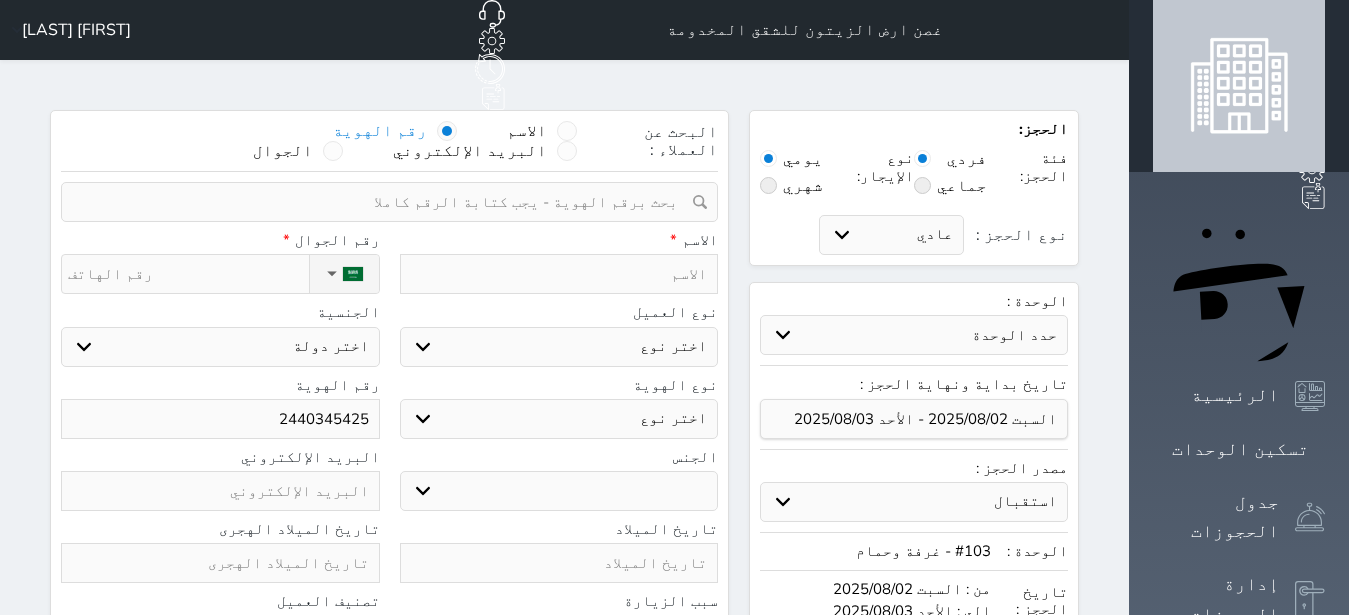 type on "2440345425" 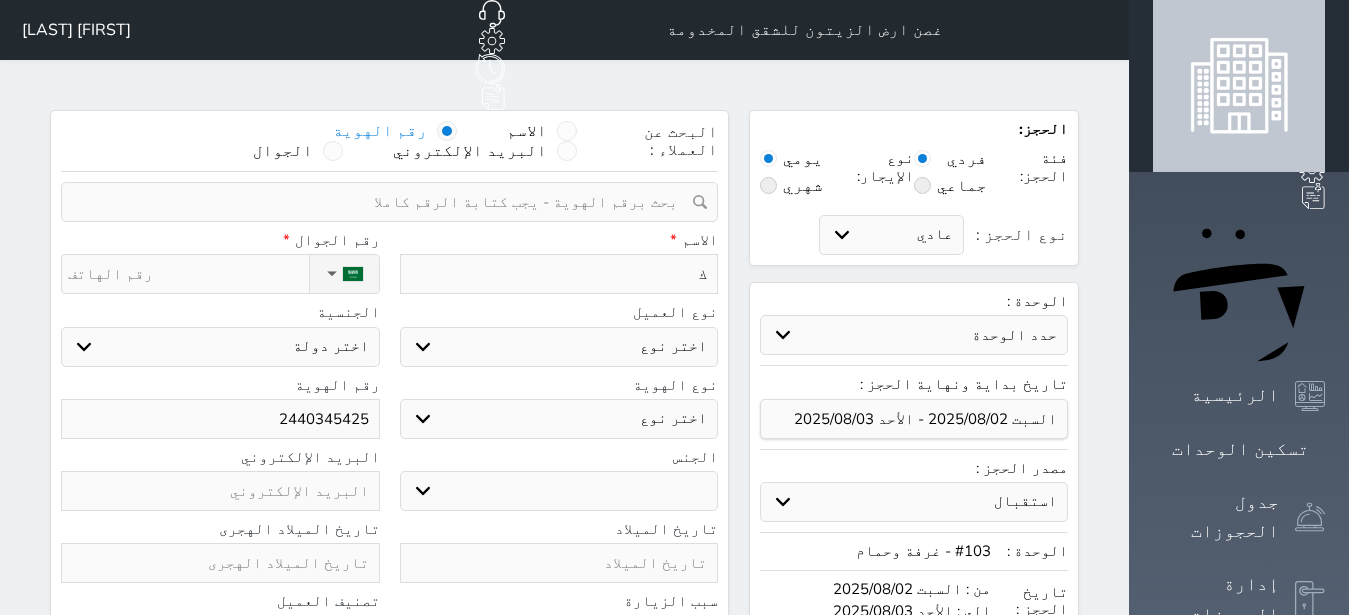 type on "[FIRST]" 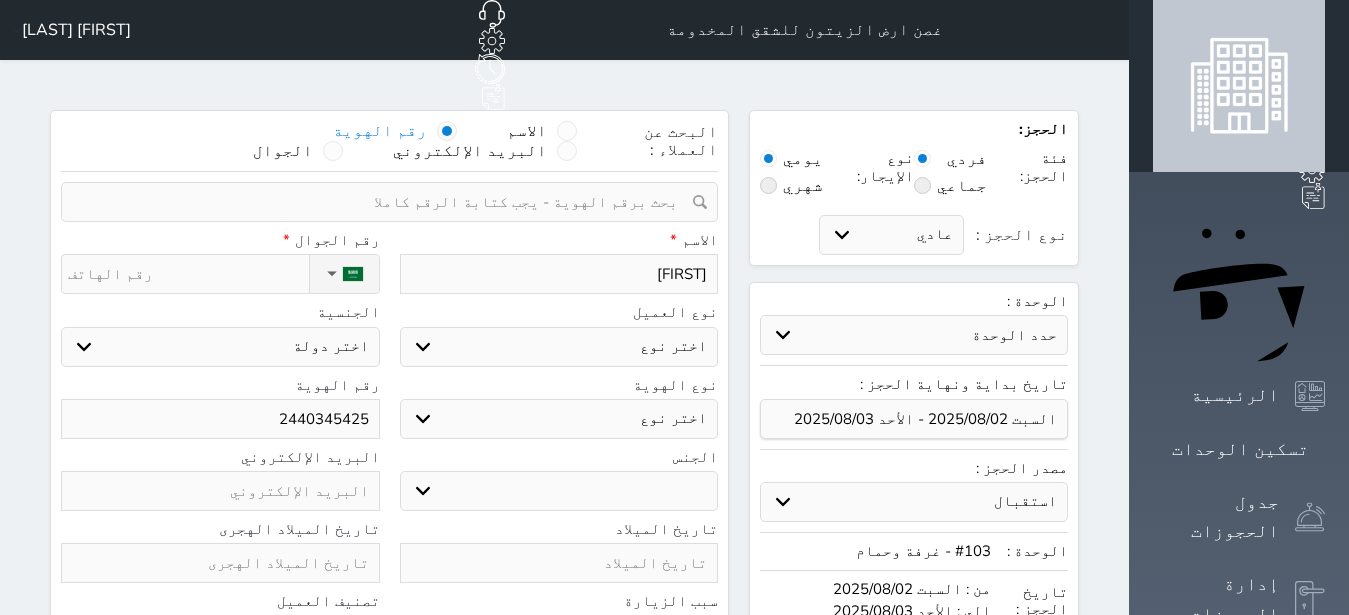 type on "كام" 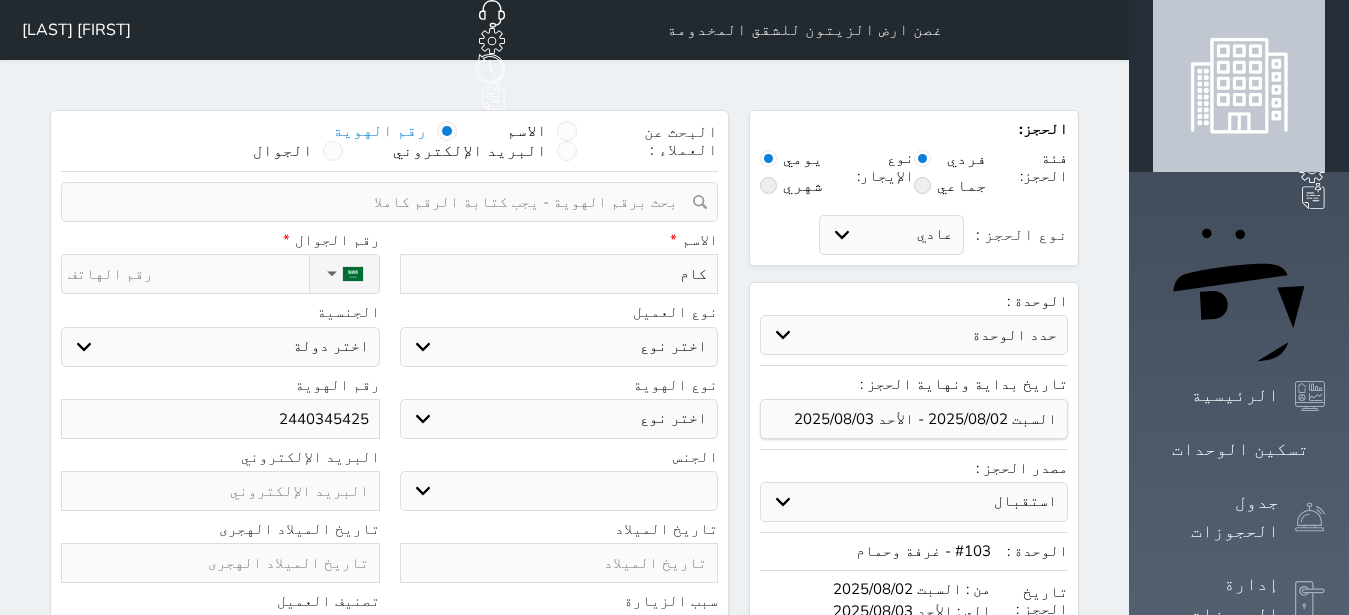 type on "كامل" 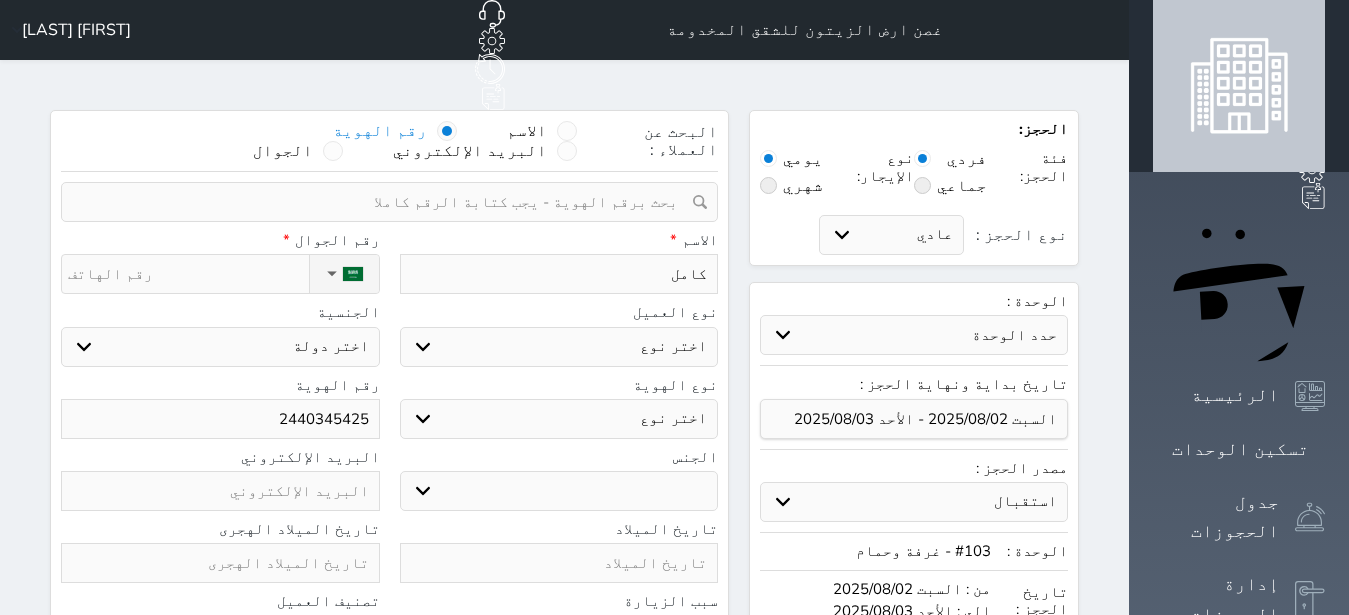 type on "كامل" 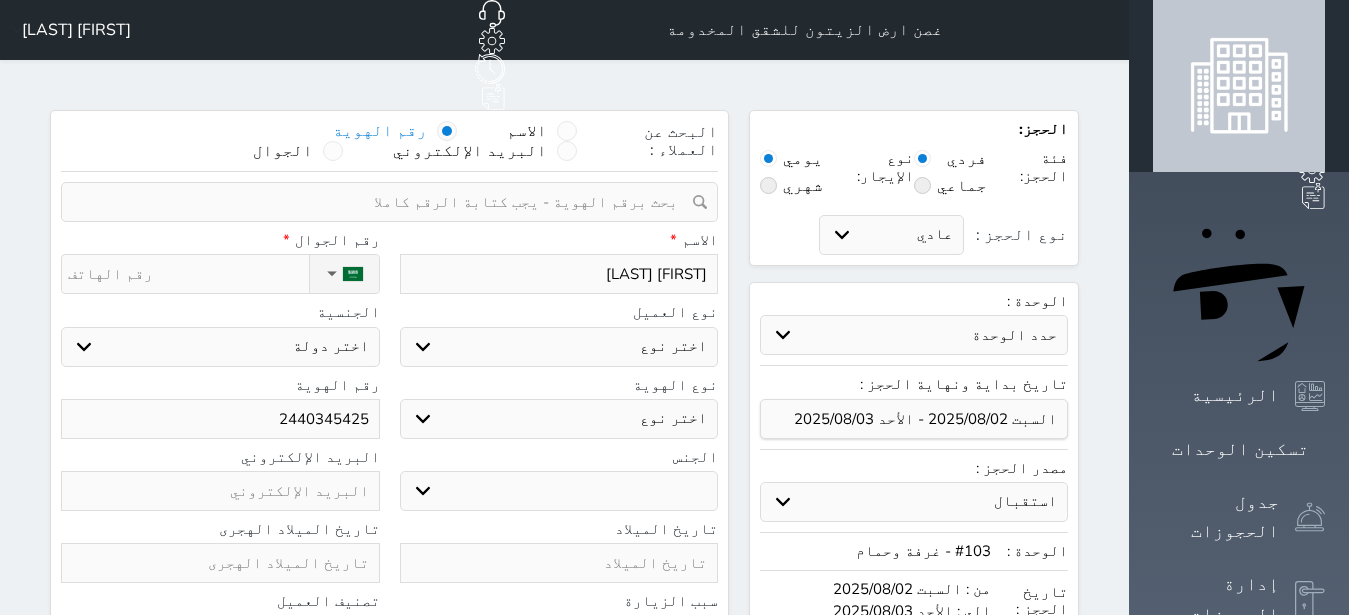 type on "[FIRST] [LAST]" 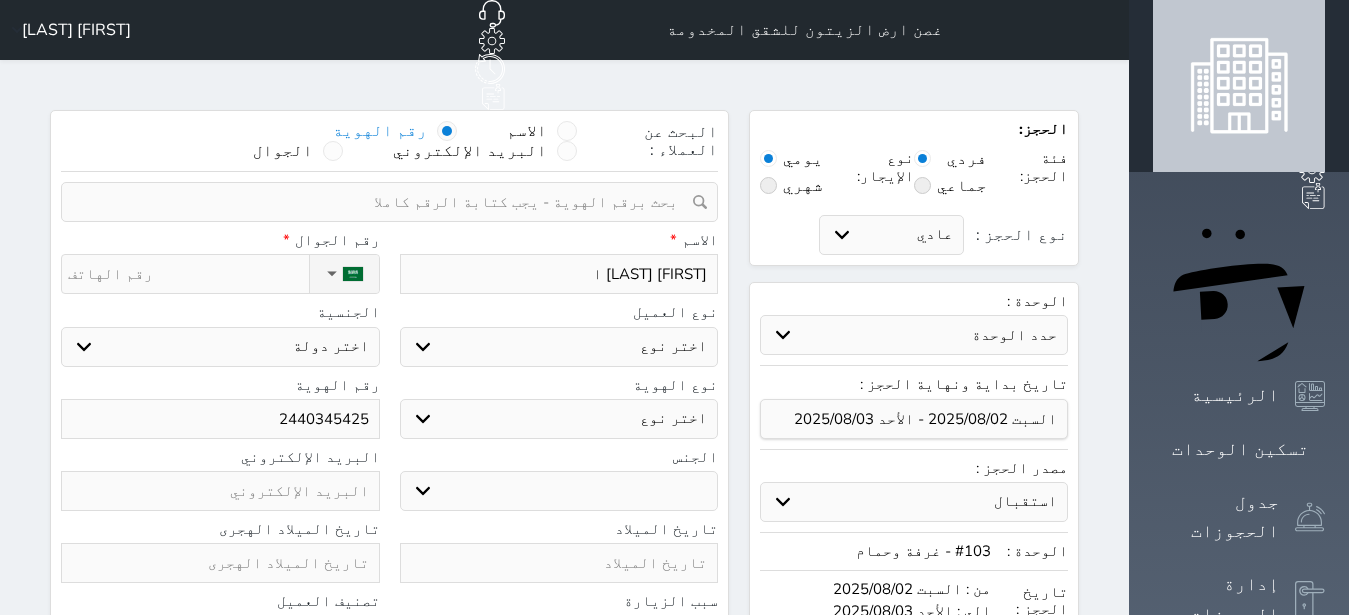 type on "[FIRST] [LAST] ا" 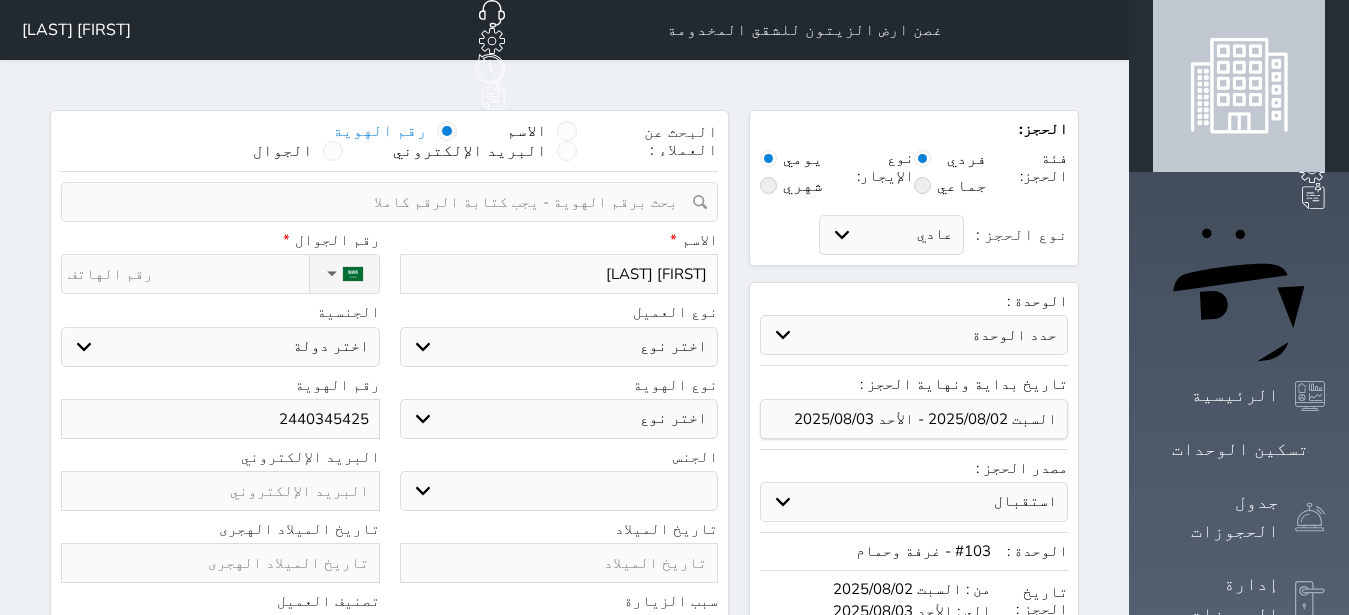 type on "[FIRST] [LAST]" 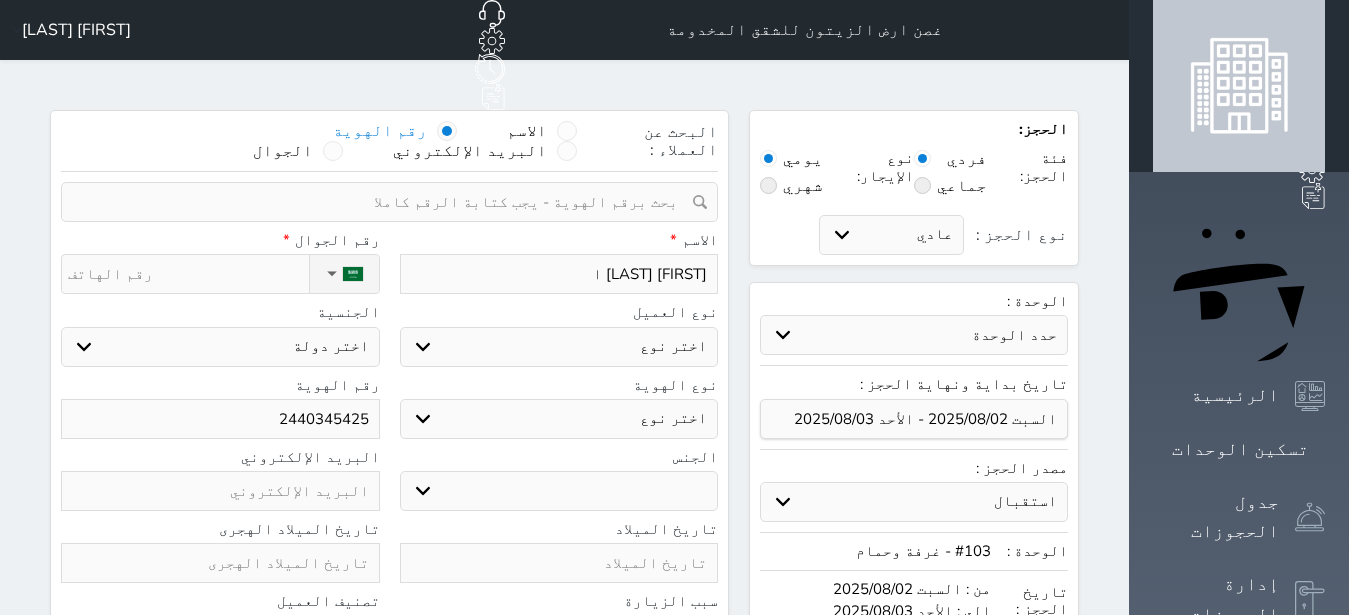 type on "سجل حجوزات العميل [FIRST] [LAST] ال" 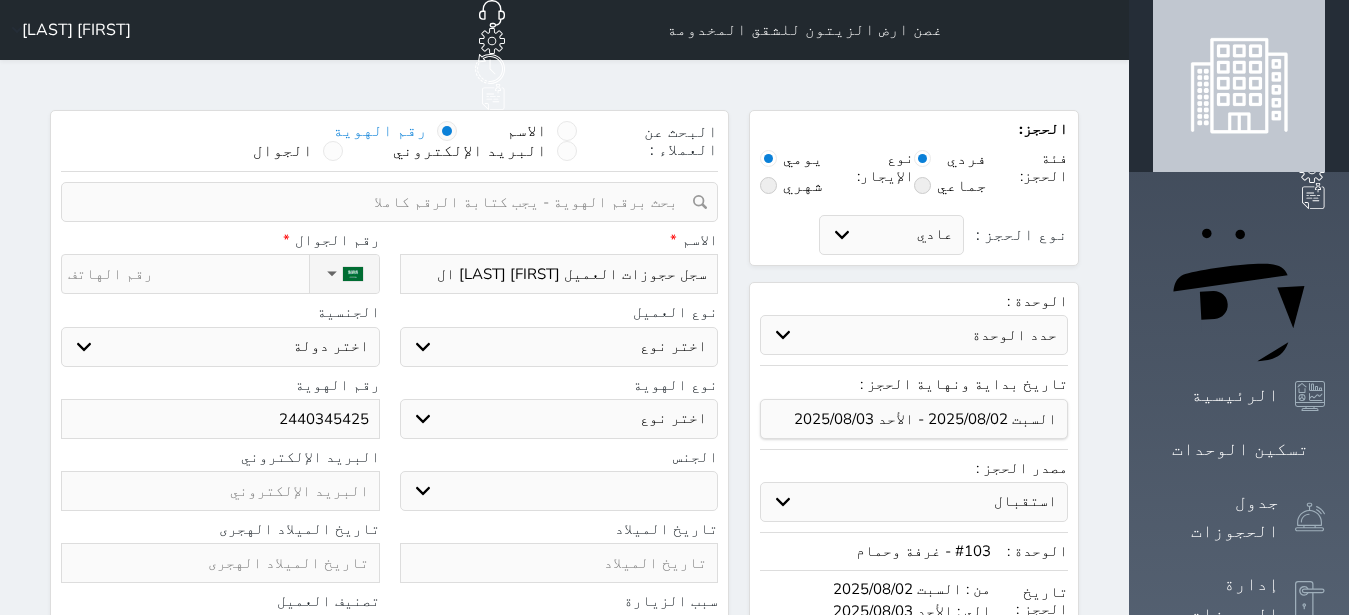 type on "[FIRST] [LAST] ال" 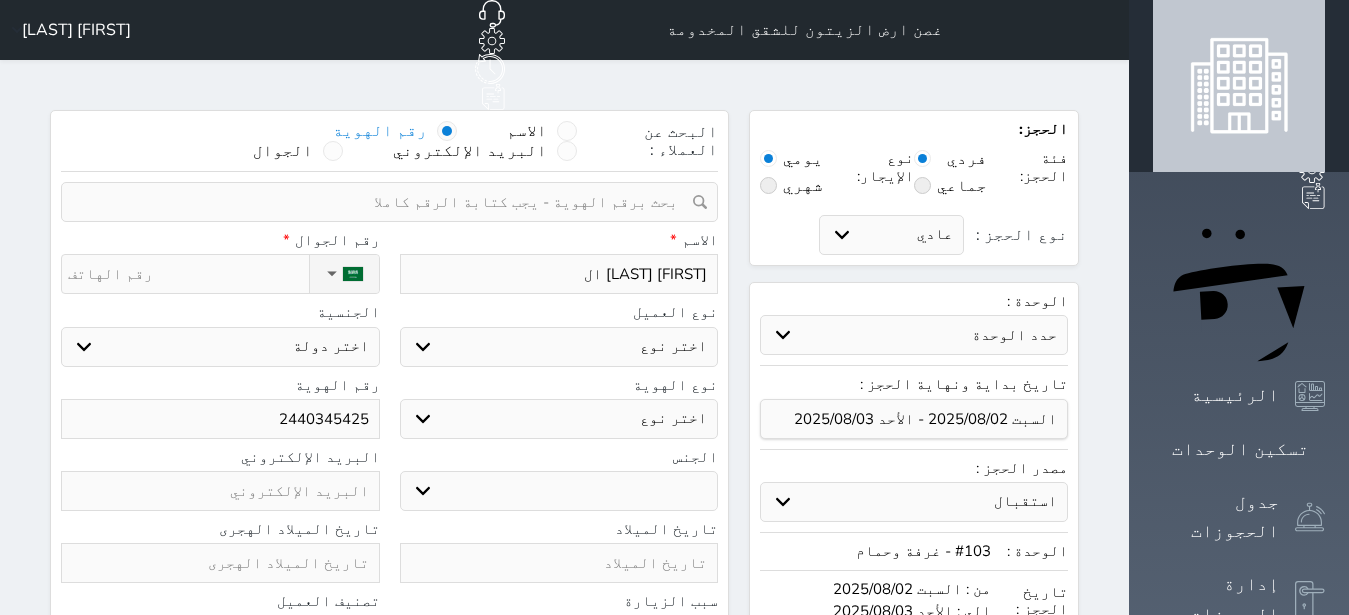 type on "[FIRST] [LAST] ال" 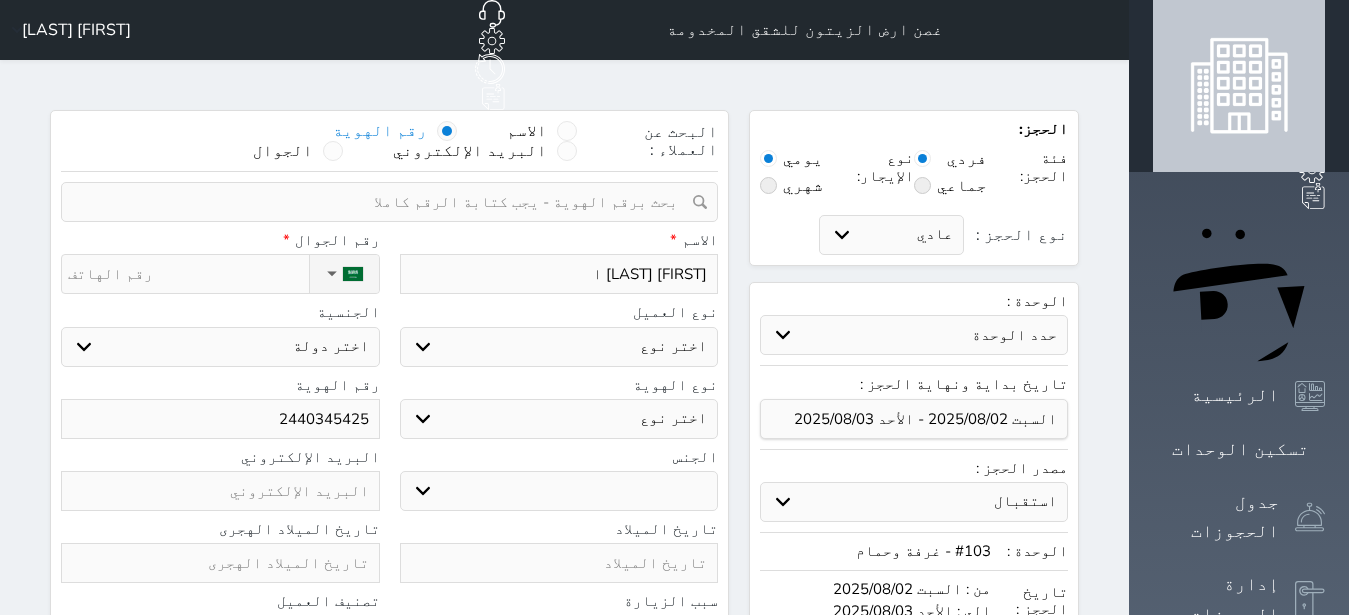 type on "[FIRST] [LAST] ال" 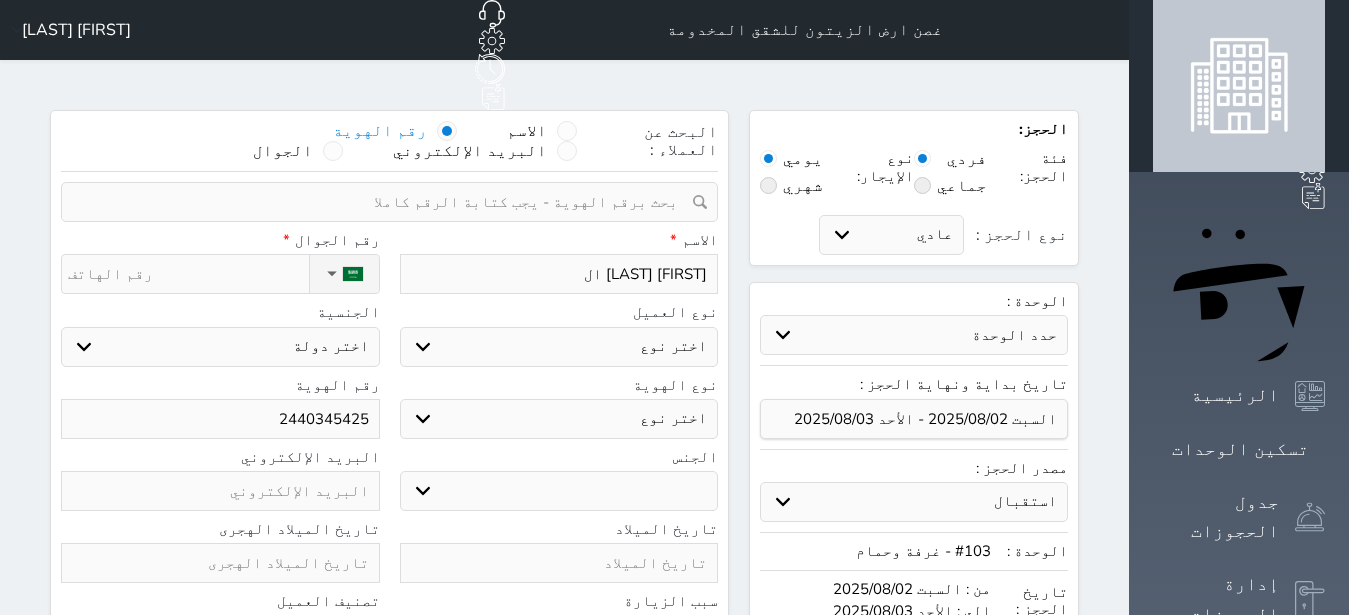 type on "[FIRST] [LAST]" 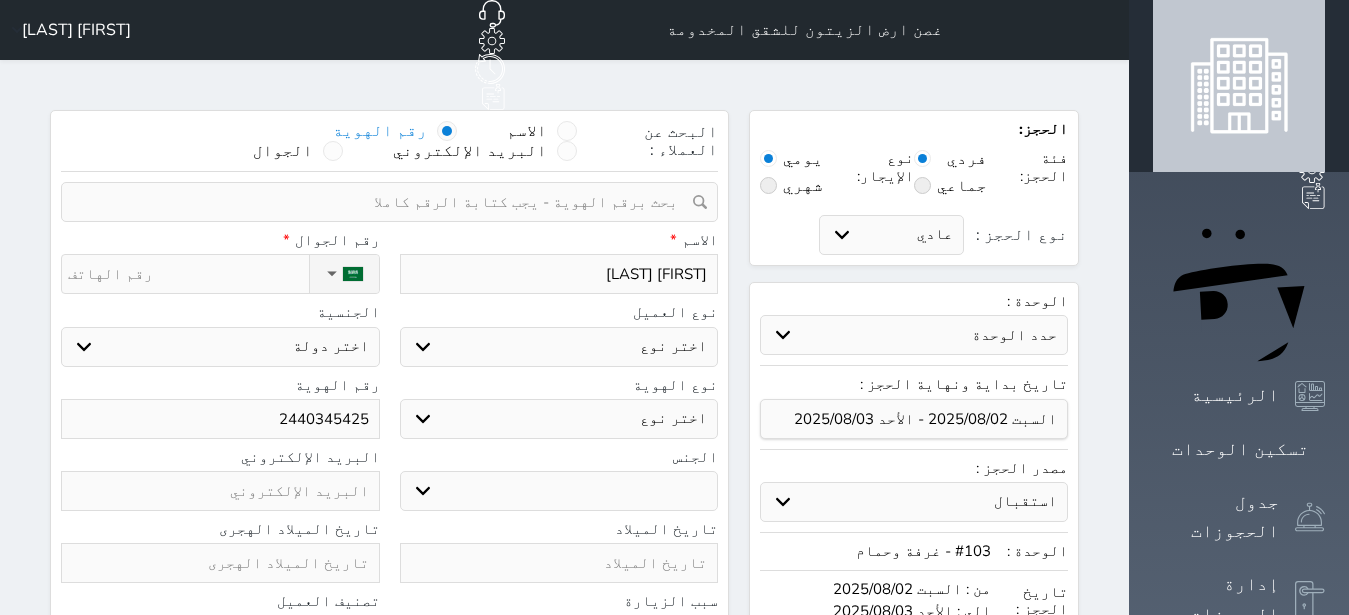 select 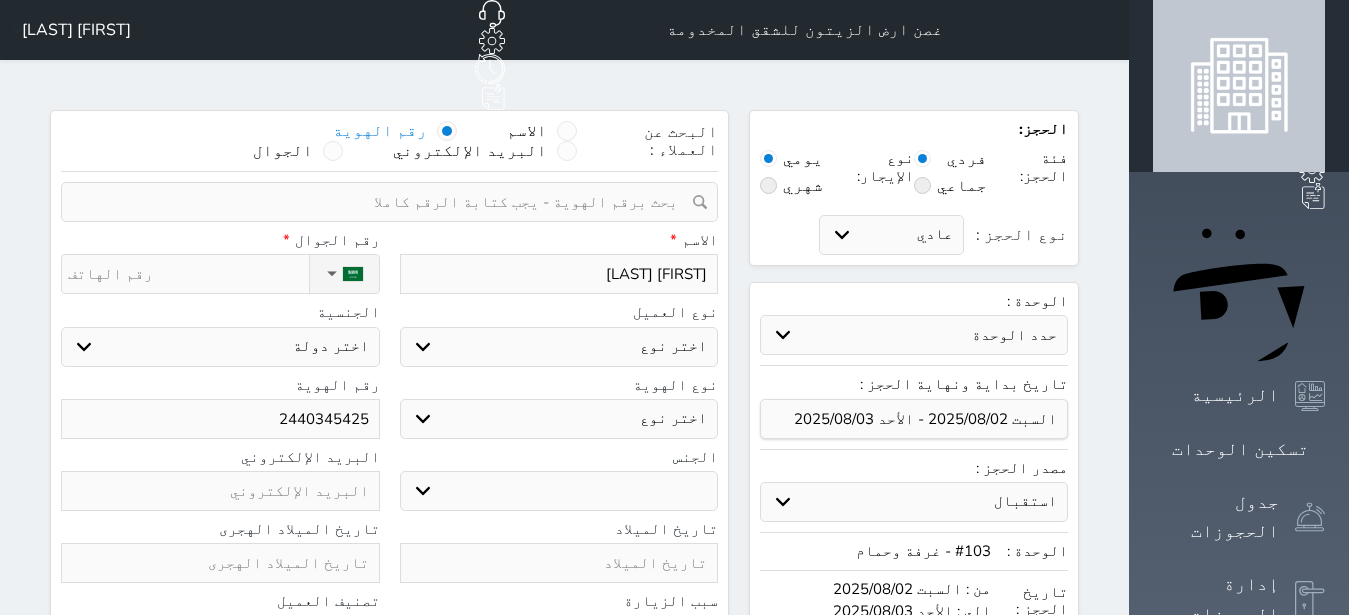 click on "اختر نوع   مواطن مواطن خليجي زائر مقيم" at bounding box center (559, 347) 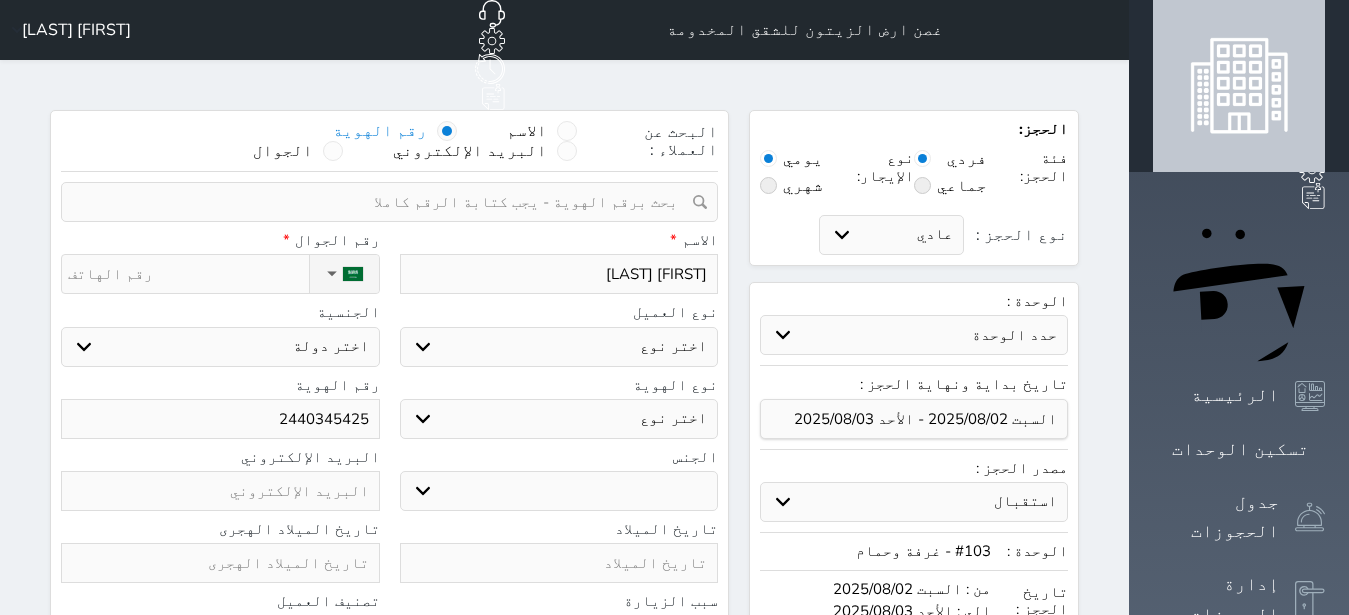 select on "4" 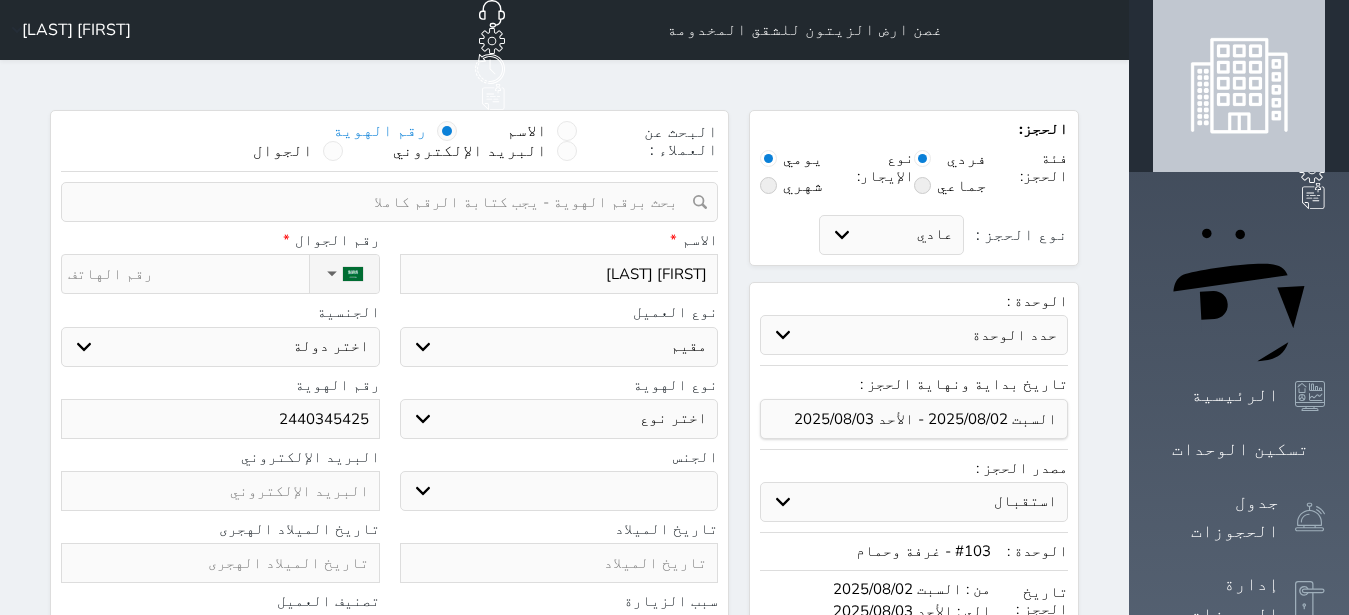 select 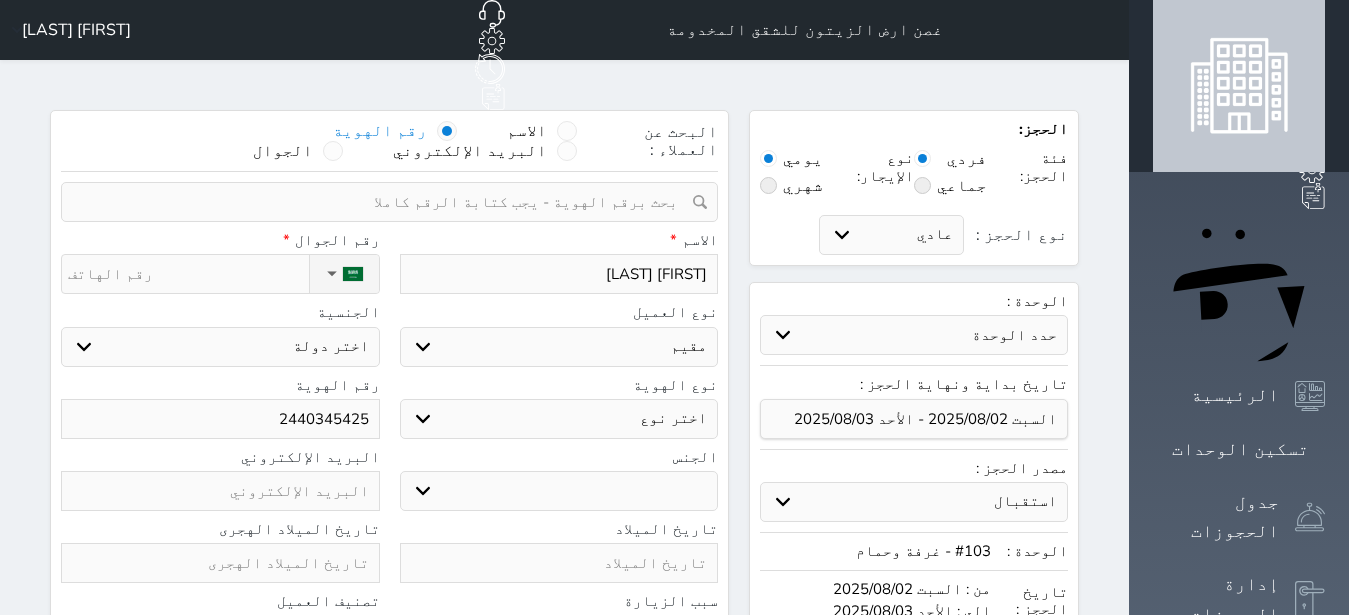 click on "اختر نوع   مقيم جواز السفر" at bounding box center (559, 419) 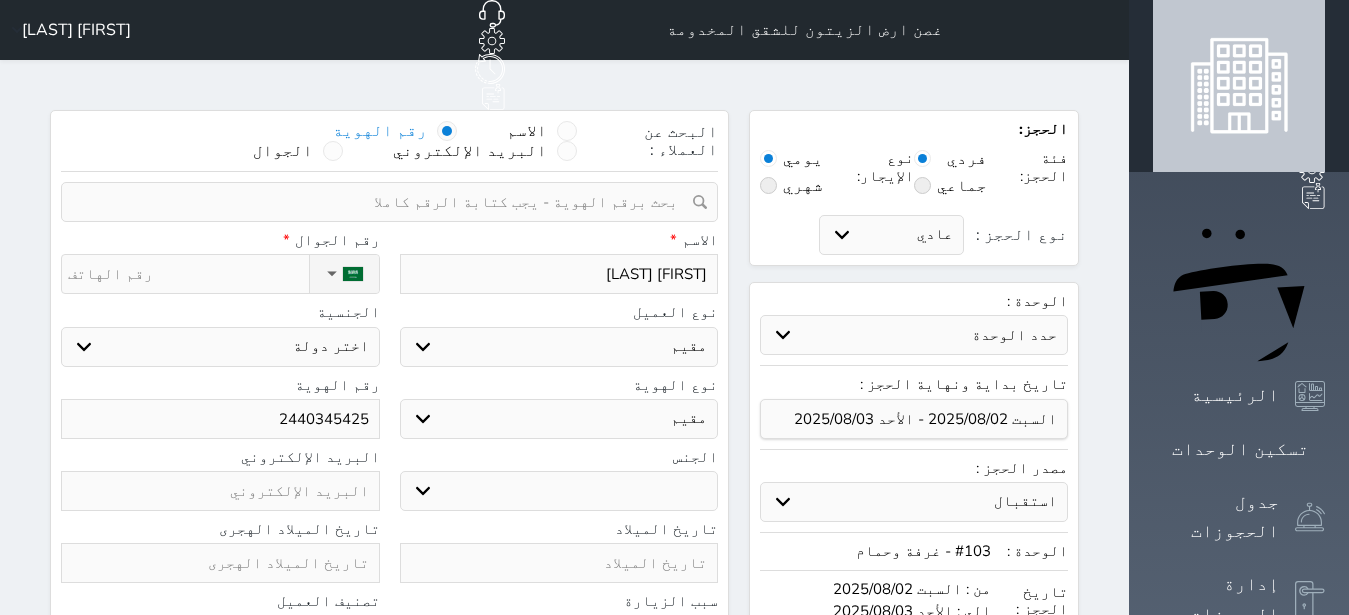 select 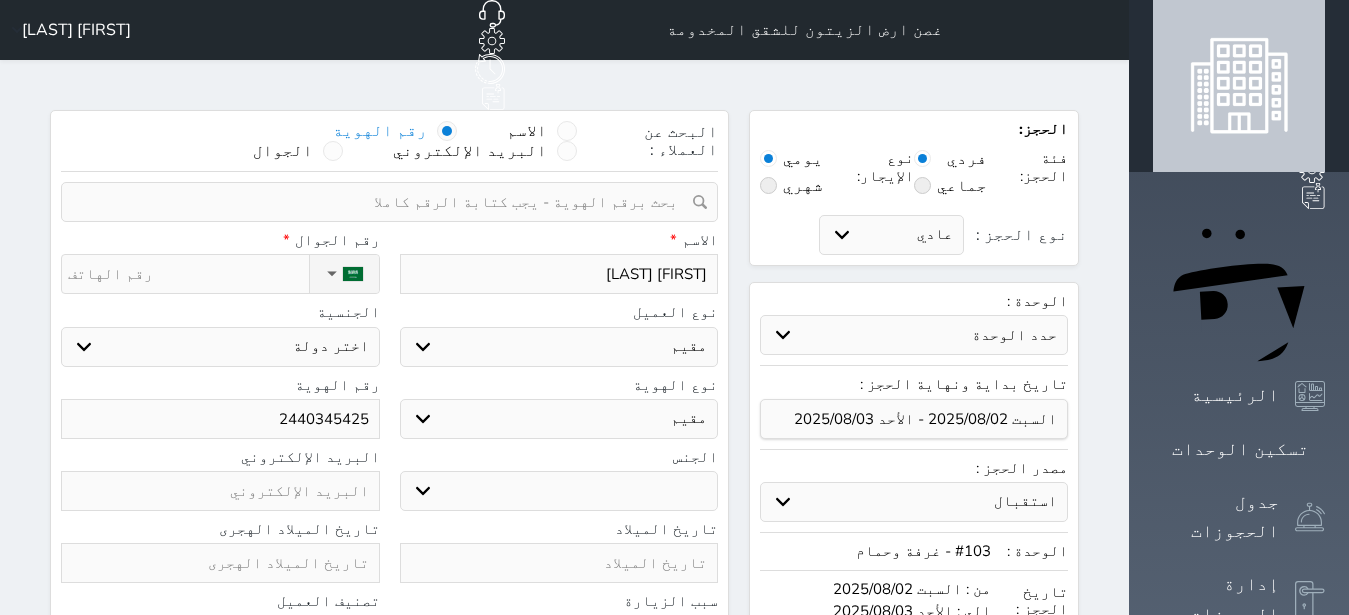 click on "ذكر   انثى" at bounding box center [559, 491] 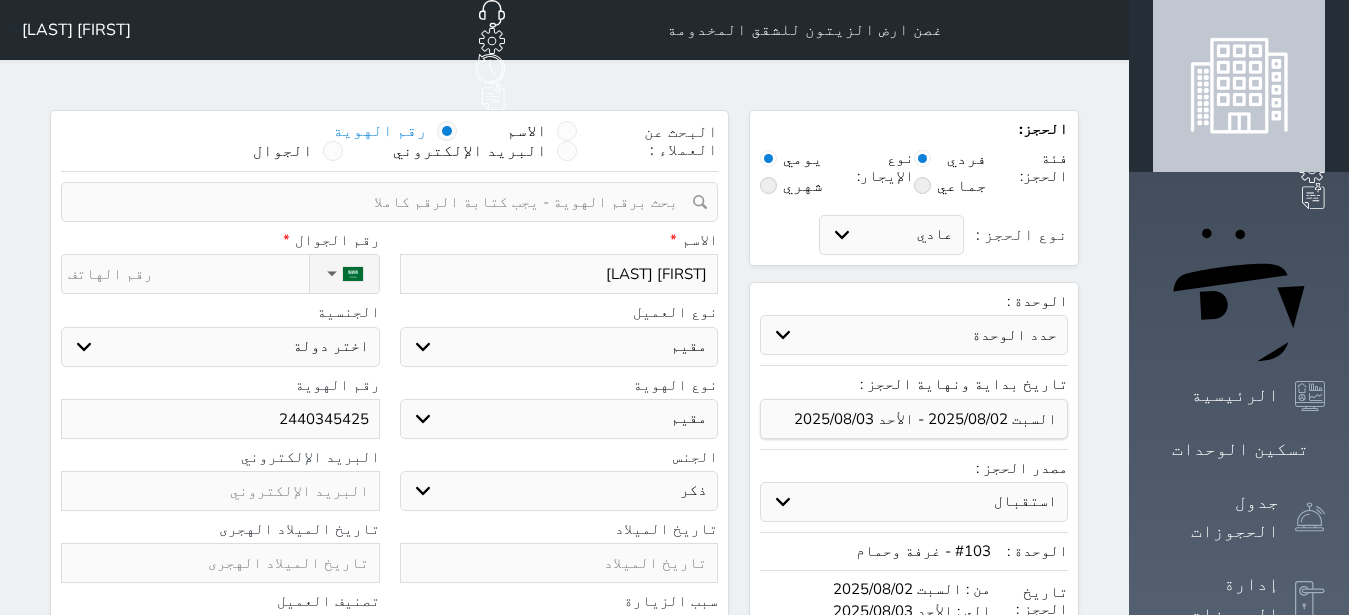 select 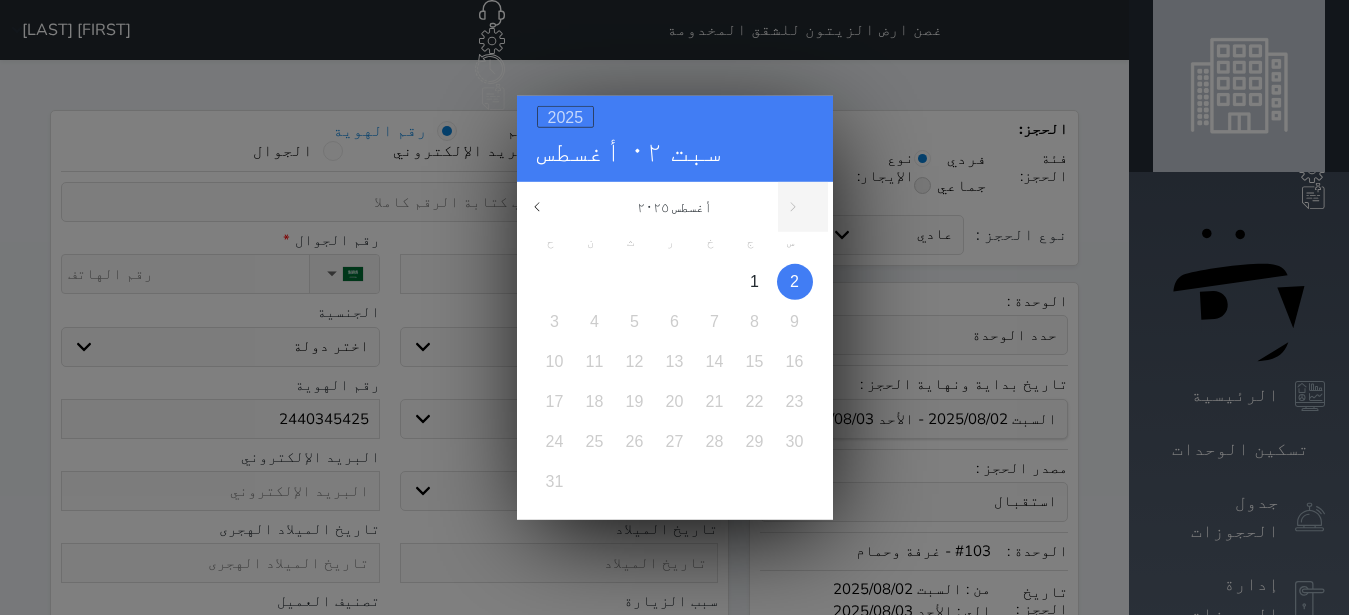 click on "2025" at bounding box center [566, 116] 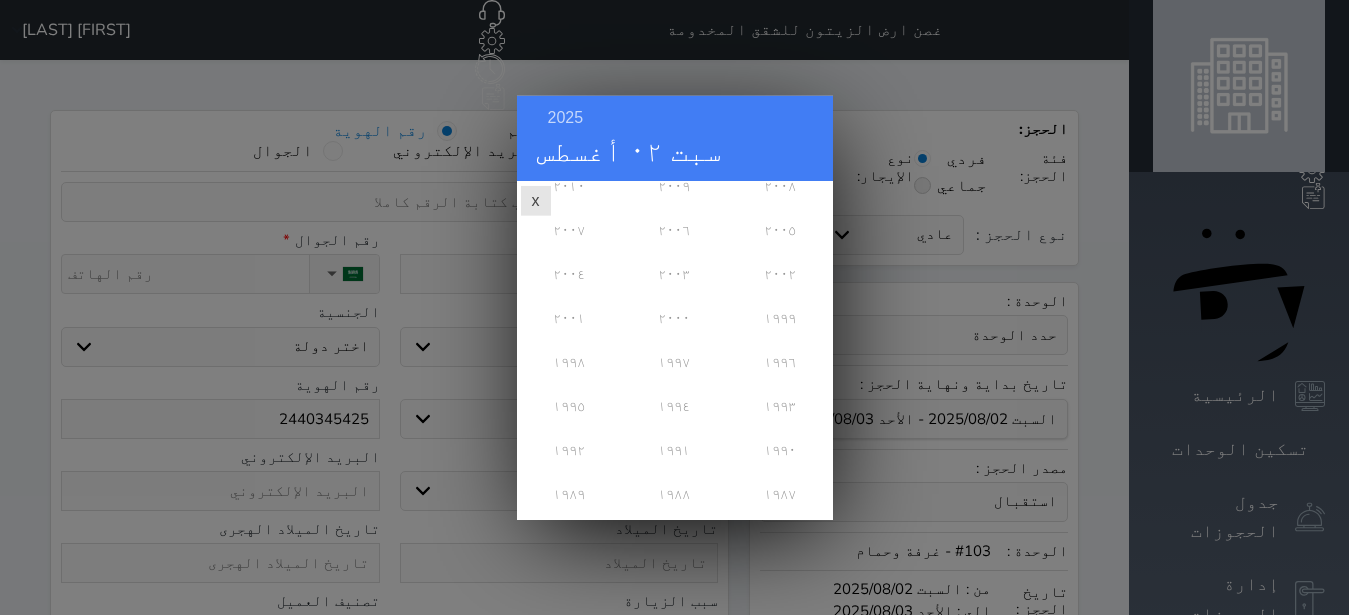 scroll, scrollTop: 324, scrollLeft: 0, axis: vertical 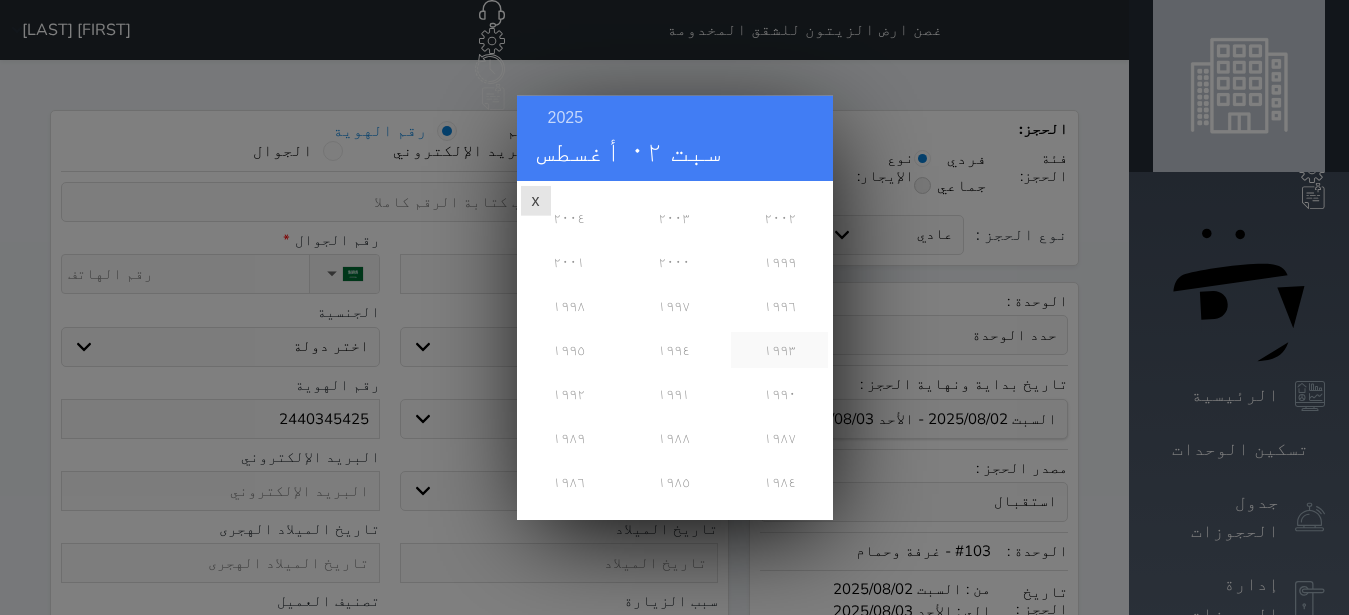 click on "١٩٩٣" at bounding box center [779, 349] 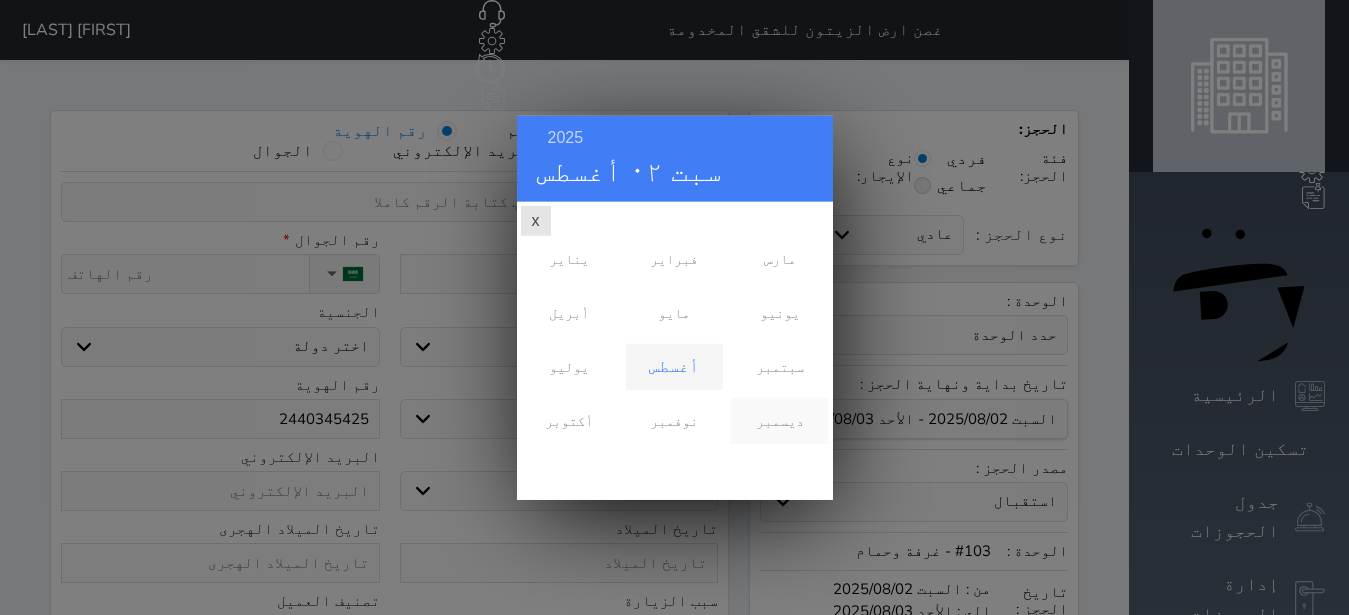 click on "ديسمبر" at bounding box center [779, 420] 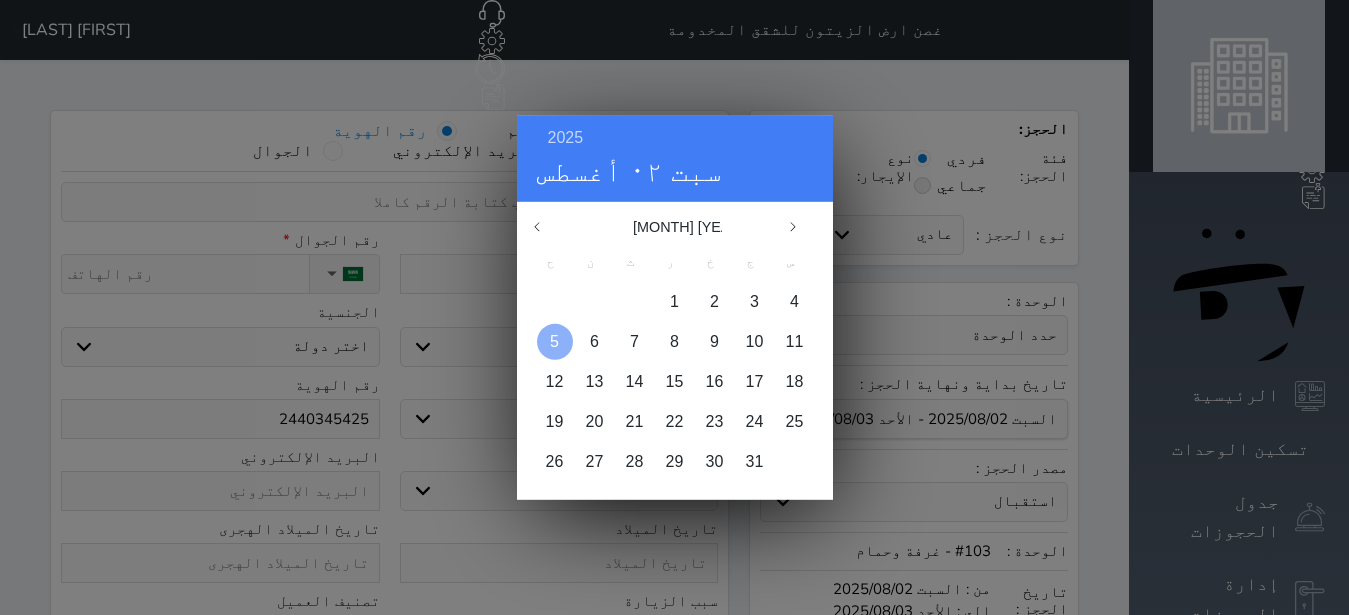 click at bounding box center [555, 341] 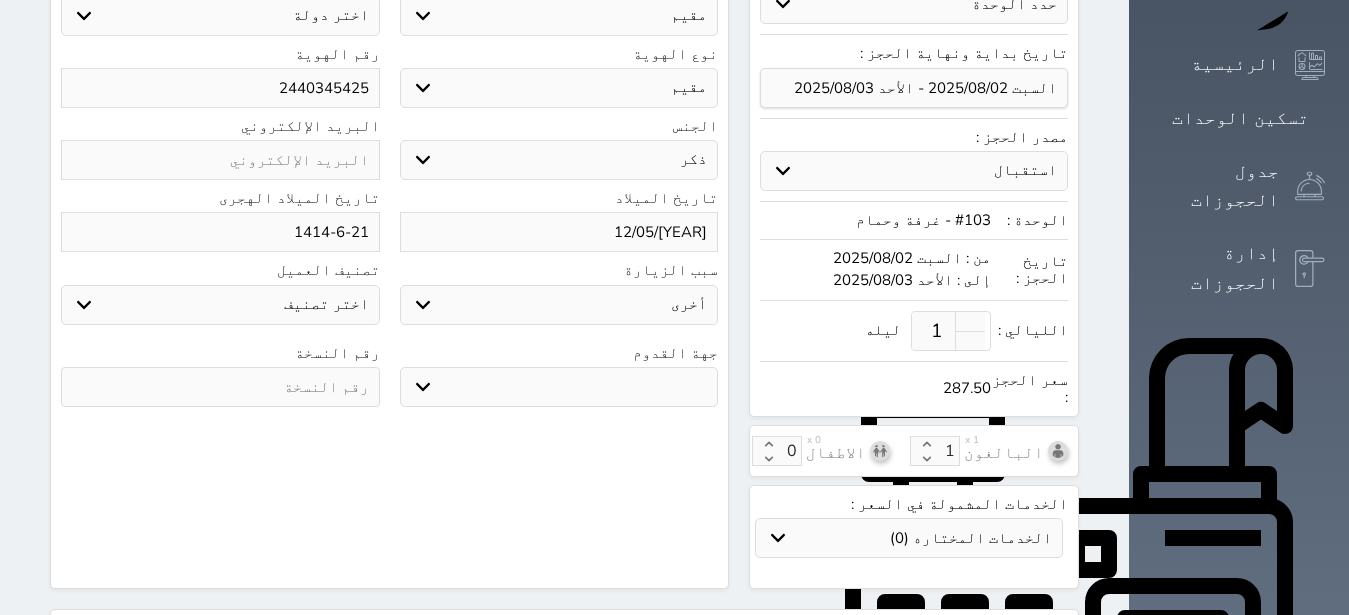 scroll, scrollTop: 378, scrollLeft: 0, axis: vertical 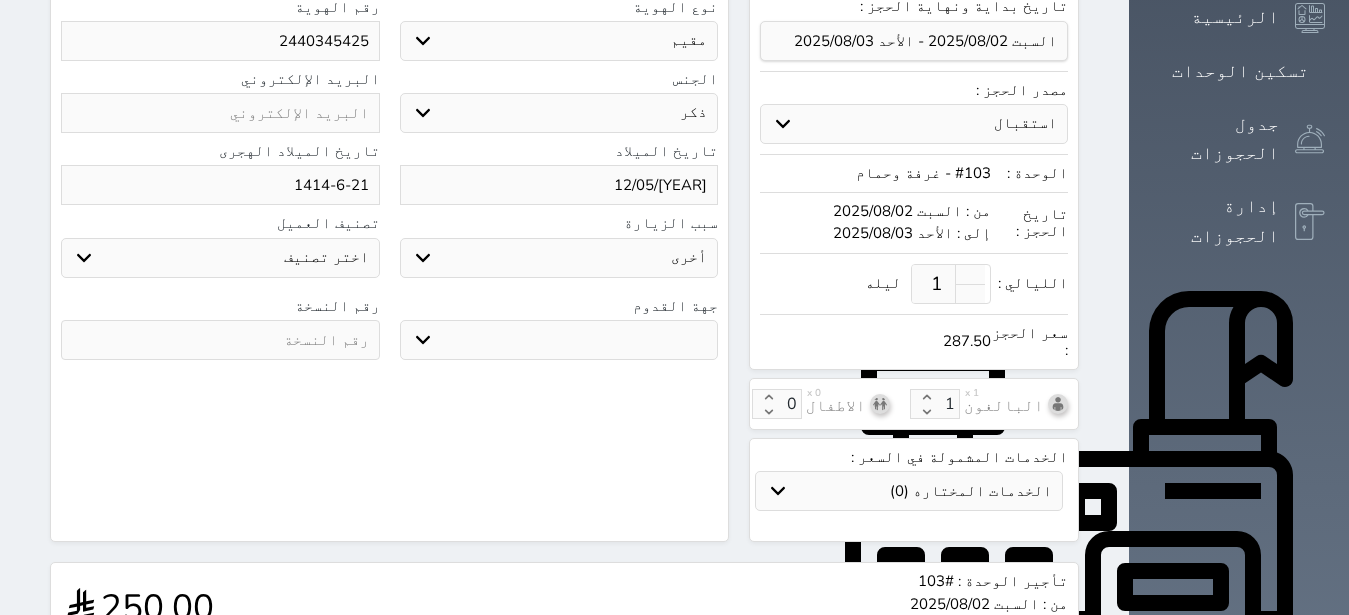 click at bounding box center [220, 340] 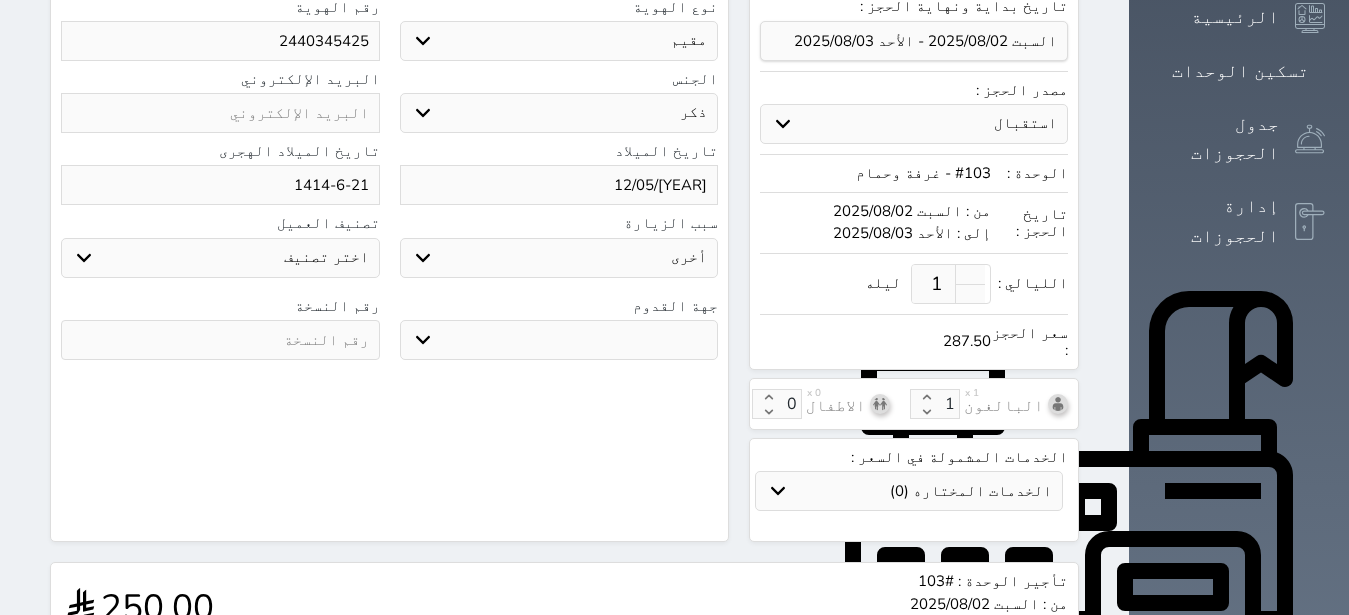 select 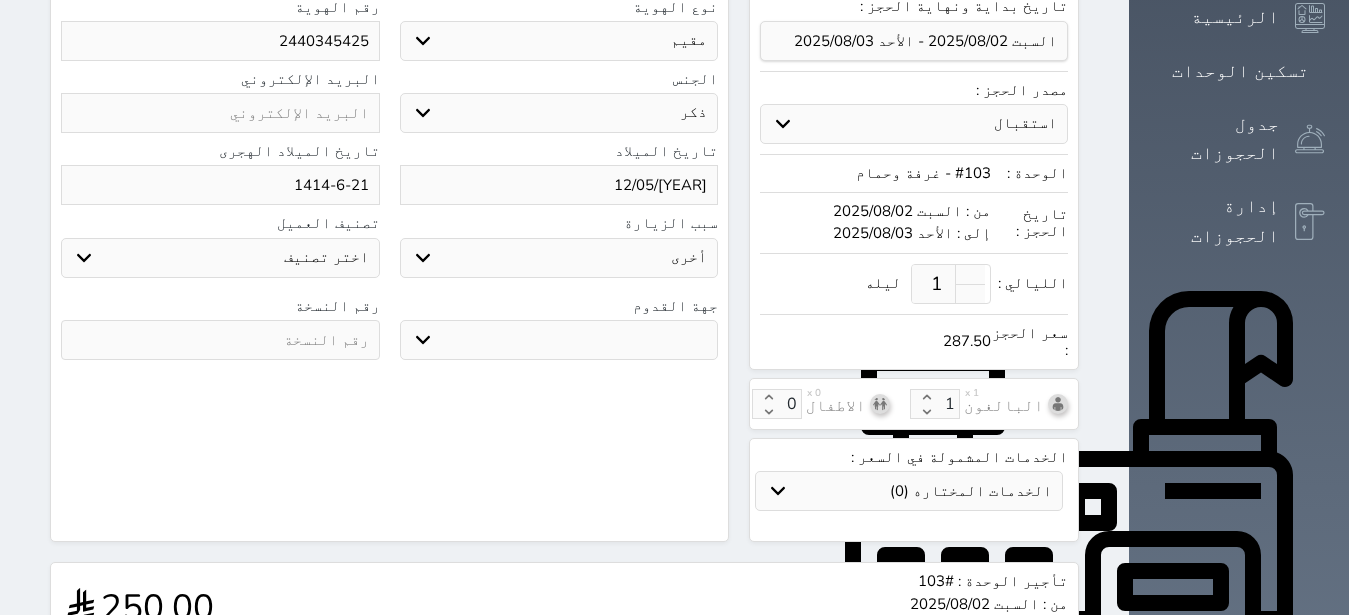 select 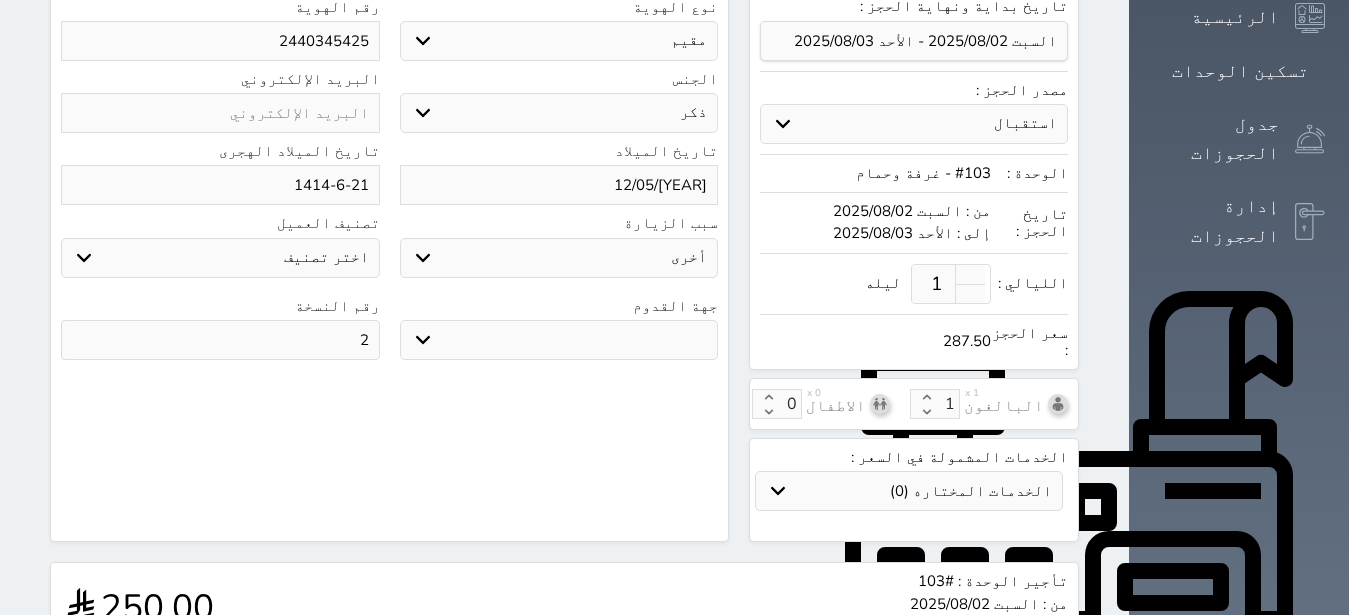 type on "2" 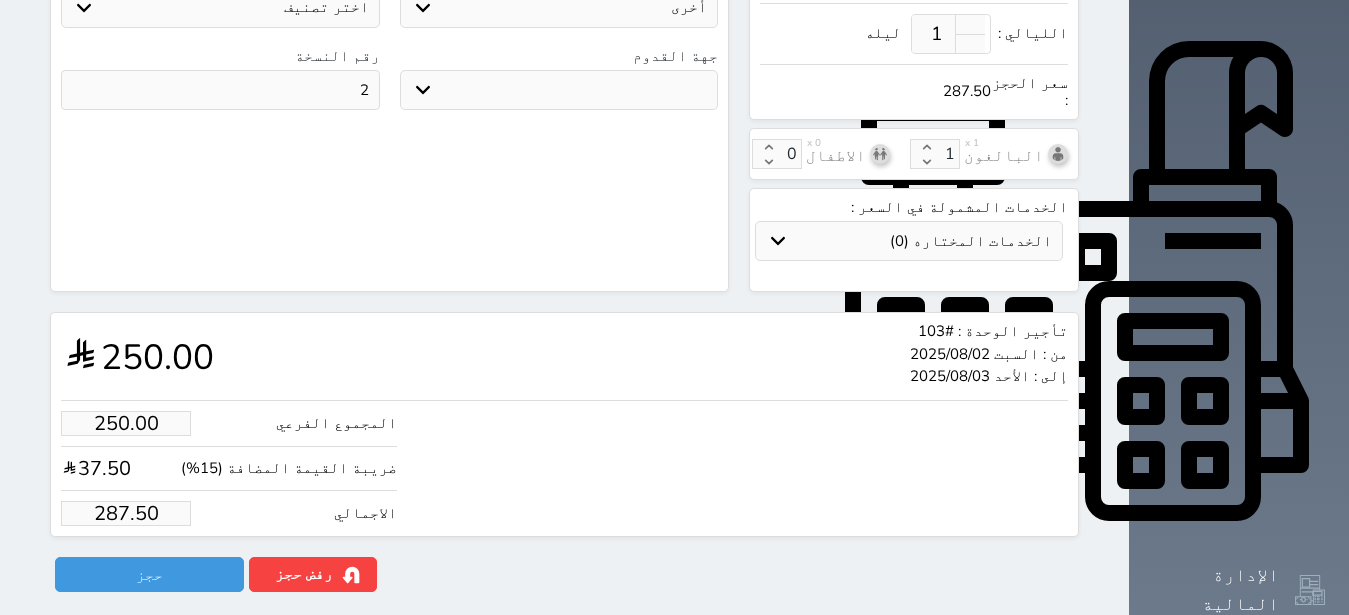 scroll, scrollTop: 694, scrollLeft: 0, axis: vertical 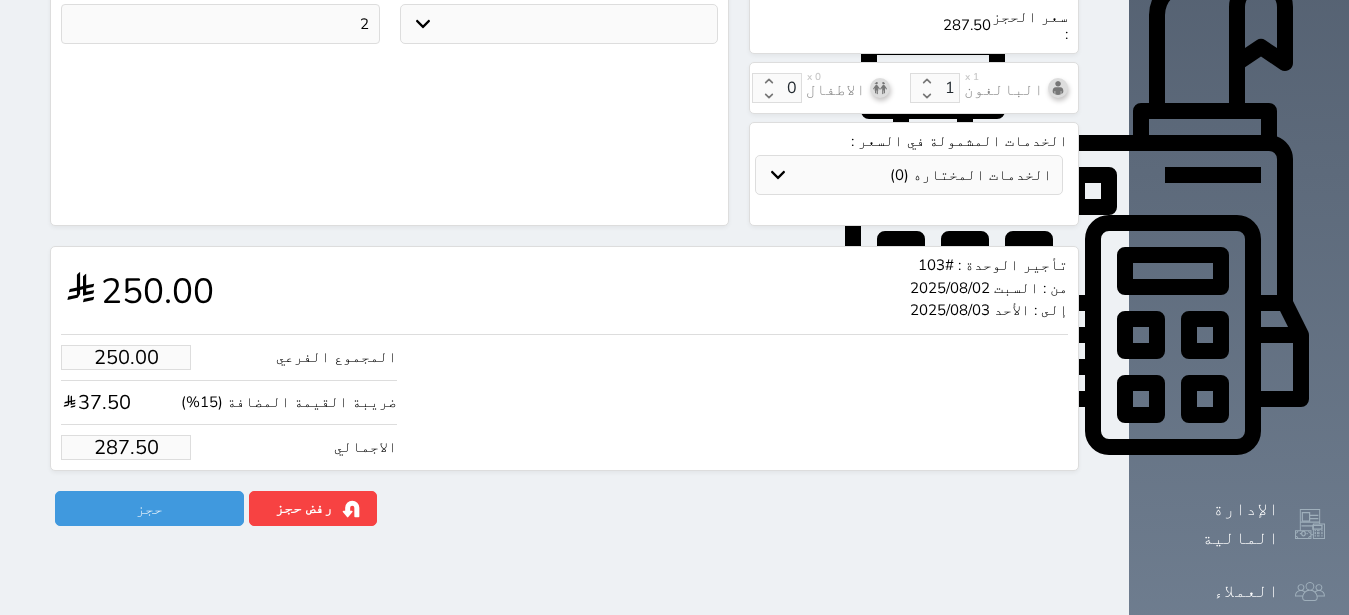 click on "287.50" at bounding box center (126, 447) 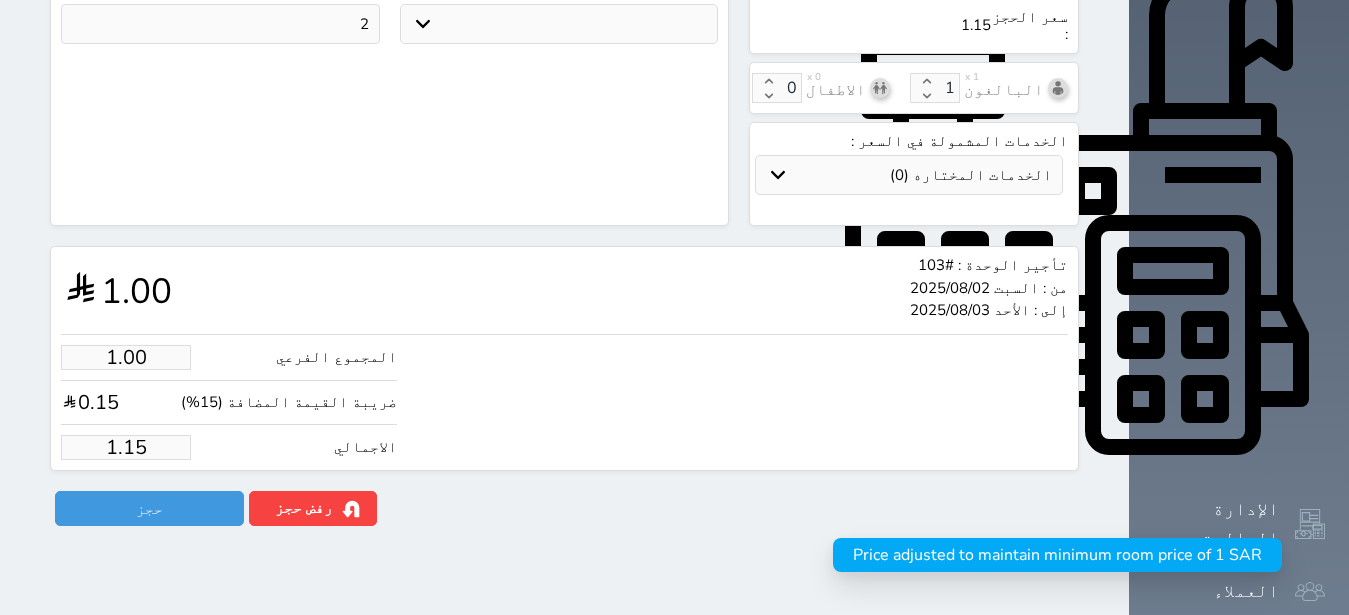 type on "1.1" 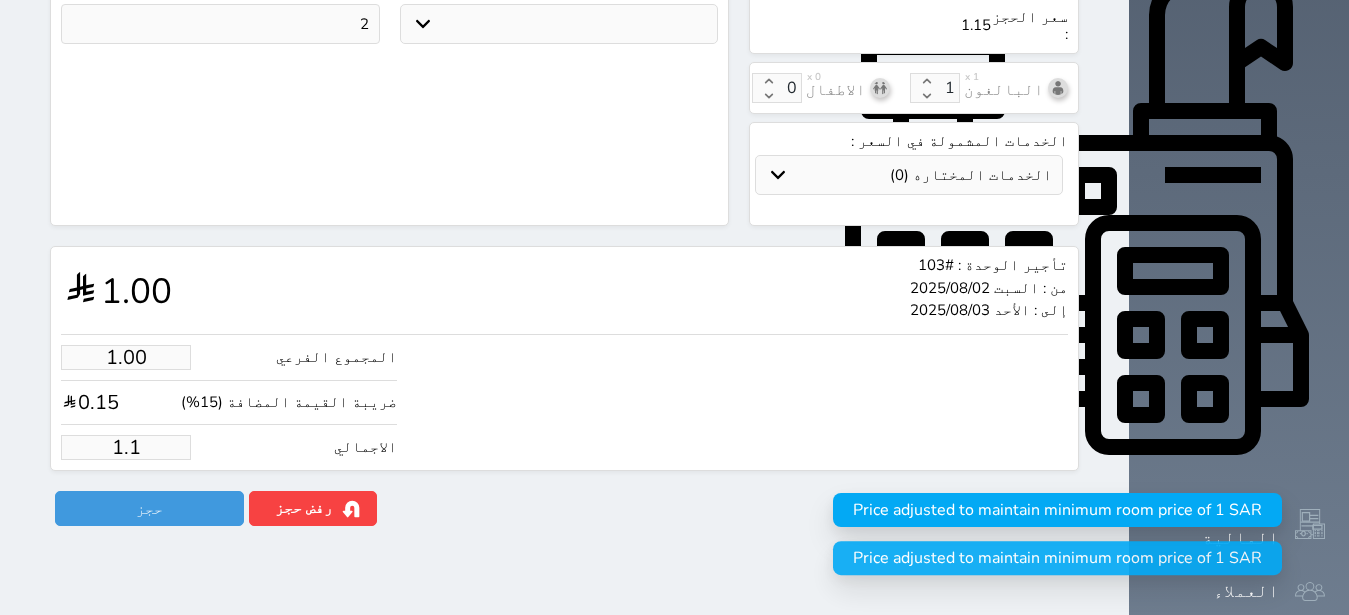 type on "1." 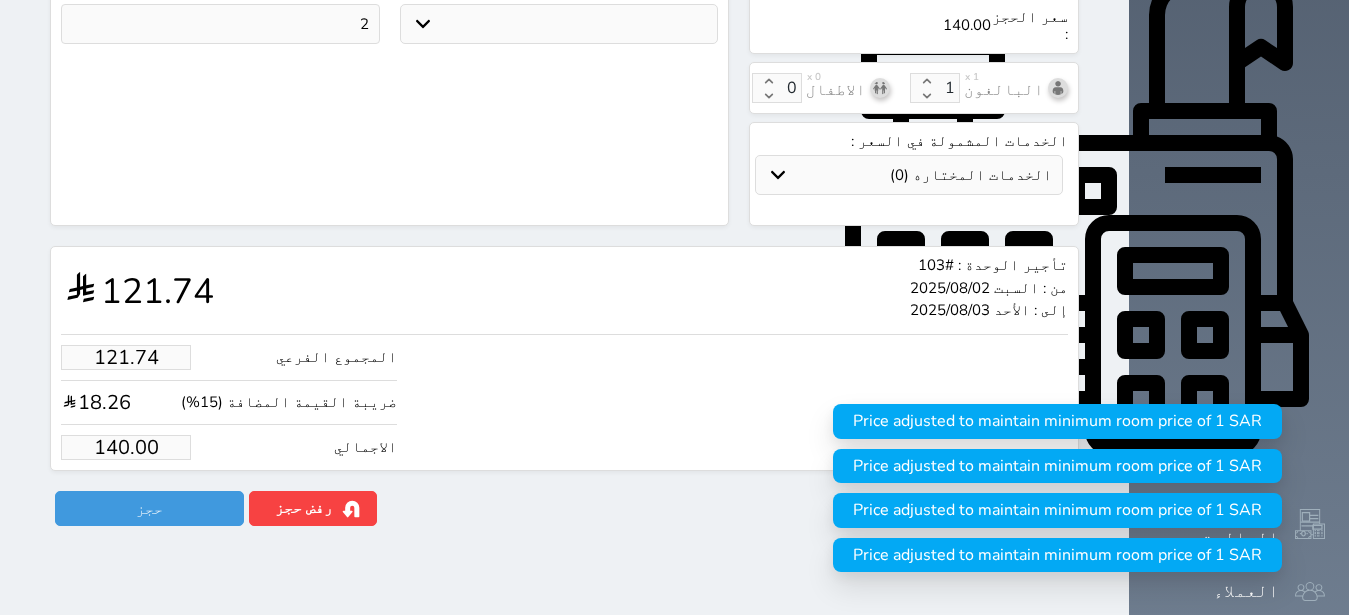 click on "المجموع الفرعي   121.74     ضريبة القيمة المضافة (15%)    18.26      الاجمالي   140.00" at bounding box center [564, 397] 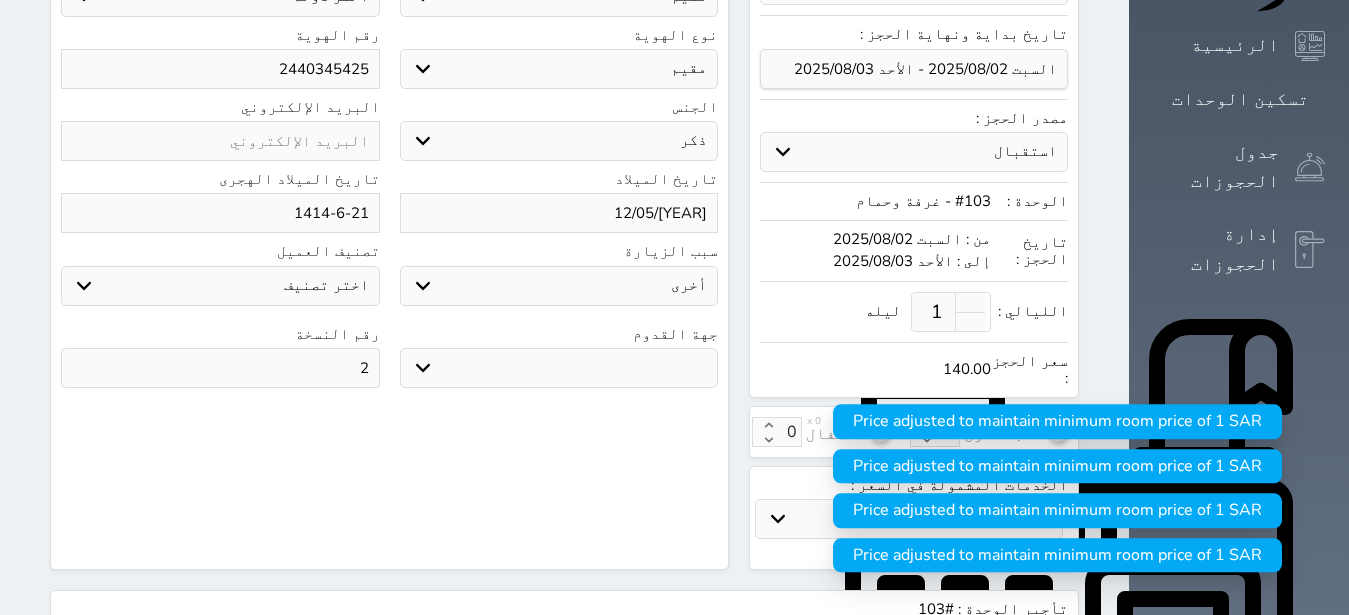 scroll, scrollTop: 190, scrollLeft: 0, axis: vertical 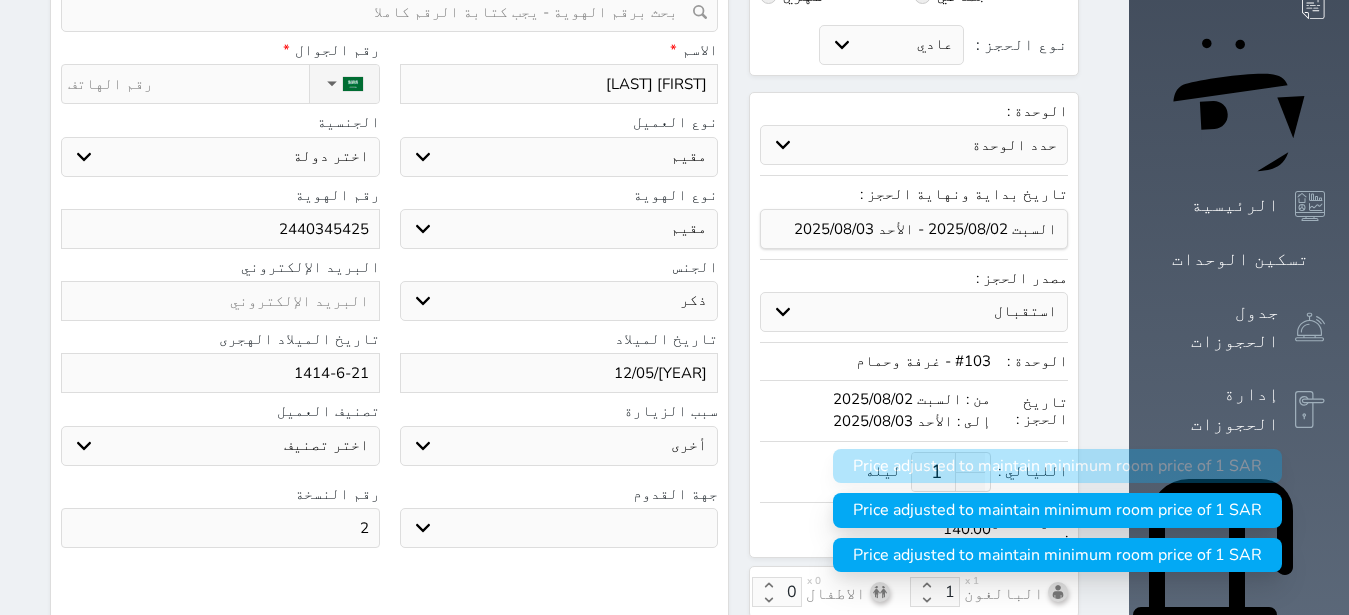 click on "نوع الحجز :" at bounding box center (188, 84) 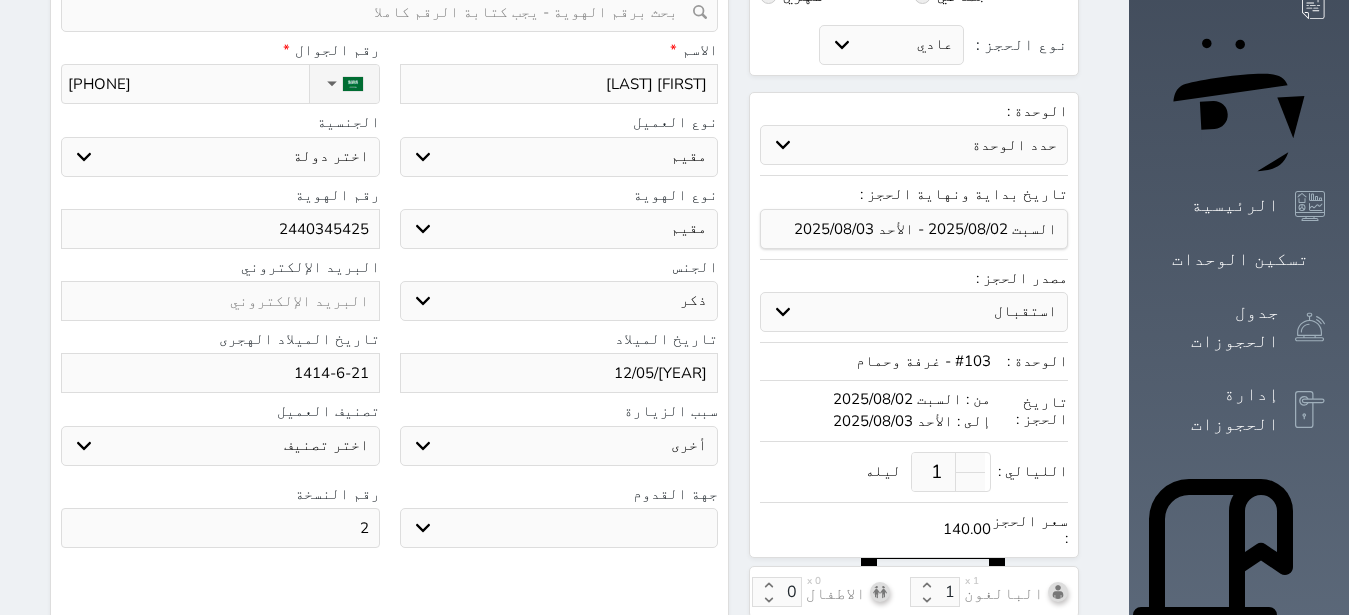 click on "اليمن" at bounding box center [0, 0] 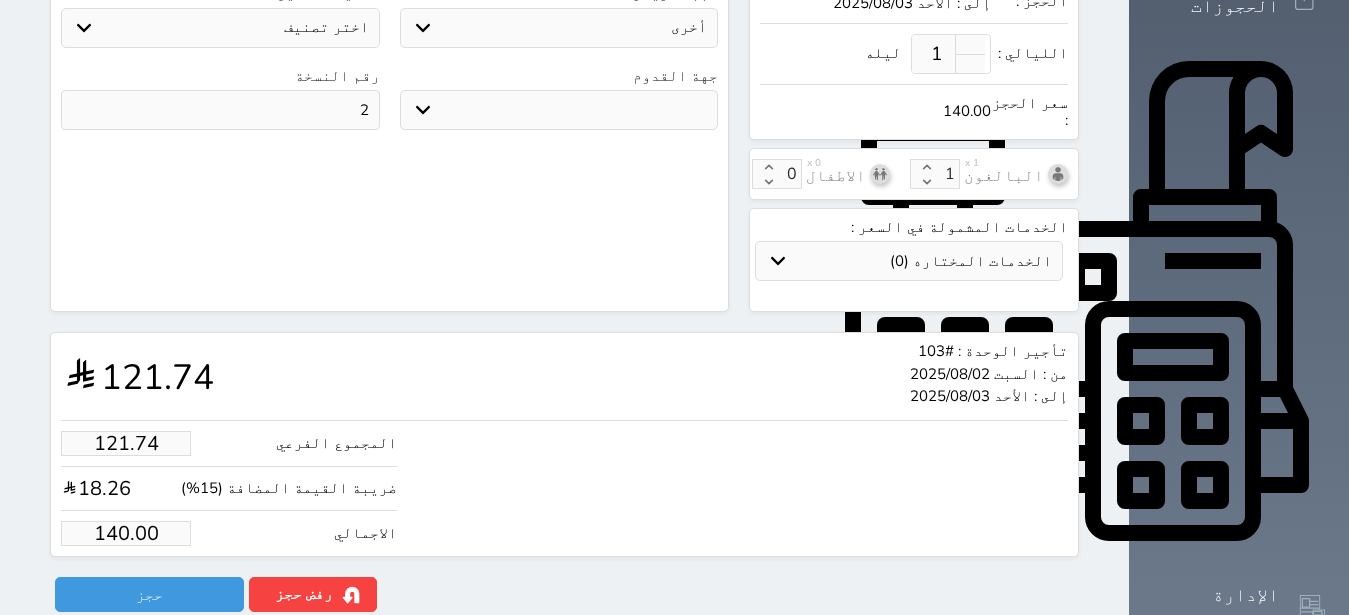 scroll, scrollTop: 694, scrollLeft: 0, axis: vertical 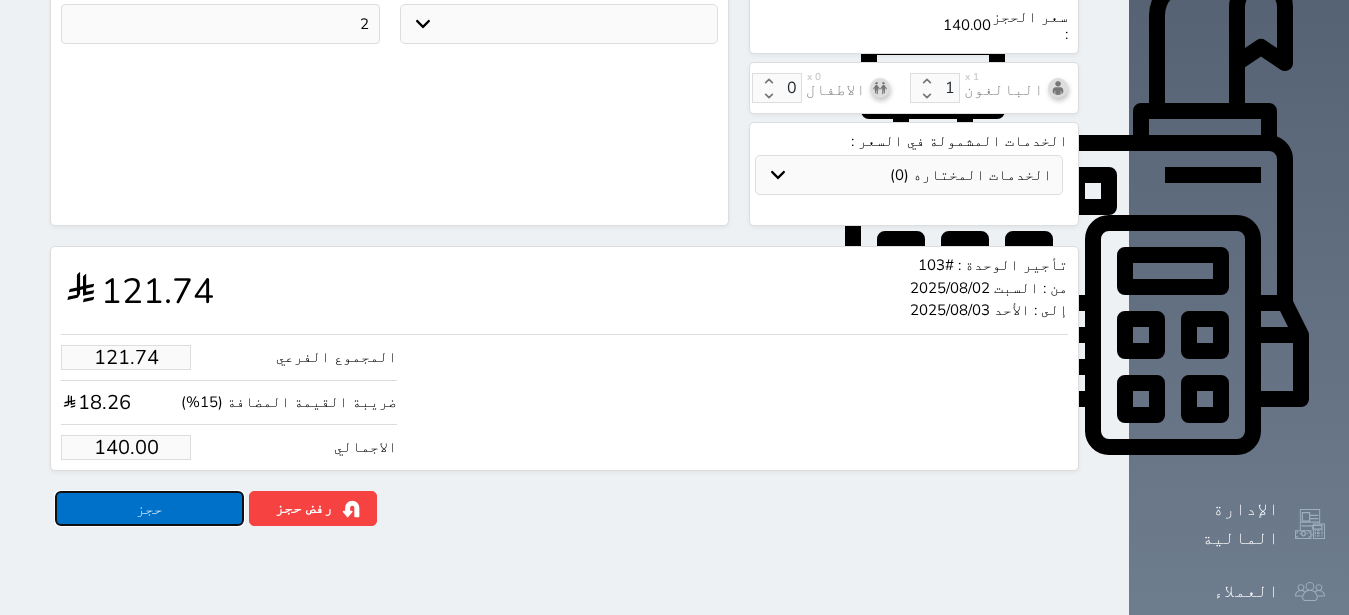 click on "حجز" at bounding box center (149, 508) 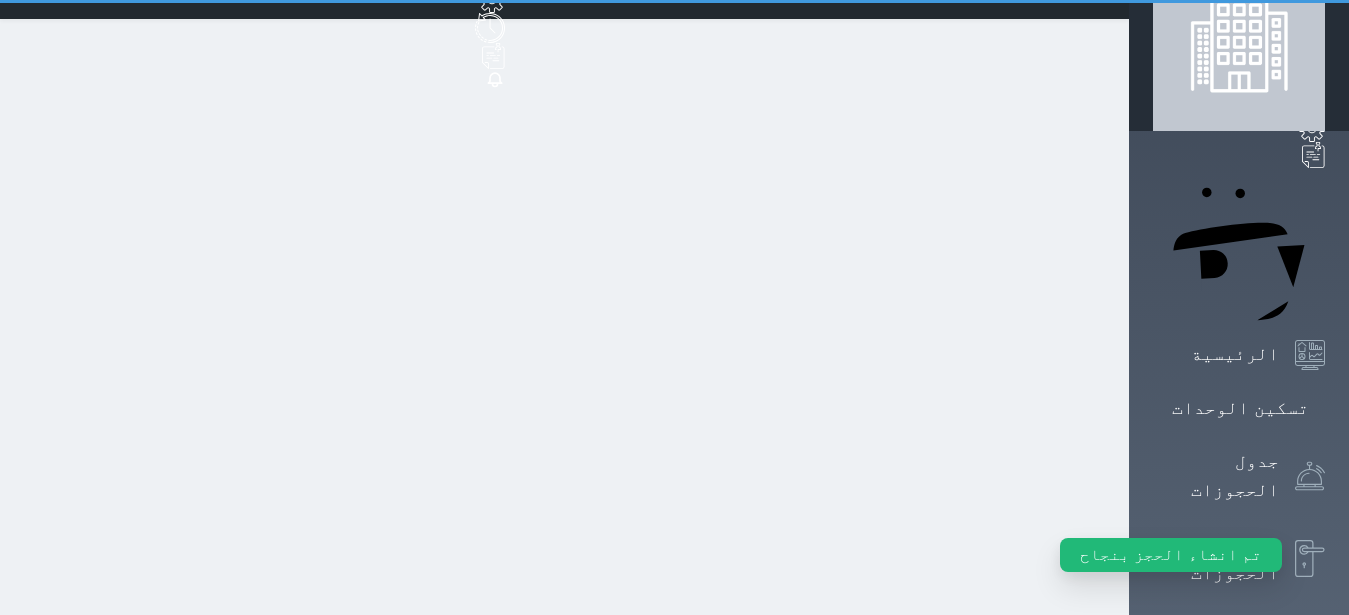 scroll, scrollTop: 0, scrollLeft: 0, axis: both 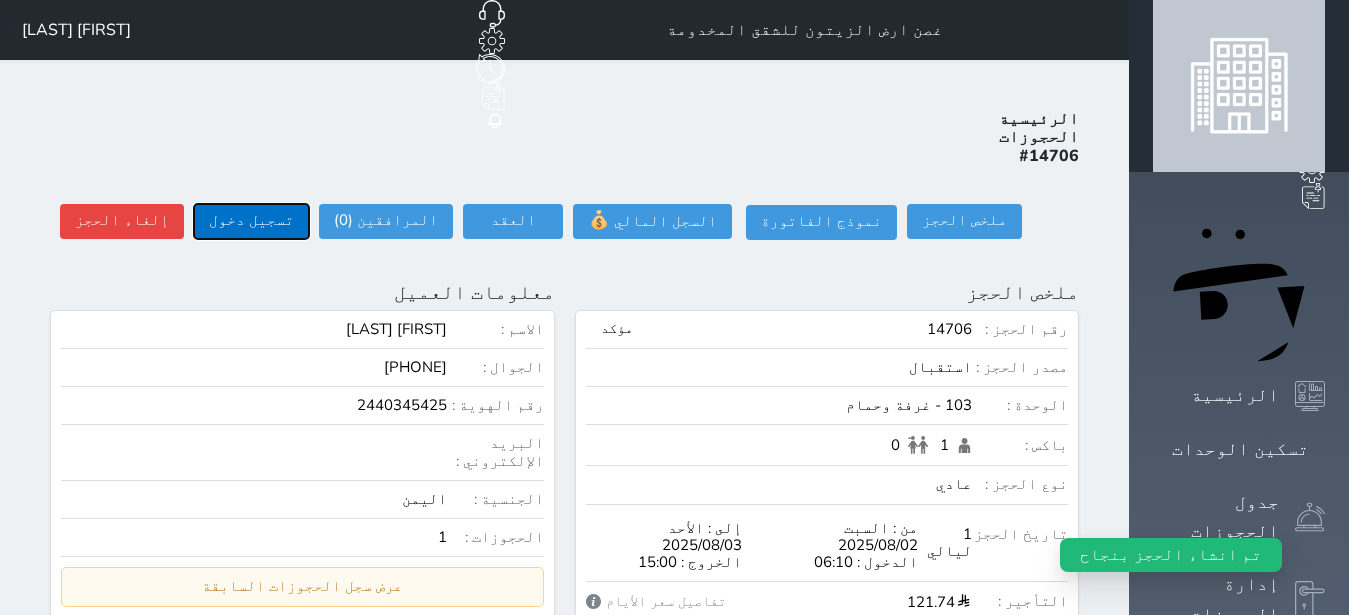click on "تسجيل دخول" at bounding box center (251, 221) 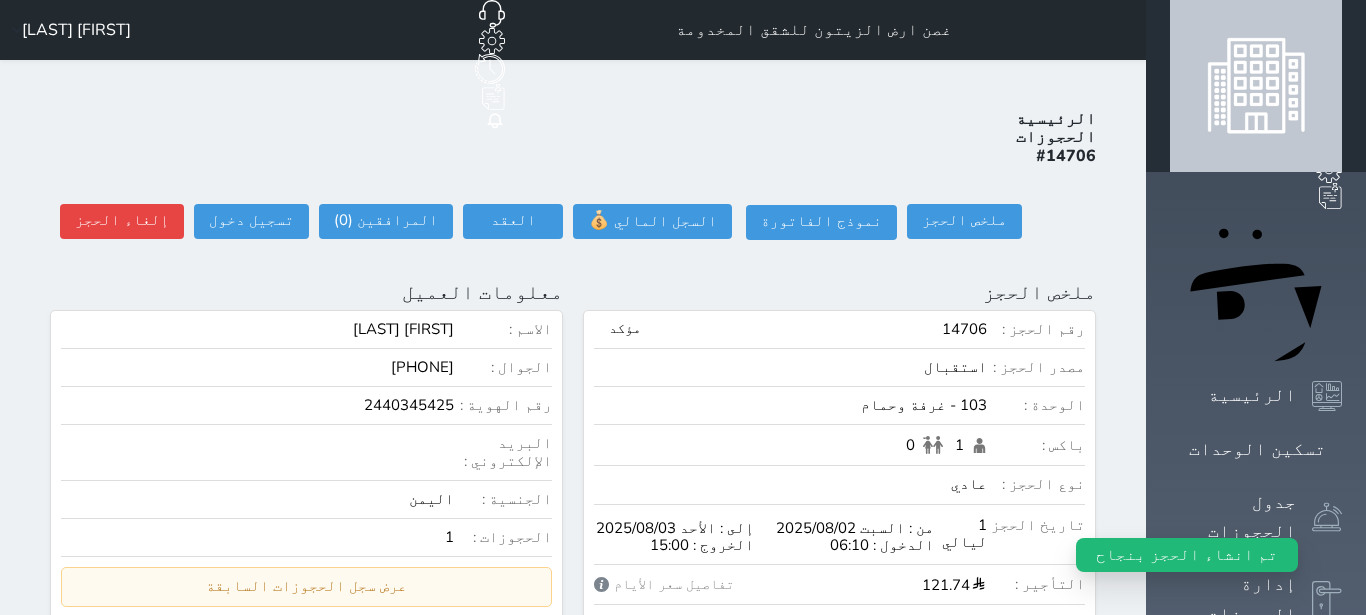 click on "تسجيل دخول                 وقت تسجيل الدخول    [TIME]   تسجيل دخول العميل" at bounding box center (0, 0) 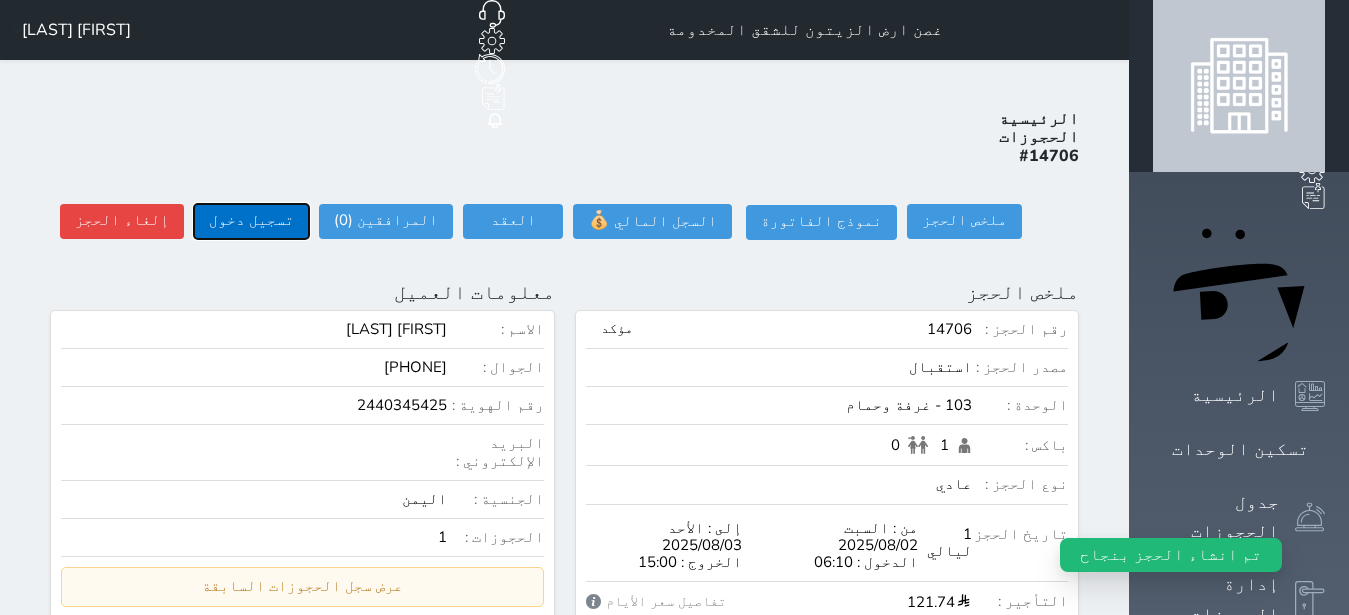 click on "تسجيل دخول" at bounding box center (251, 221) 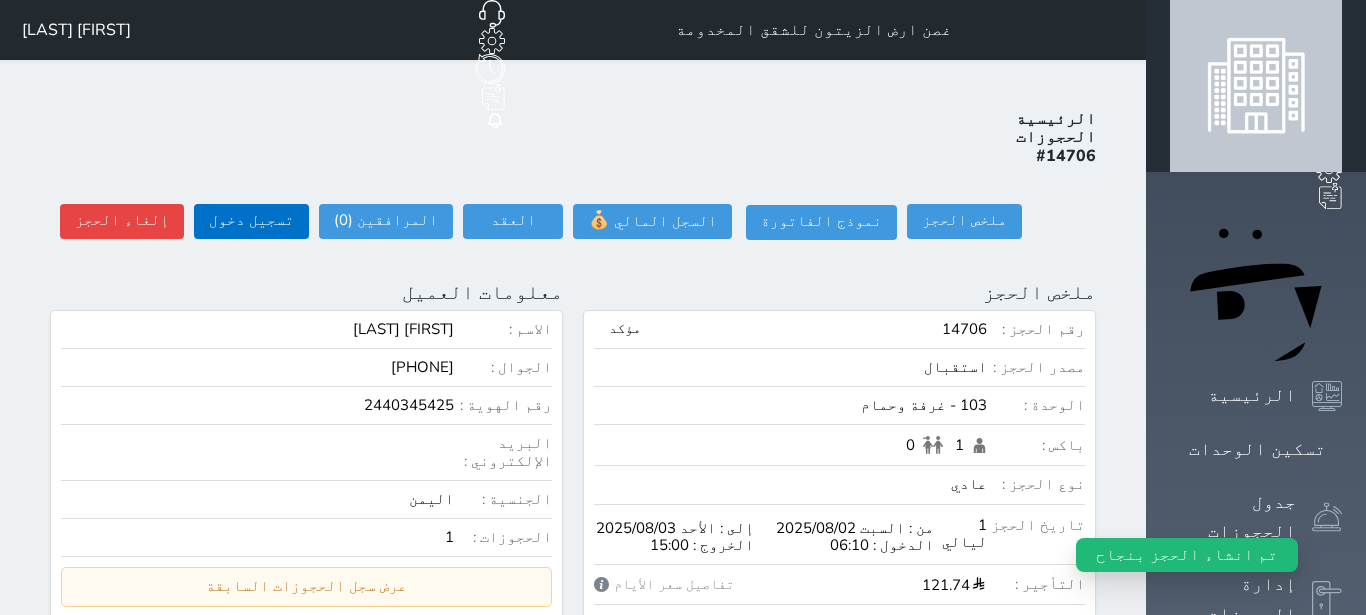 click on "تسجيل دخول                 وقت تسجيل الدخول    [TIME]   تسجيل دخول العميل" at bounding box center (0, 0) 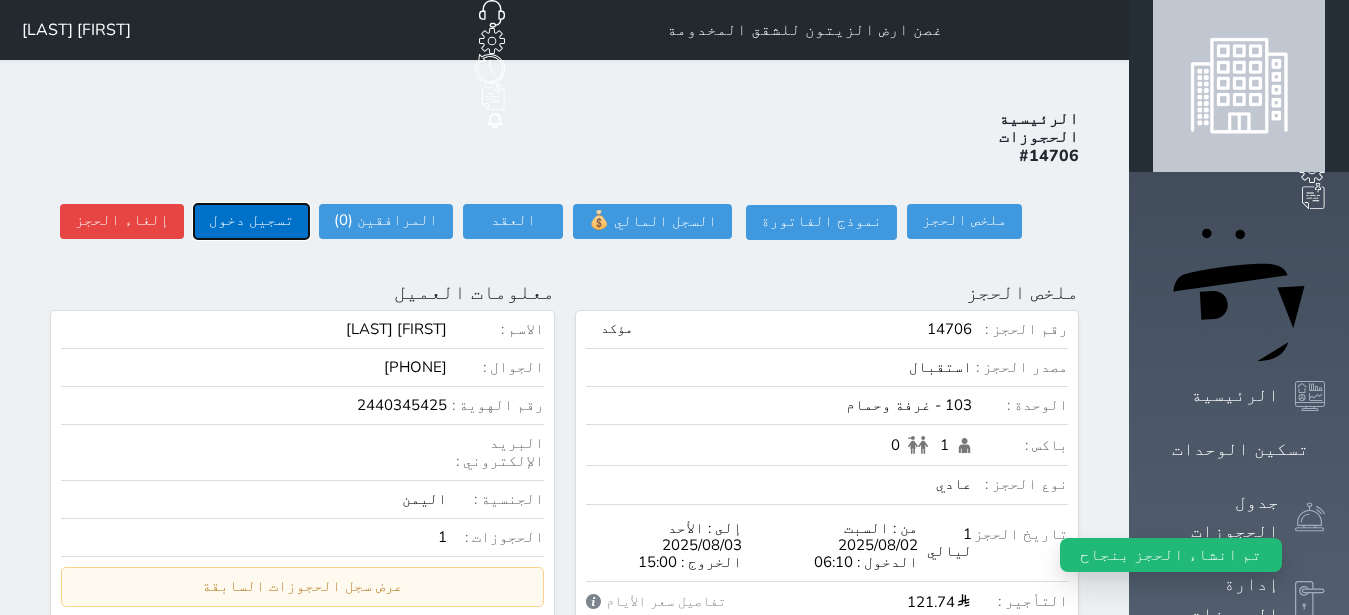 click on "تسجيل دخول" at bounding box center [251, 221] 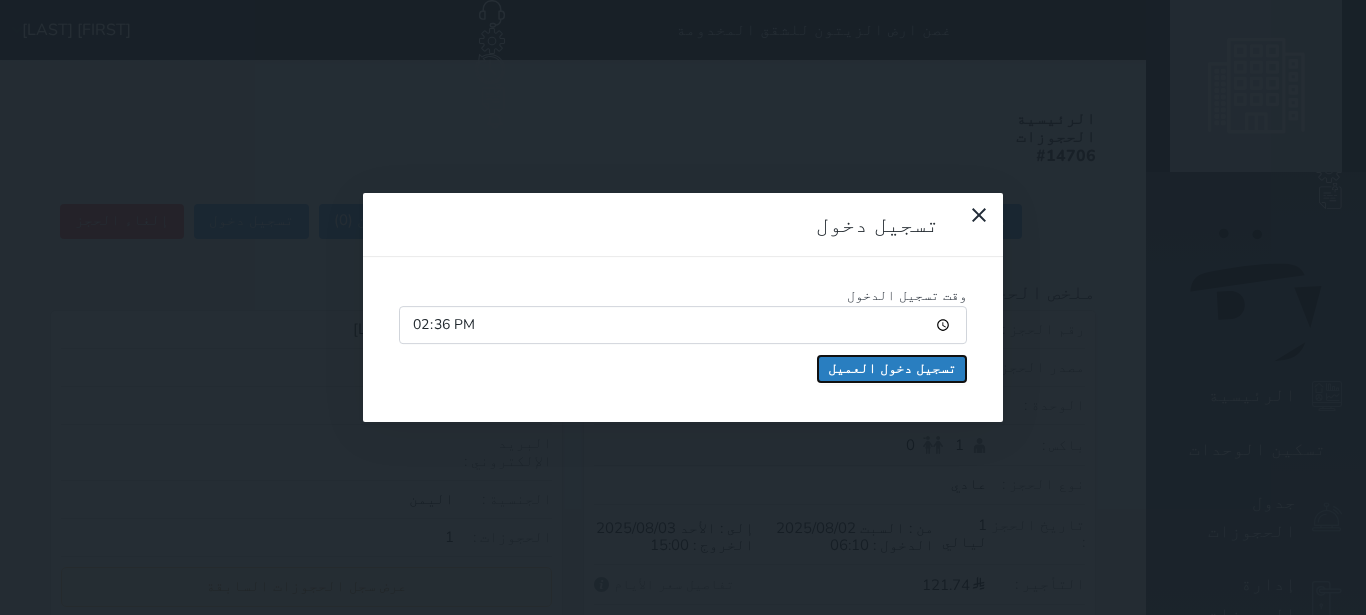 click on "تسجيل دخول العميل" at bounding box center (892, 369) 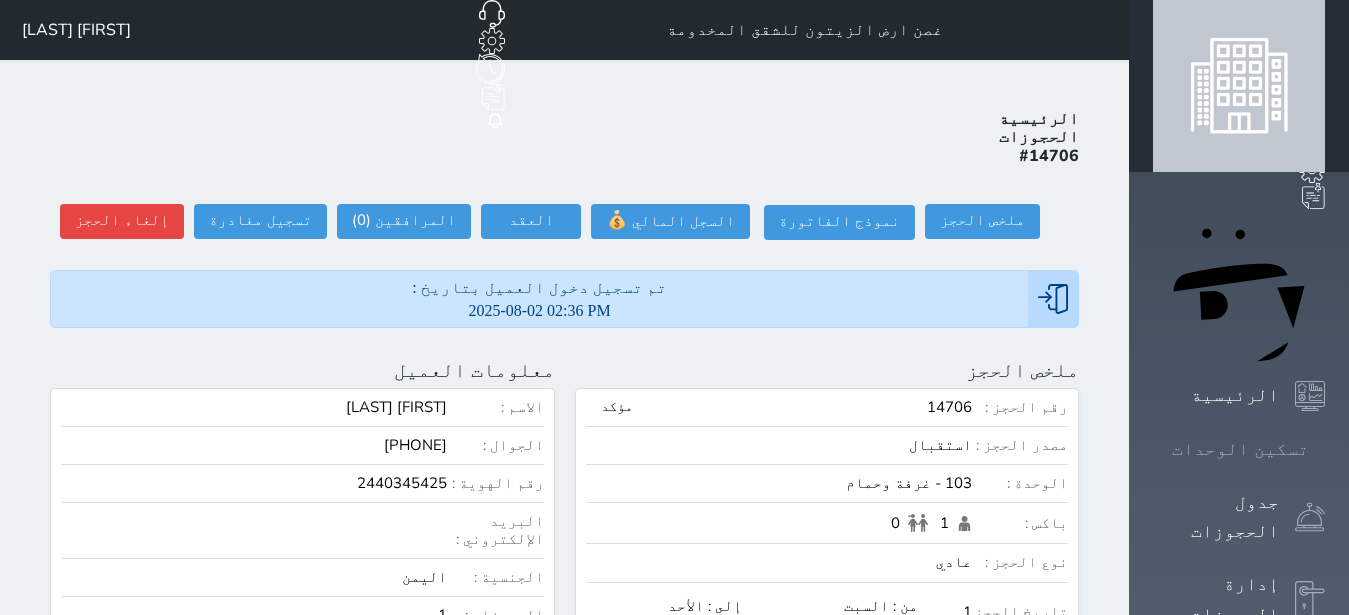 click at bounding box center [1325, 449] 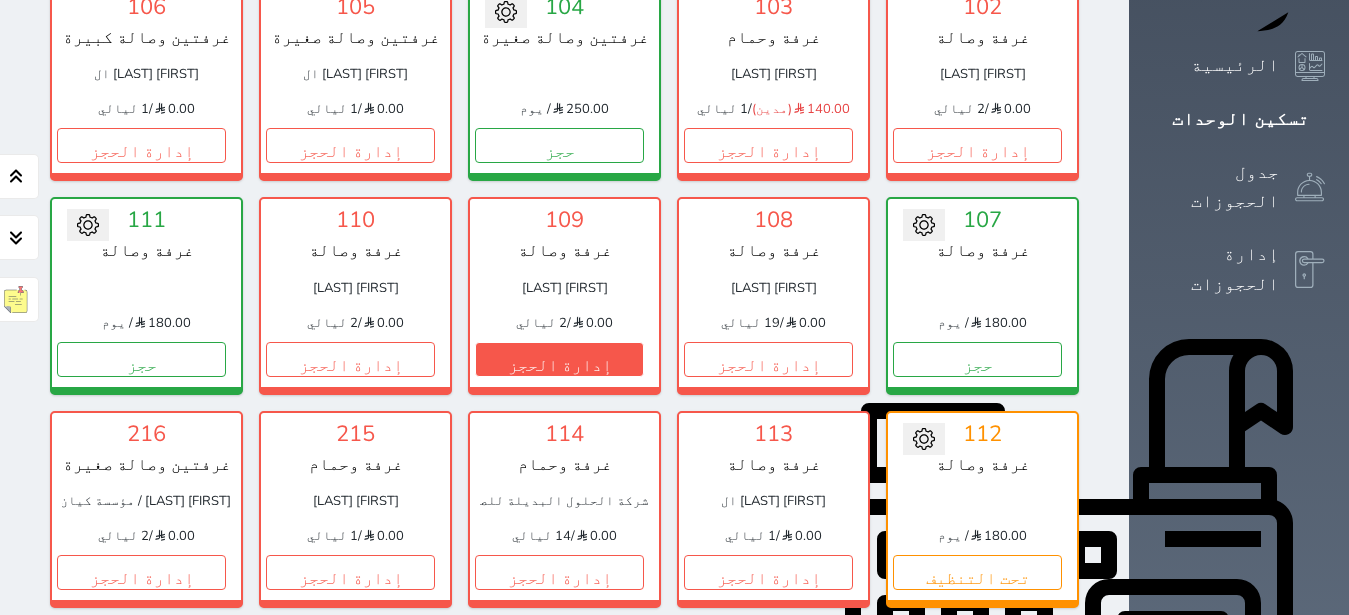 scroll, scrollTop: 204, scrollLeft: 0, axis: vertical 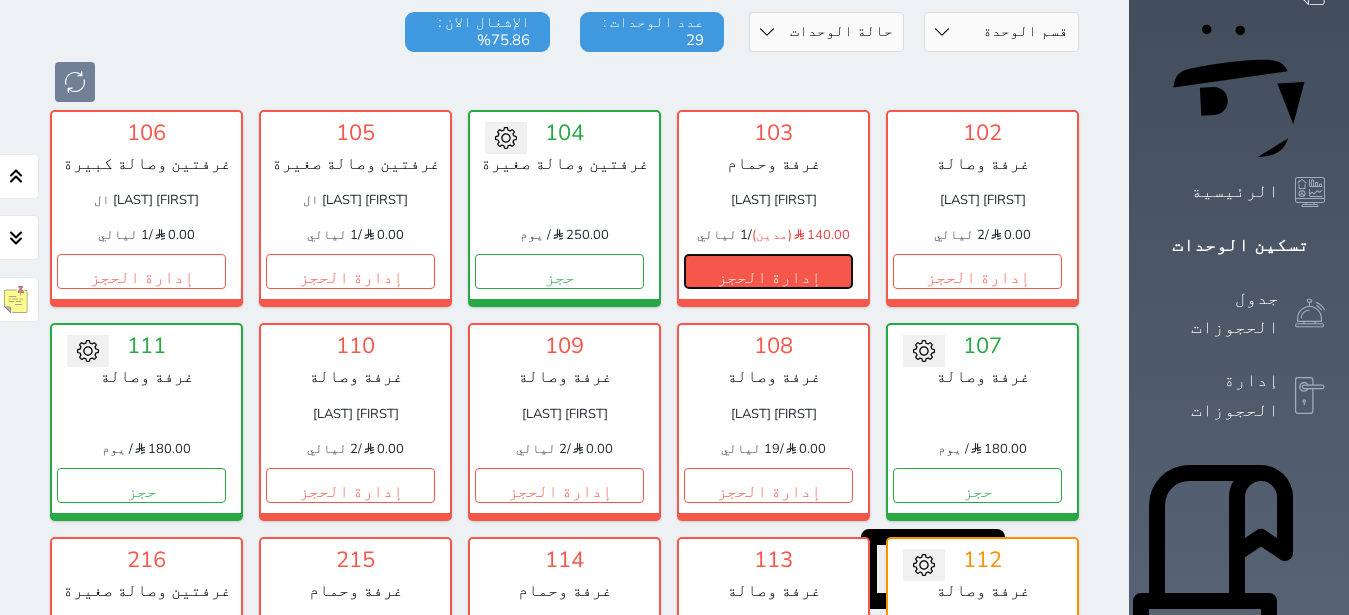 click on "إدارة الحجز" at bounding box center [768, 271] 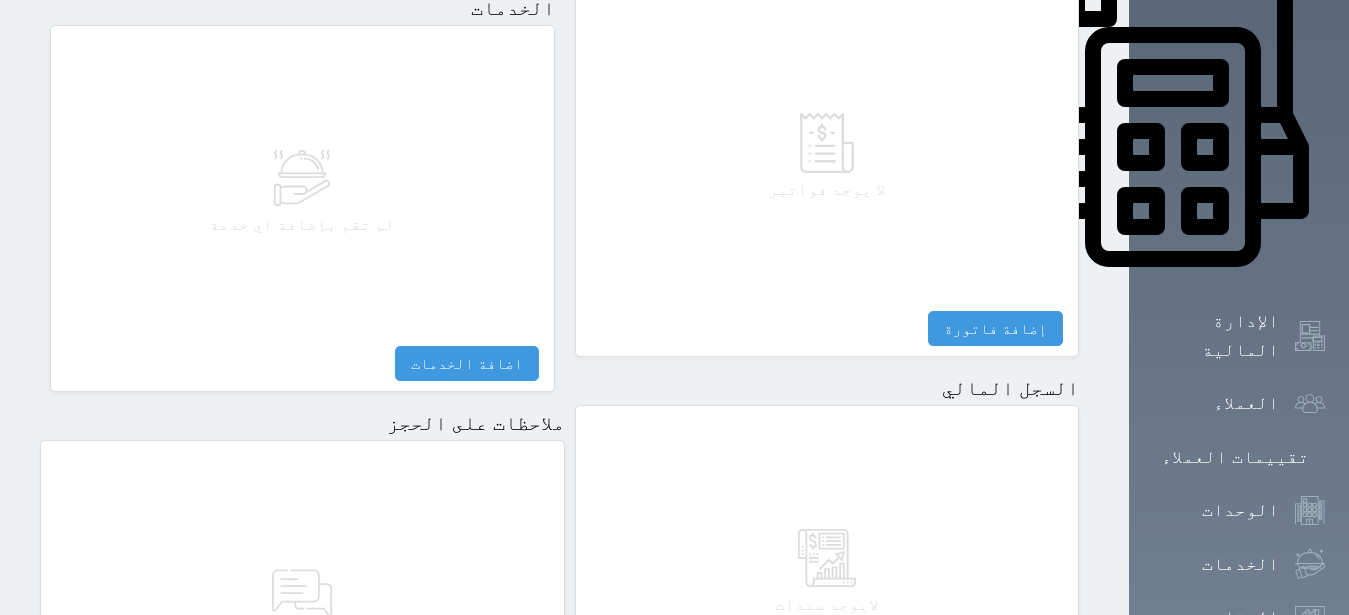 scroll, scrollTop: 1165, scrollLeft: 0, axis: vertical 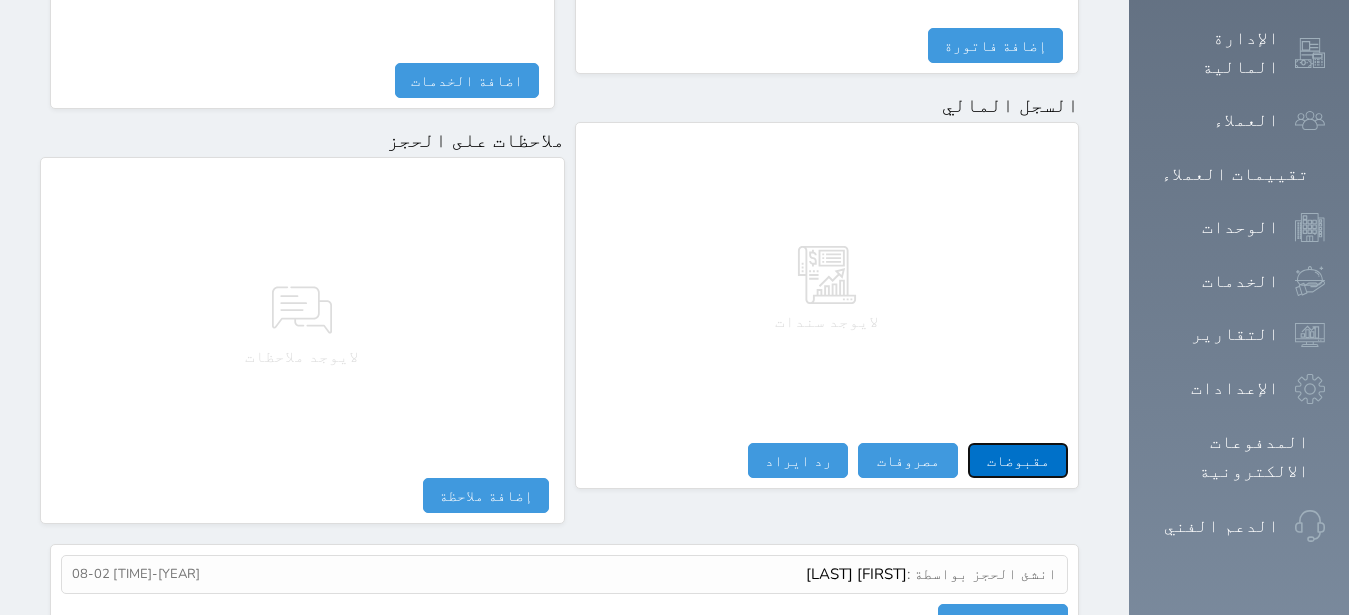 click on "مقبوضات" at bounding box center [1018, 460] 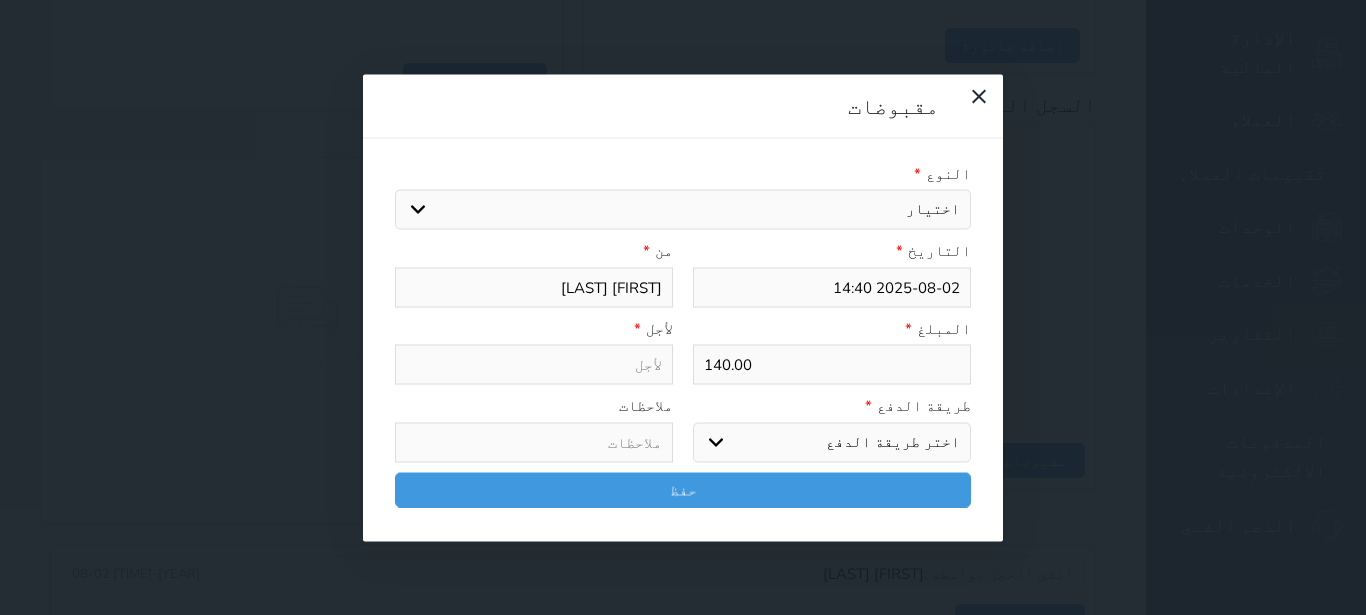 click on "اختيار" at bounding box center [683, 210] 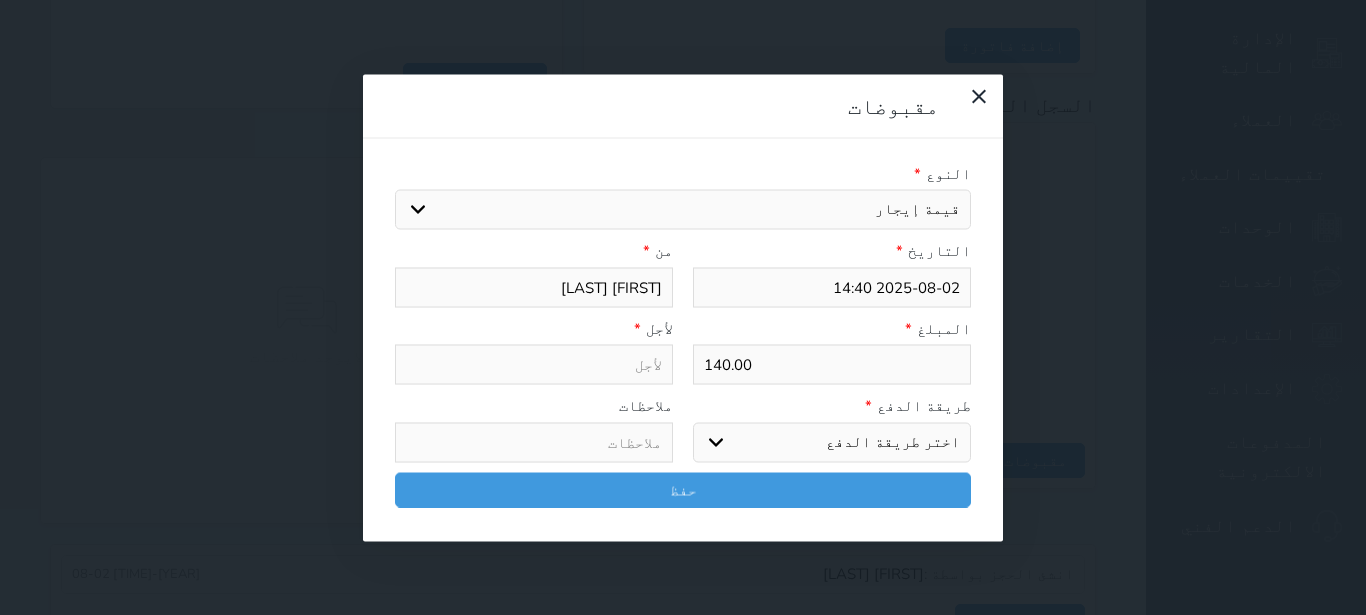 click on "قيمة إيجار" at bounding box center [0, 0] 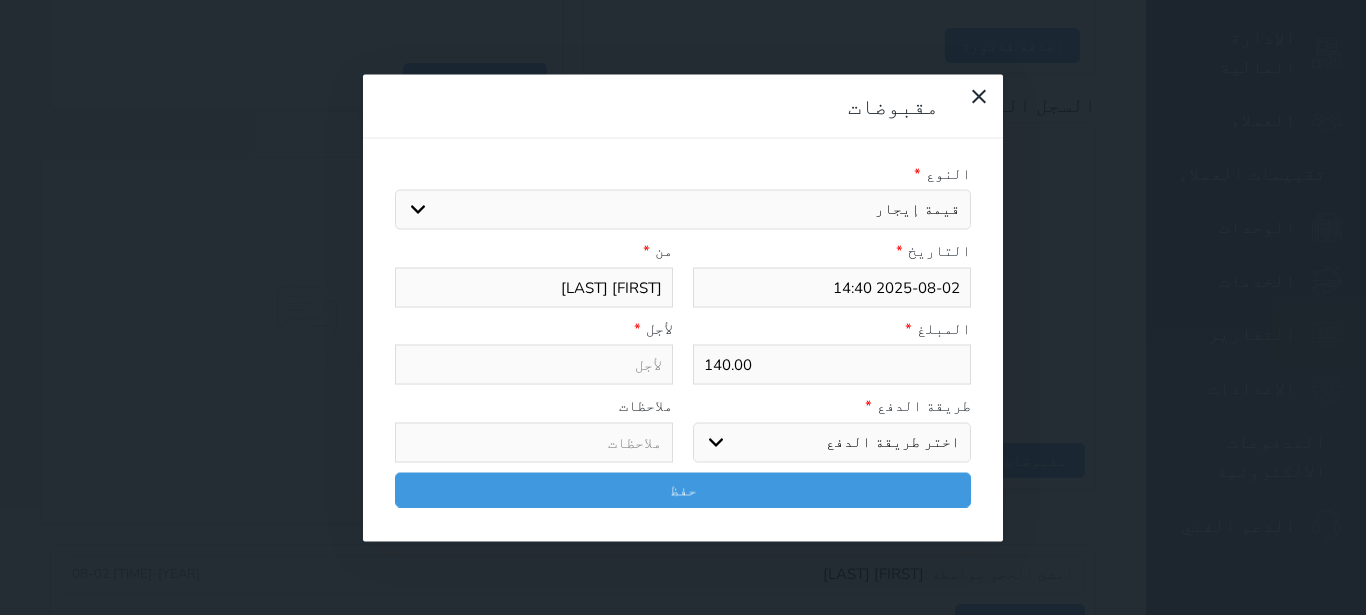 click on "اختر طريقة الدفع   دفع نقدى   تحويل بنكى   مدى   بطاقة ائتمان   آجل" at bounding box center (832, 442) 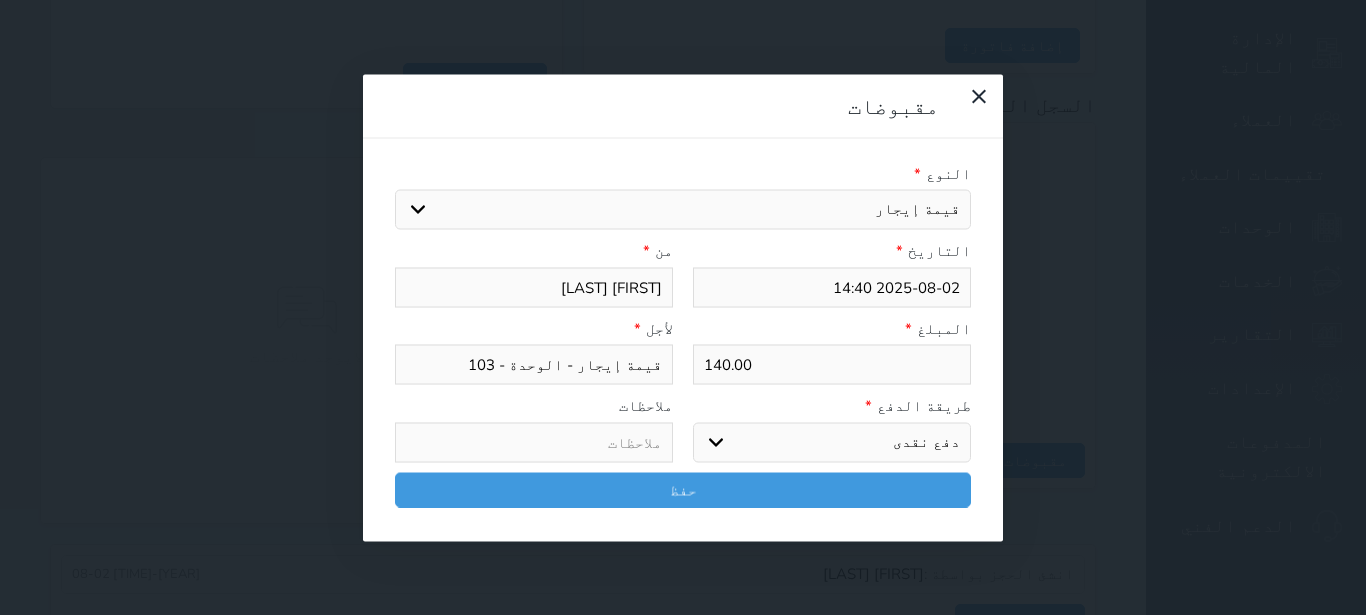 click on "دفع نقدى" at bounding box center (0, 0) 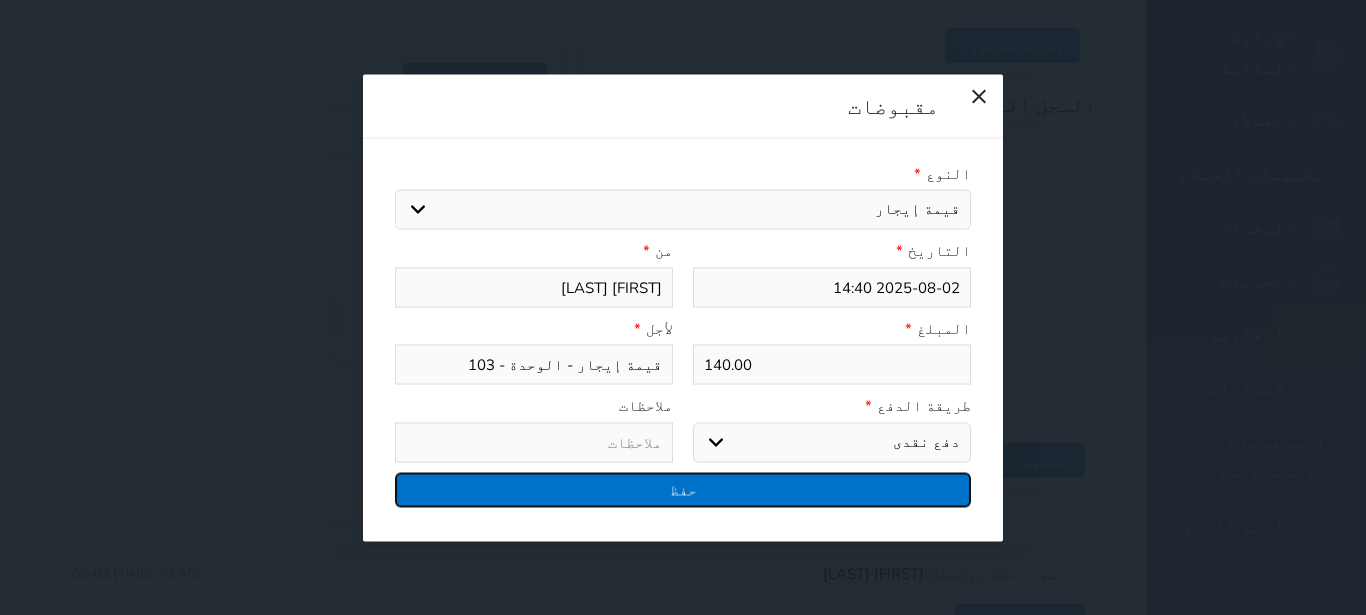 click on "حفظ" at bounding box center [683, 489] 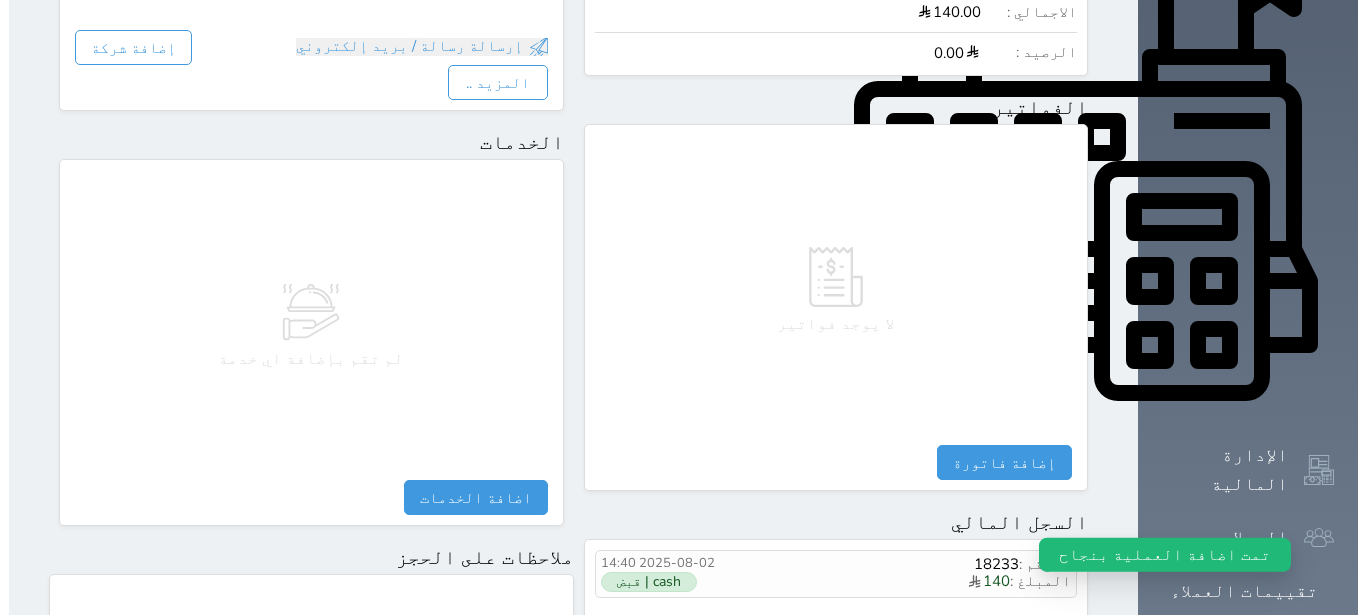 scroll, scrollTop: 787, scrollLeft: 0, axis: vertical 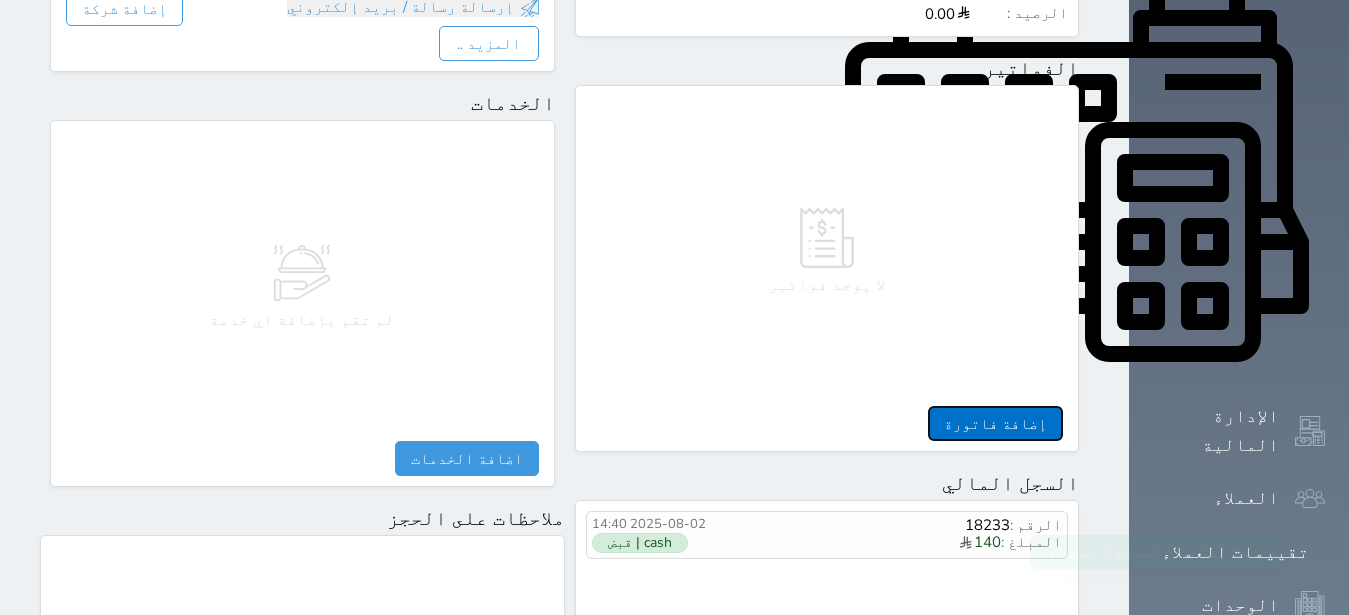 click on "إضافة فاتورة" at bounding box center (995, 423) 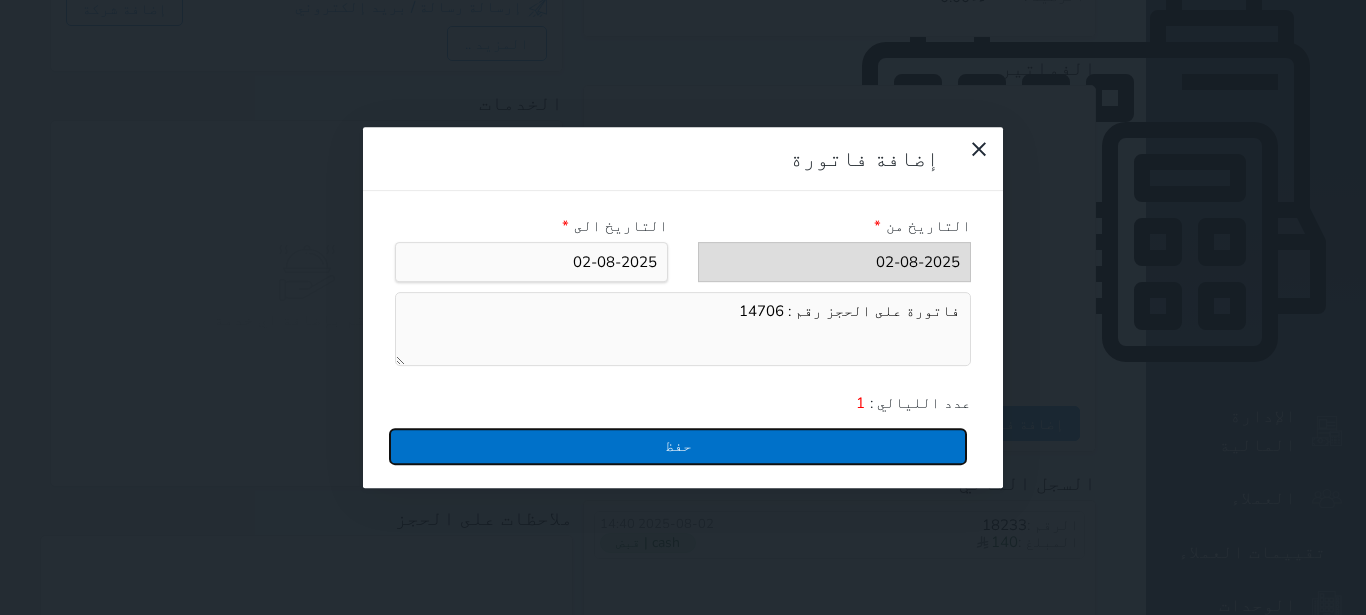 click on "حفظ" at bounding box center (678, 446) 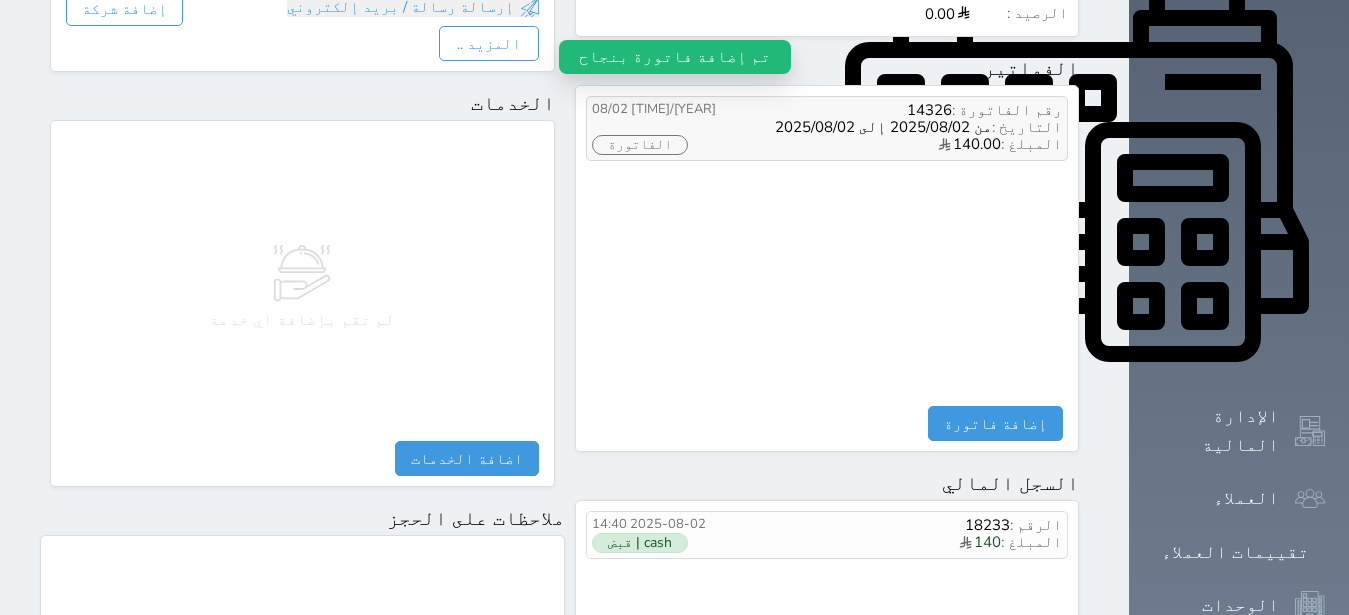 click on "المبلغ :  140.00" at bounding box center [897, 145] 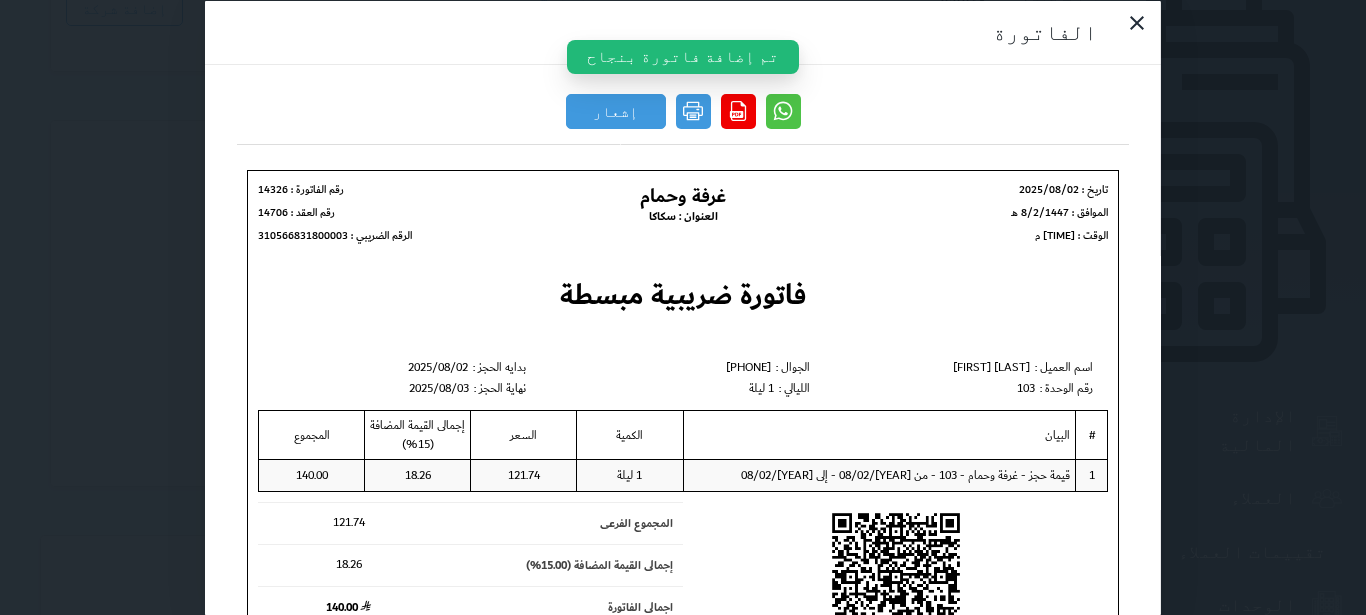 scroll, scrollTop: 0, scrollLeft: 0, axis: both 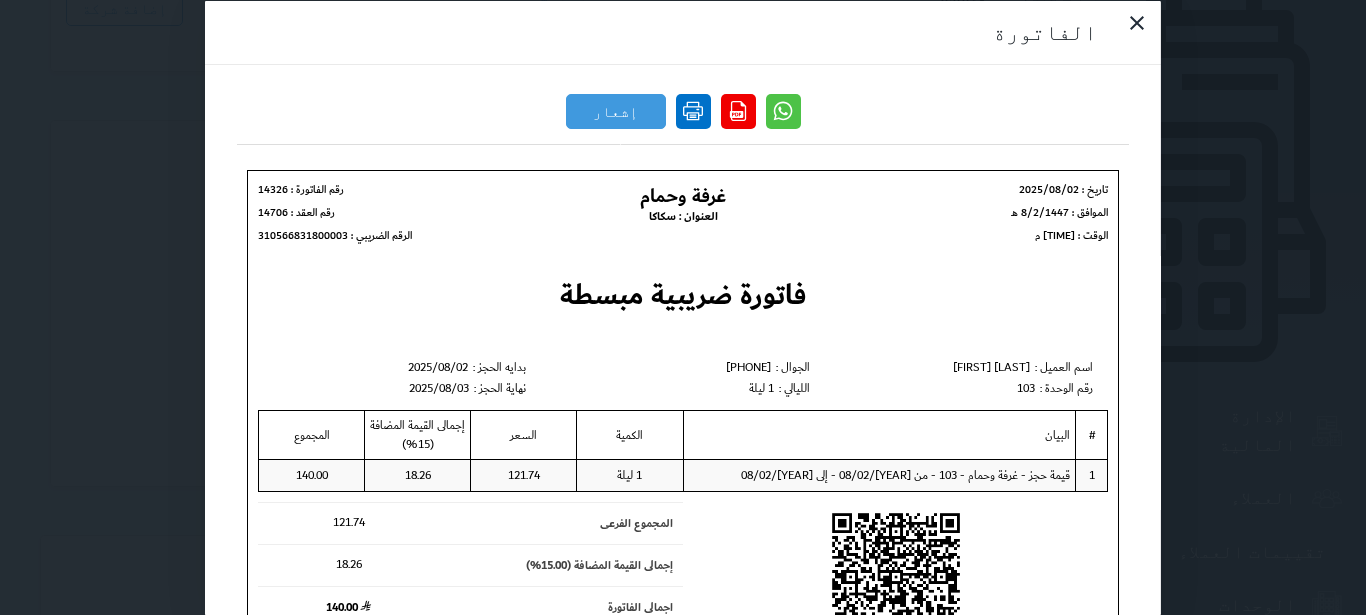 click at bounding box center (693, 110) 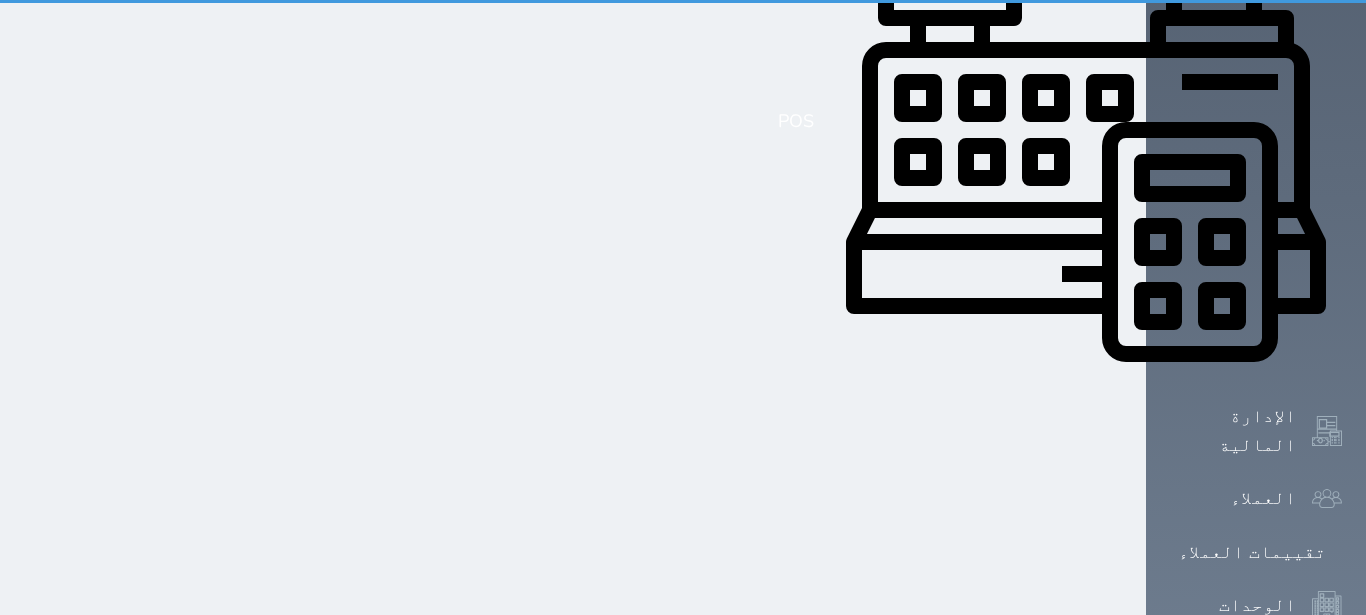scroll, scrollTop: 0, scrollLeft: 0, axis: both 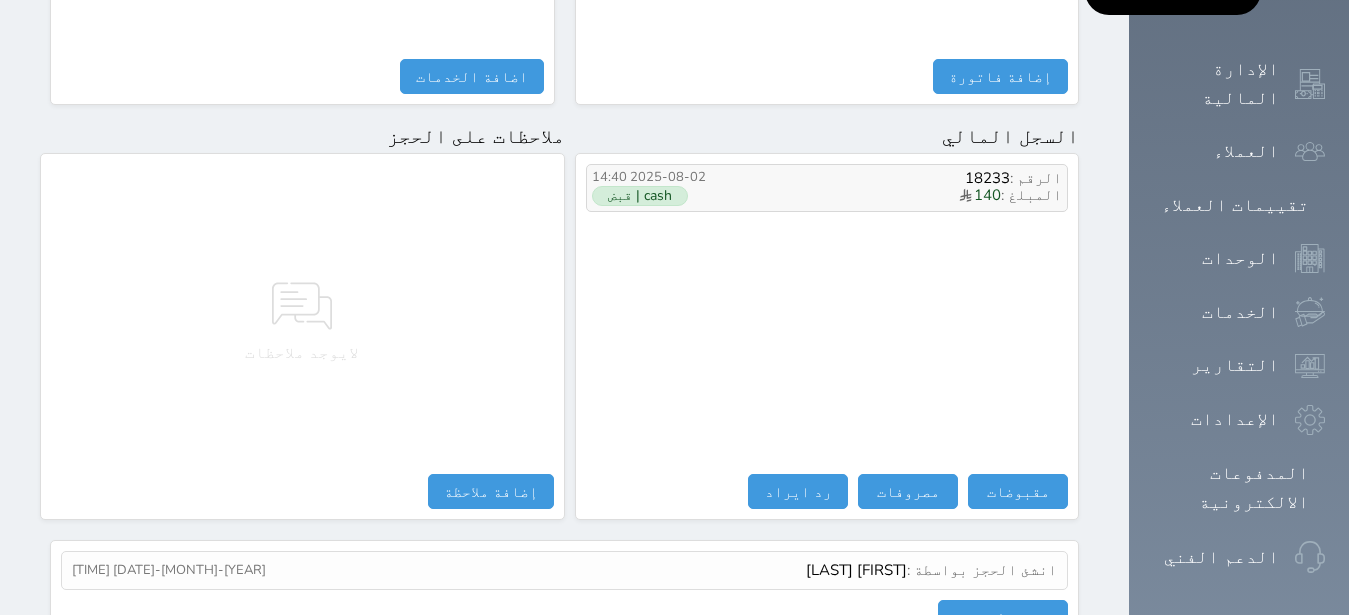 click on "الرقم :  18233   المبلغ :  140    2025-08-02 14:40
cash | قبض" at bounding box center [827, 188] 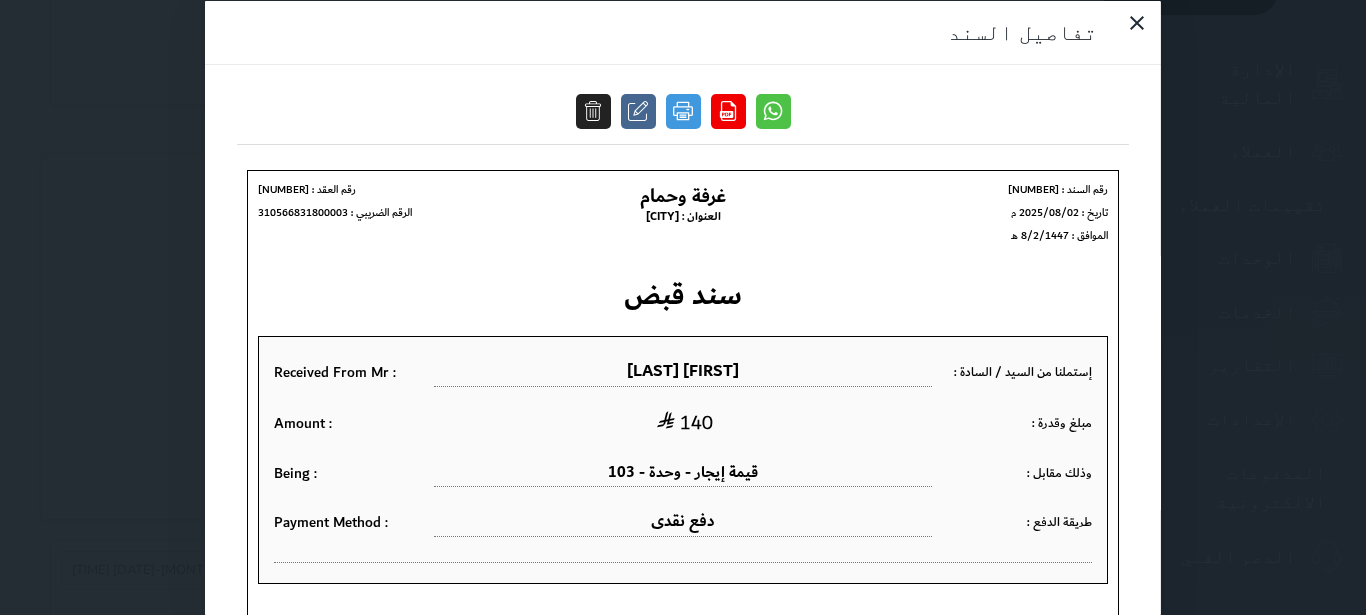 scroll, scrollTop: 0, scrollLeft: 0, axis: both 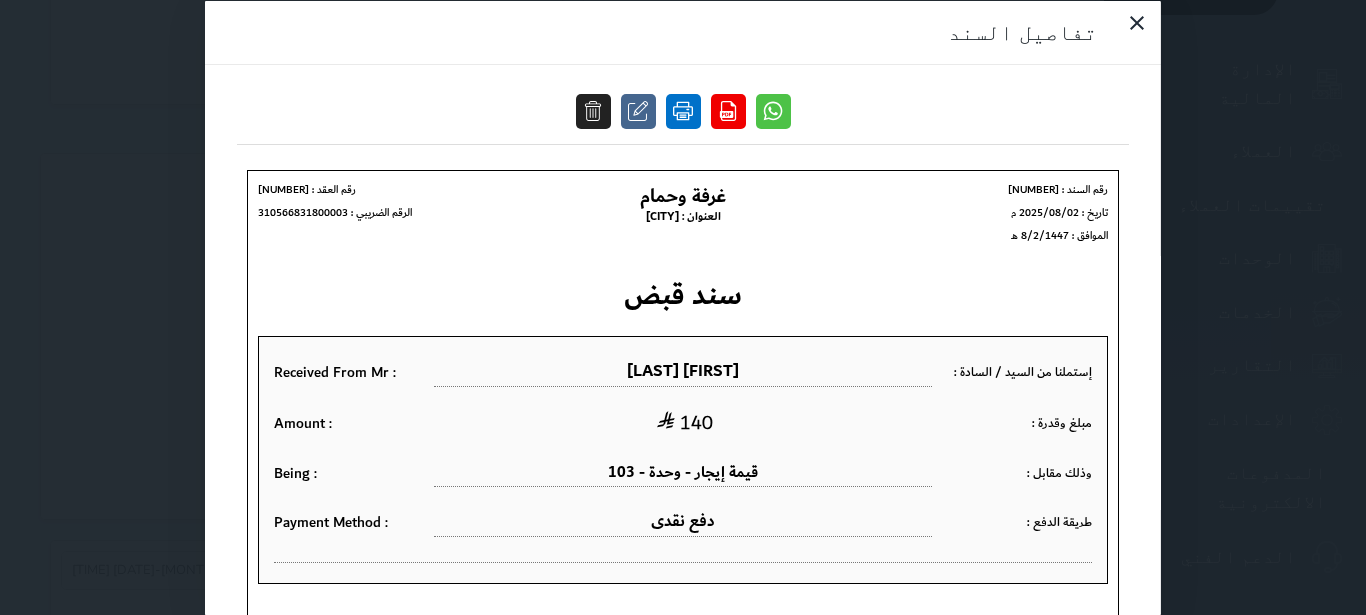click at bounding box center [683, 110] 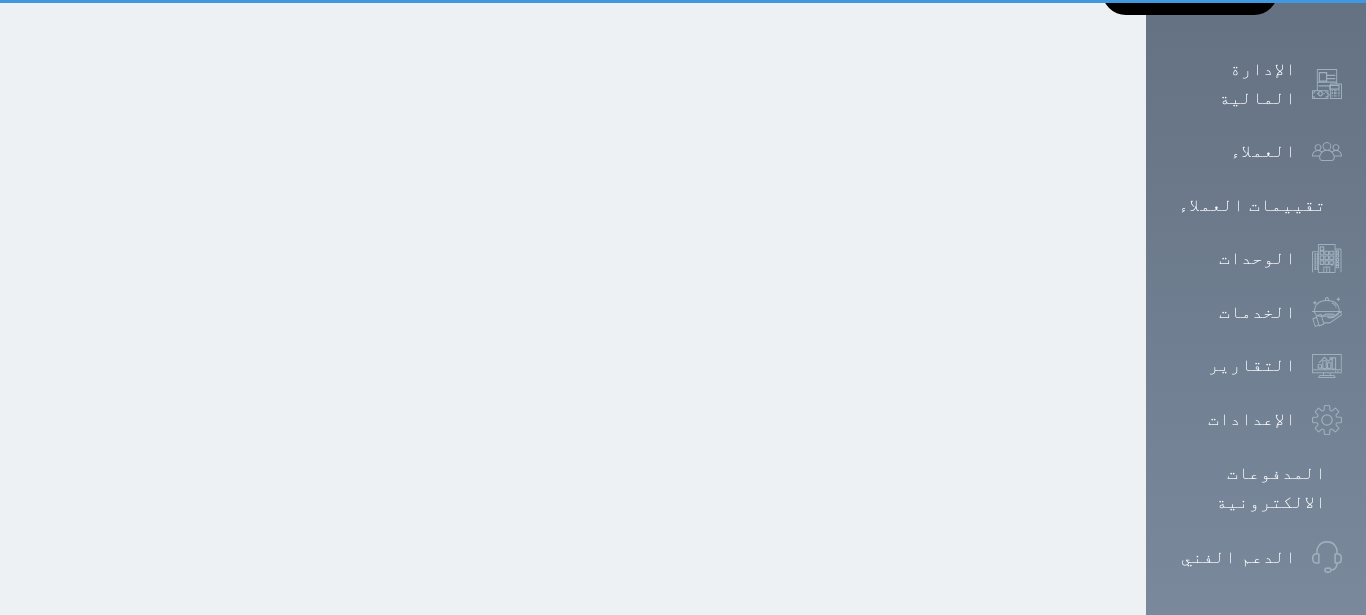 scroll, scrollTop: 694, scrollLeft: 0, axis: vertical 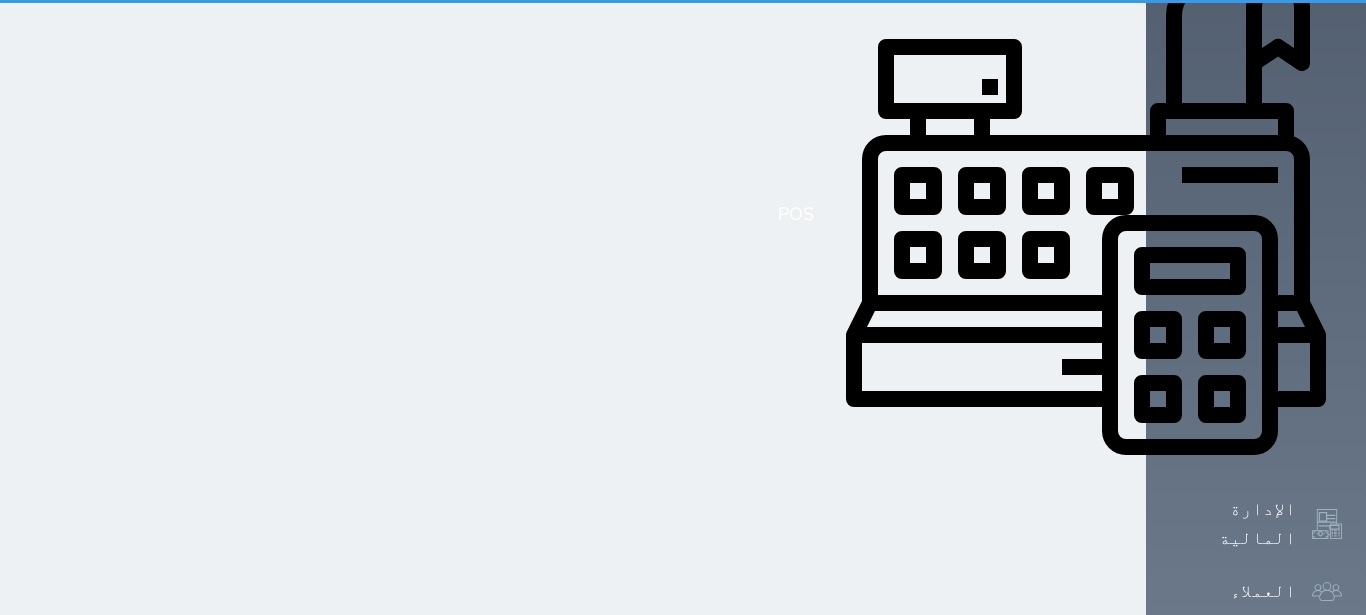 select on "1" 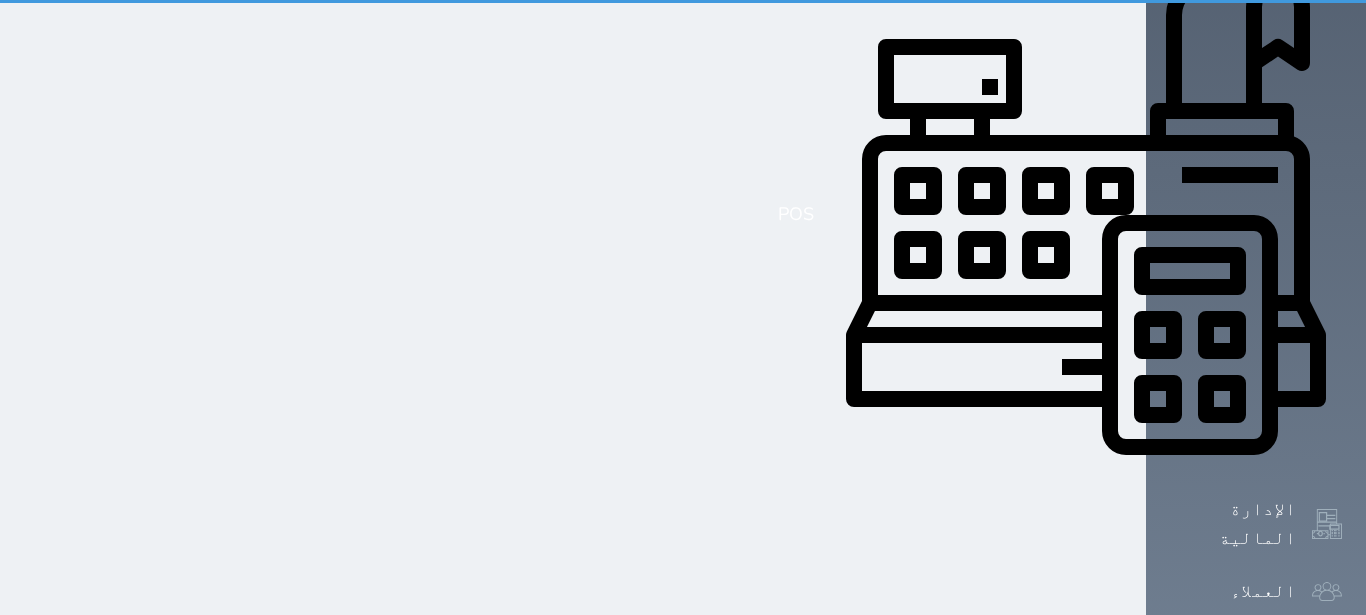 scroll, scrollTop: 0, scrollLeft: 0, axis: both 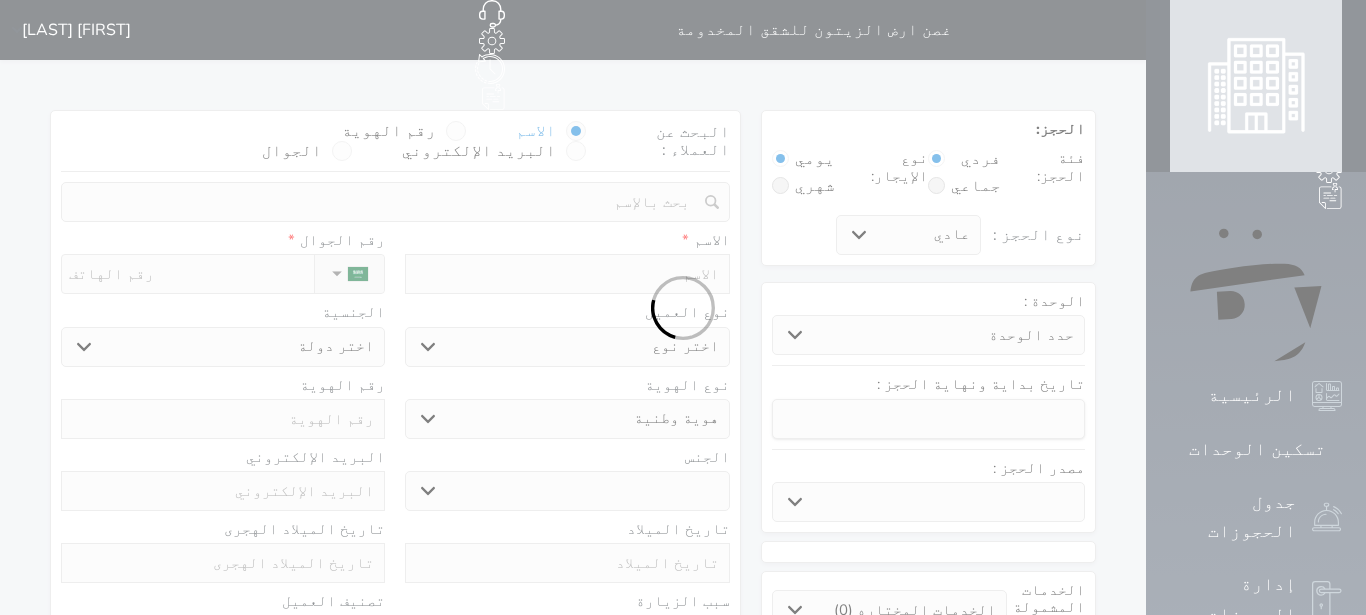select 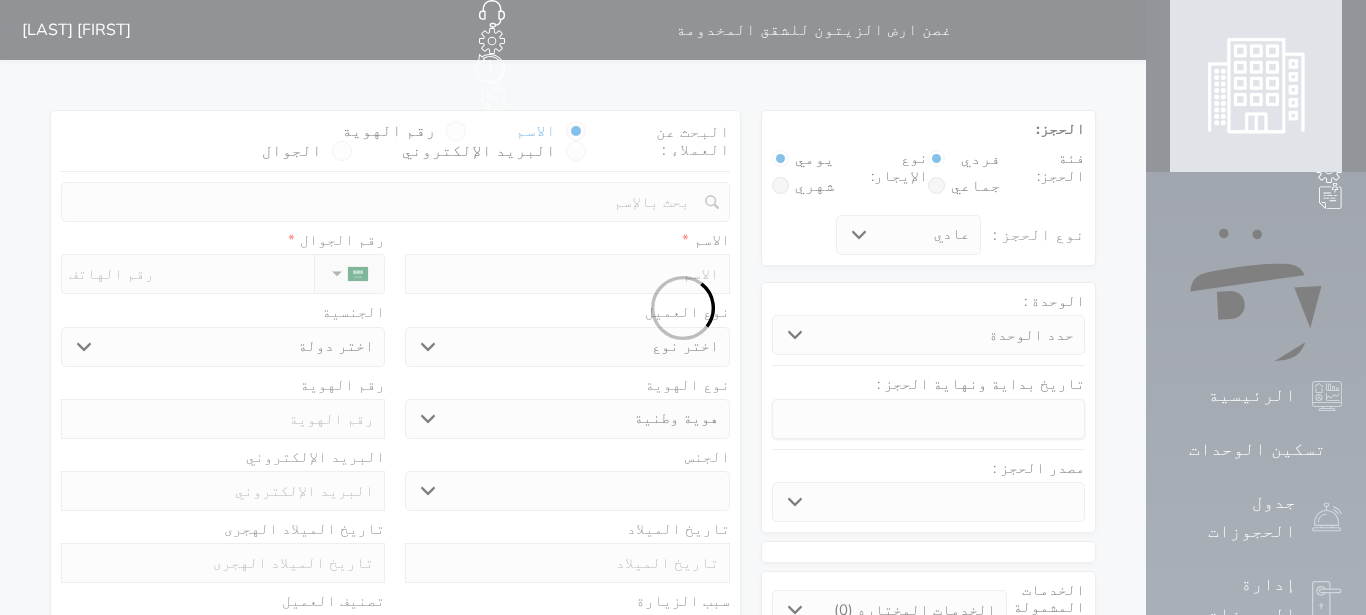 select 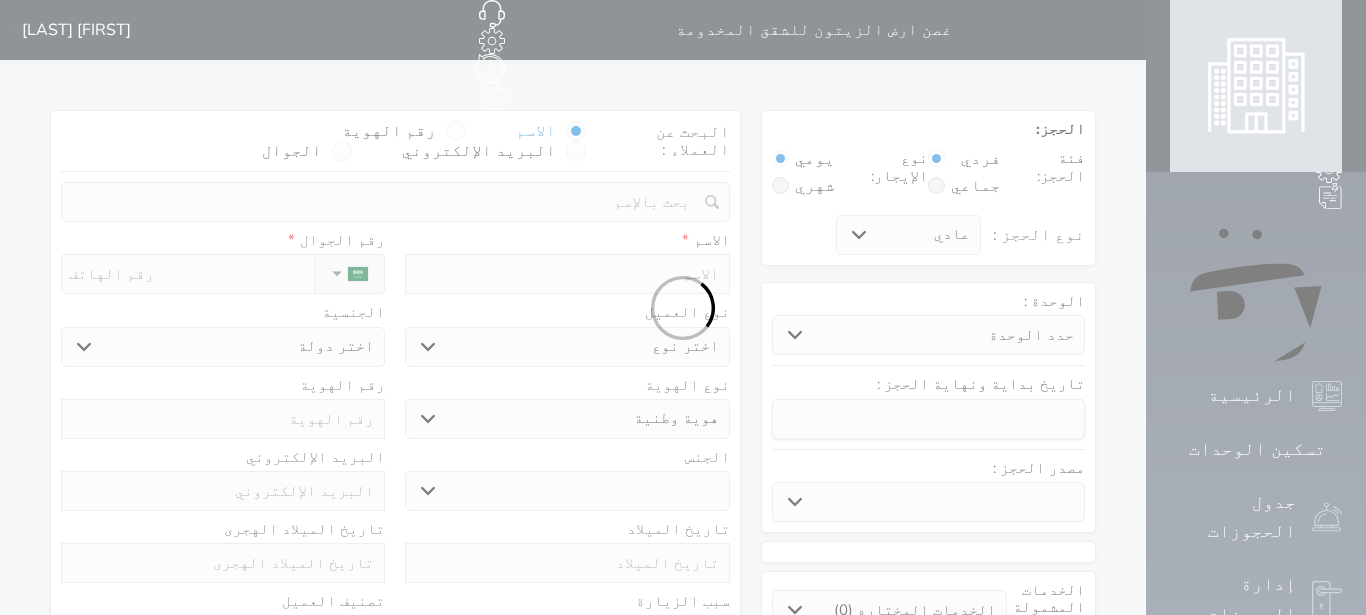 select 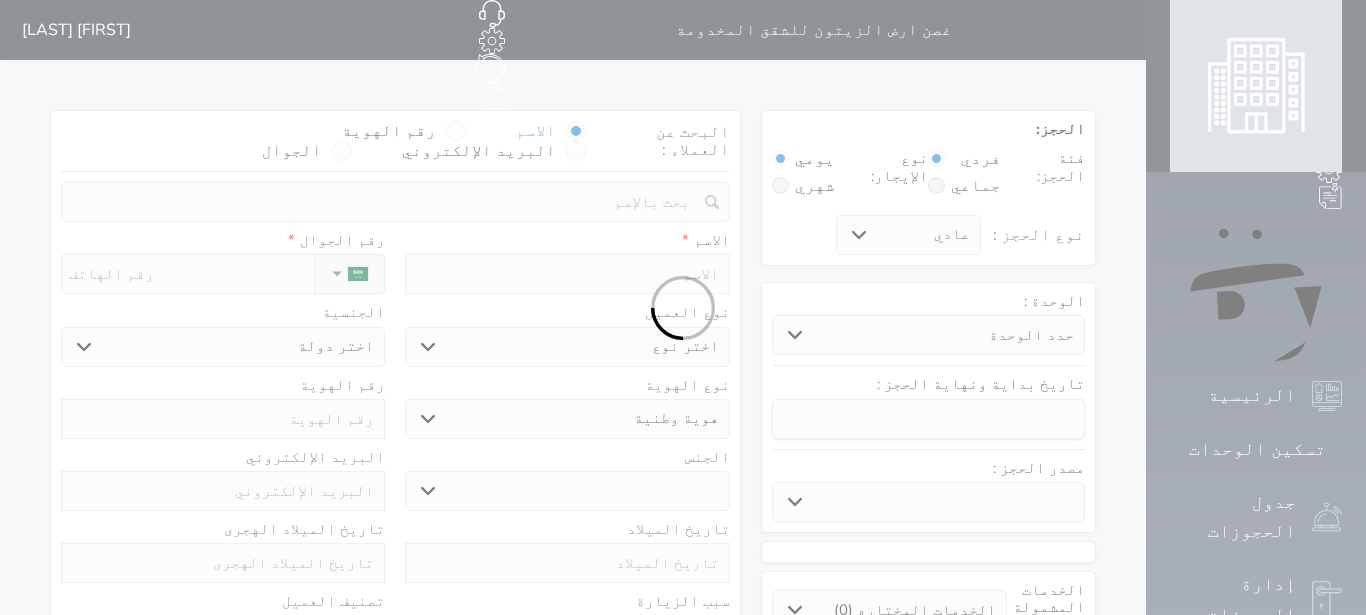 select 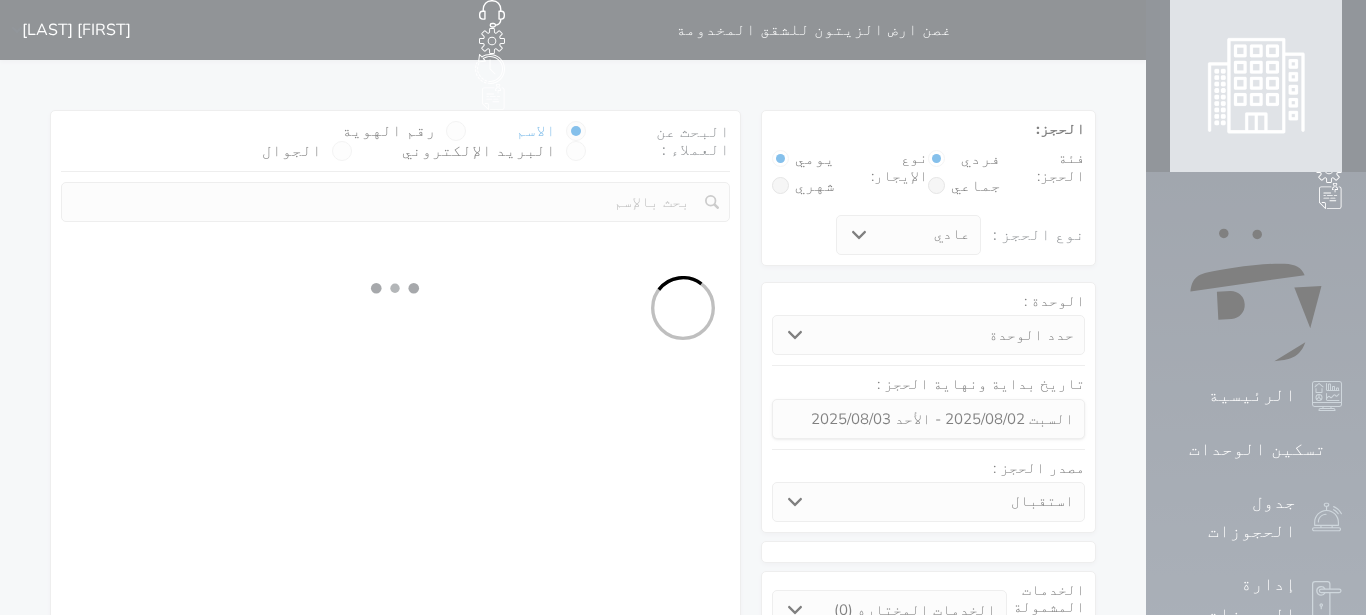 select 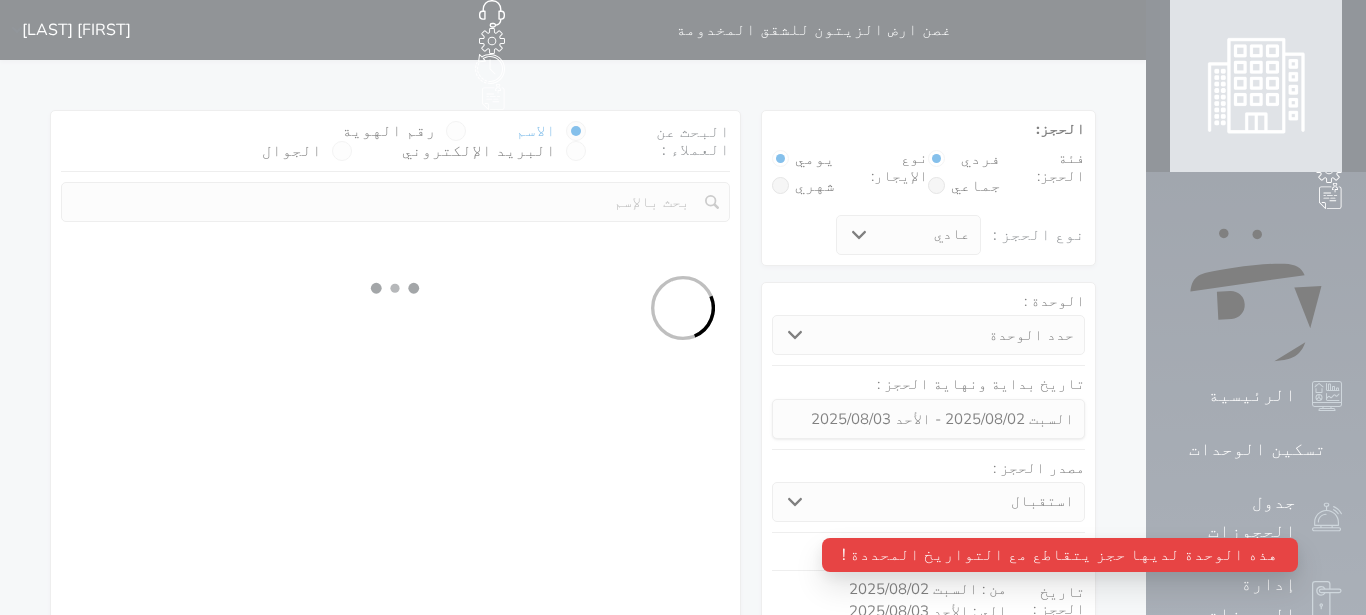 select on "113" 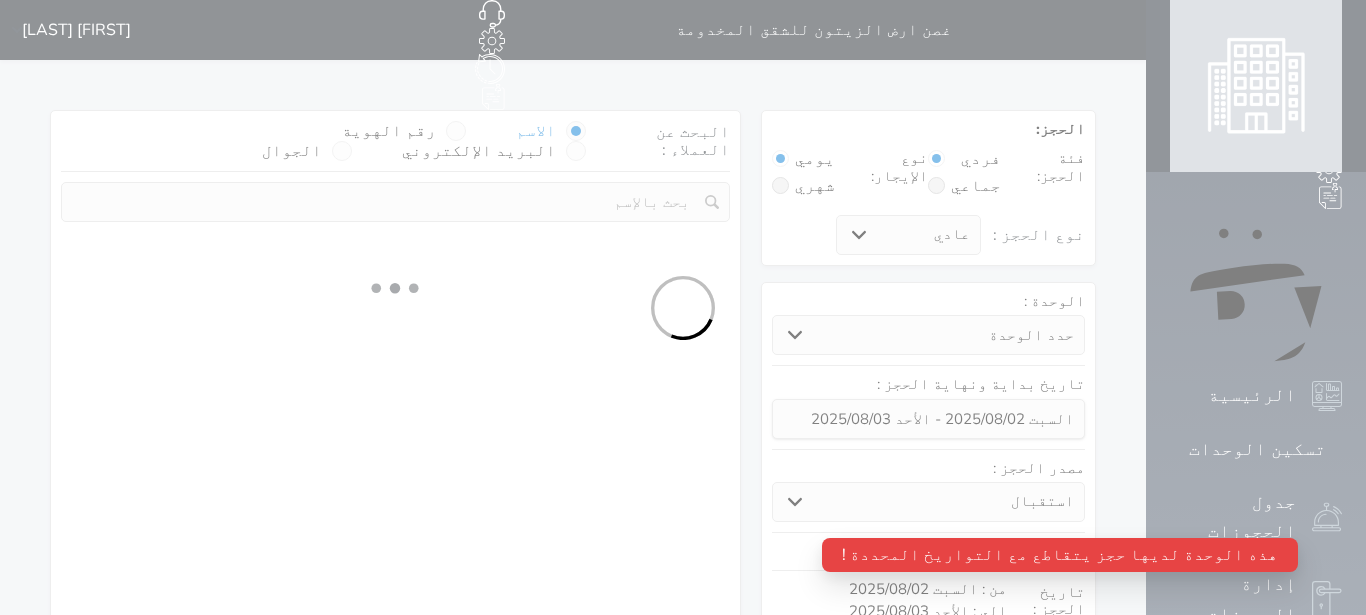 select on "1" 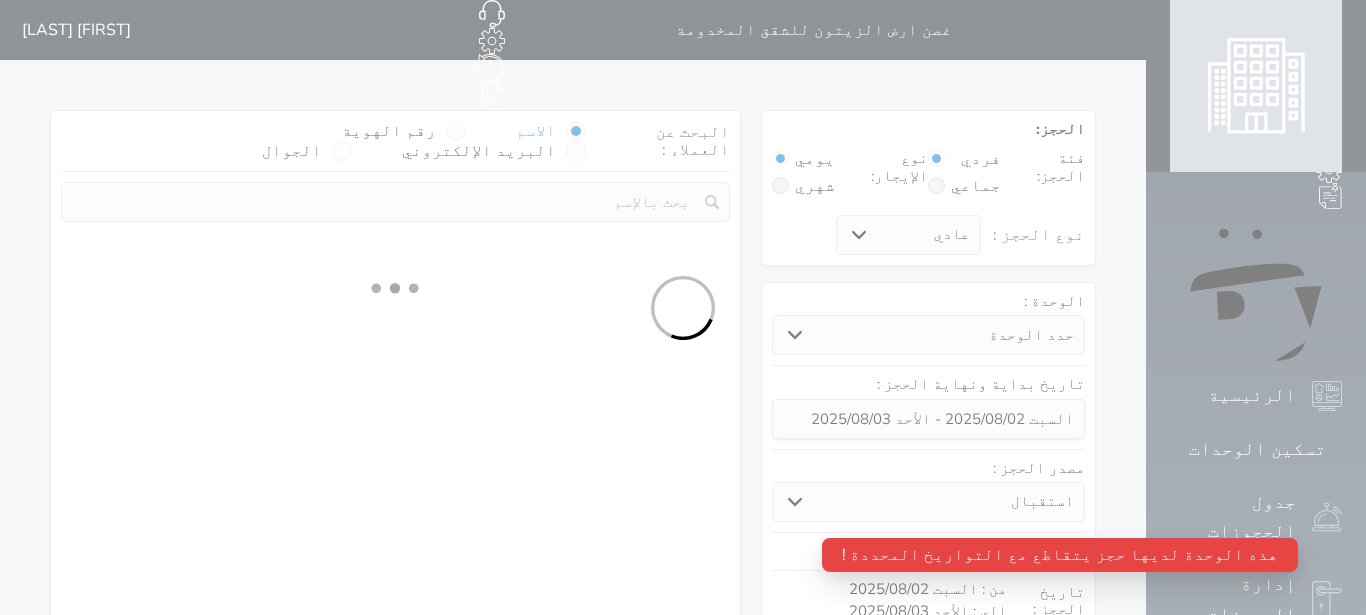 select 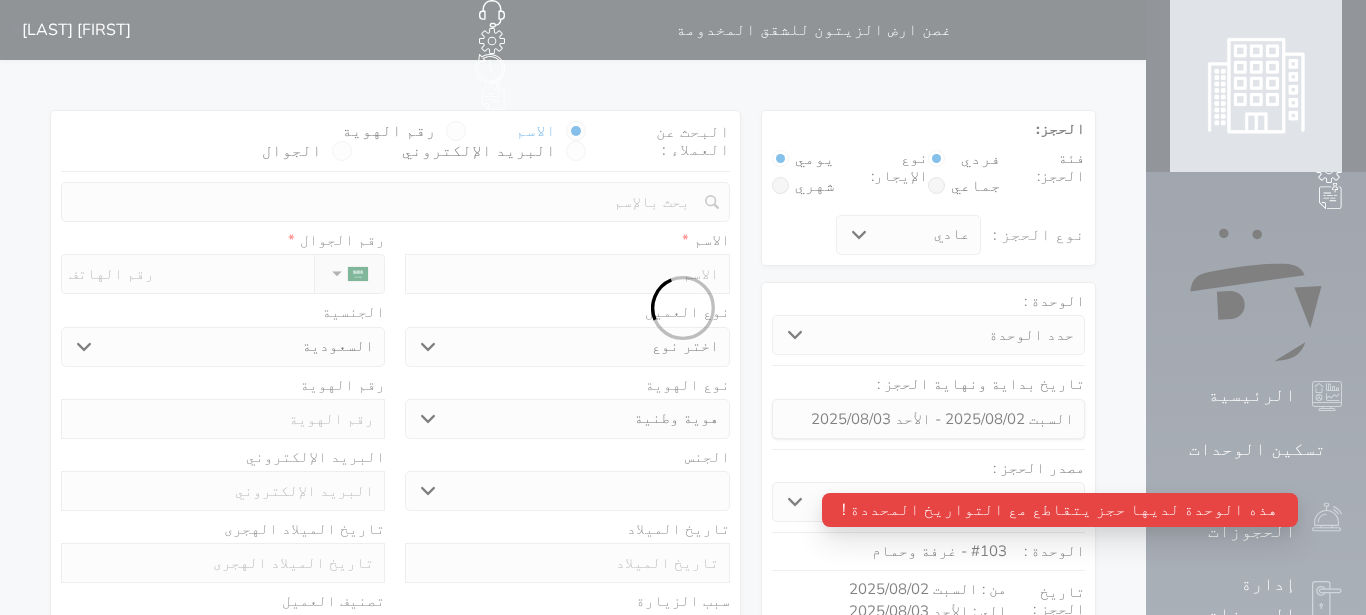 select 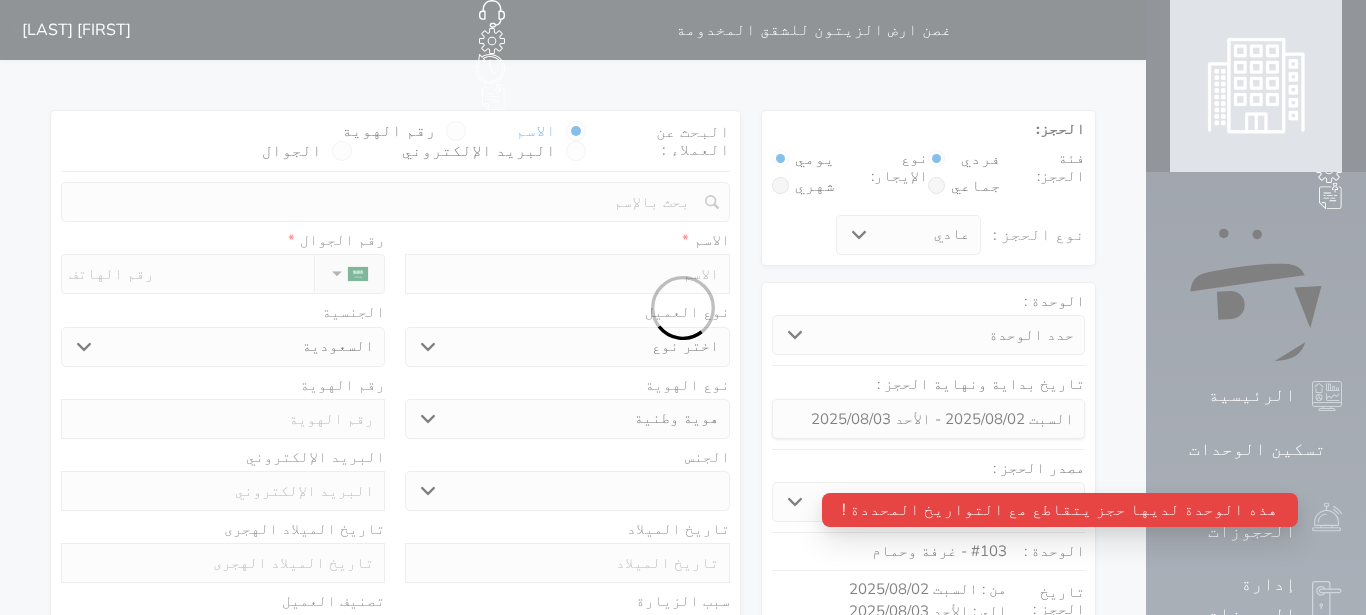 select 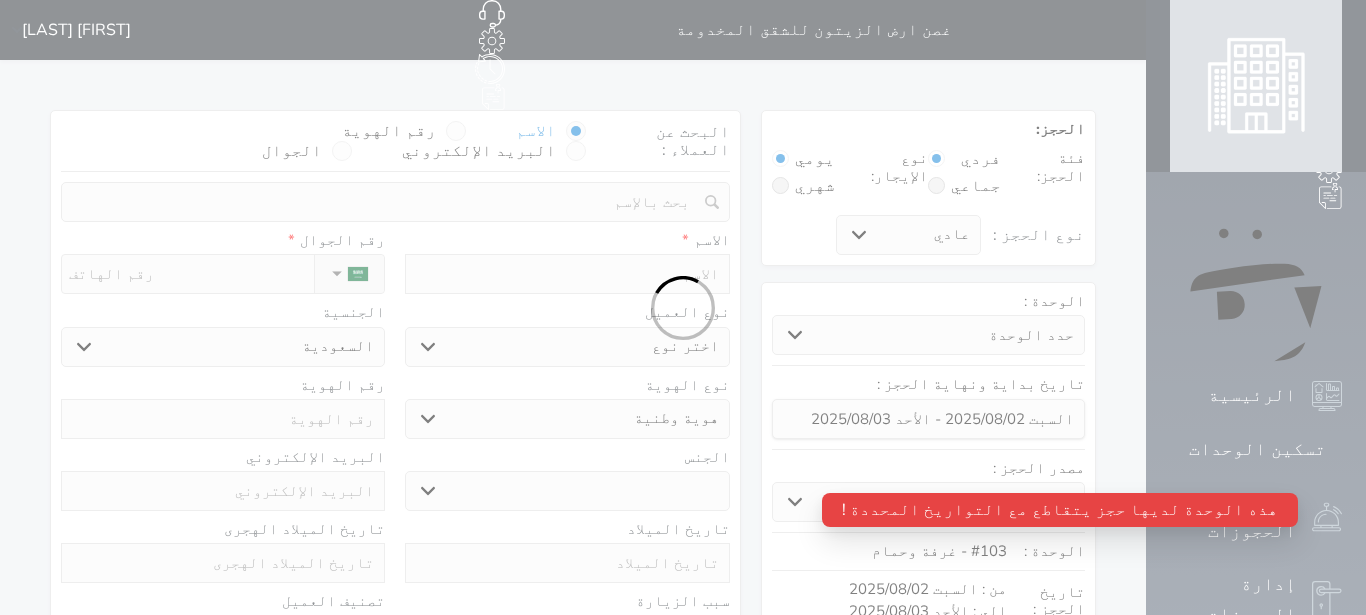 select 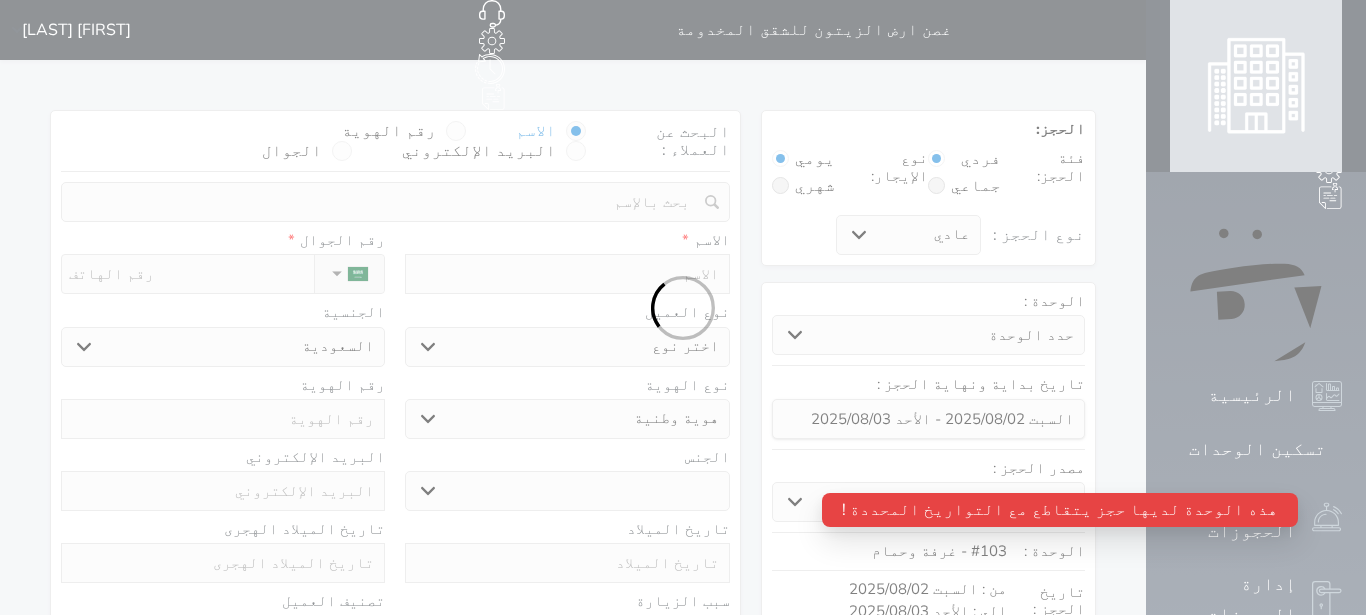 select 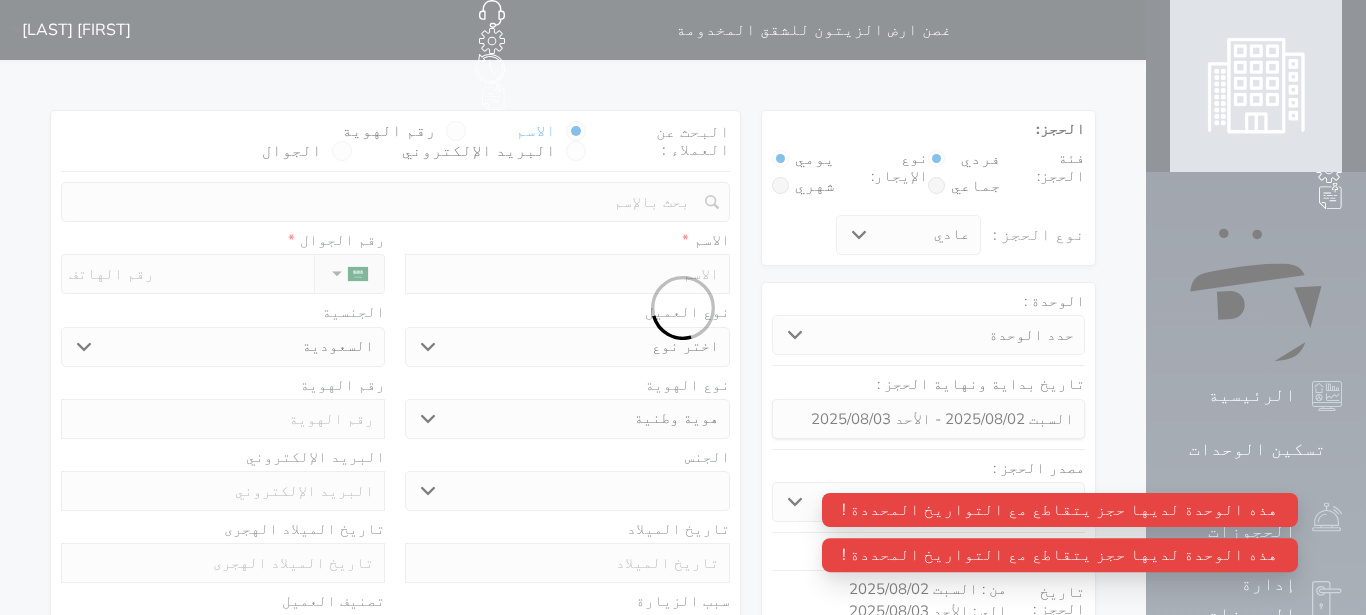 select 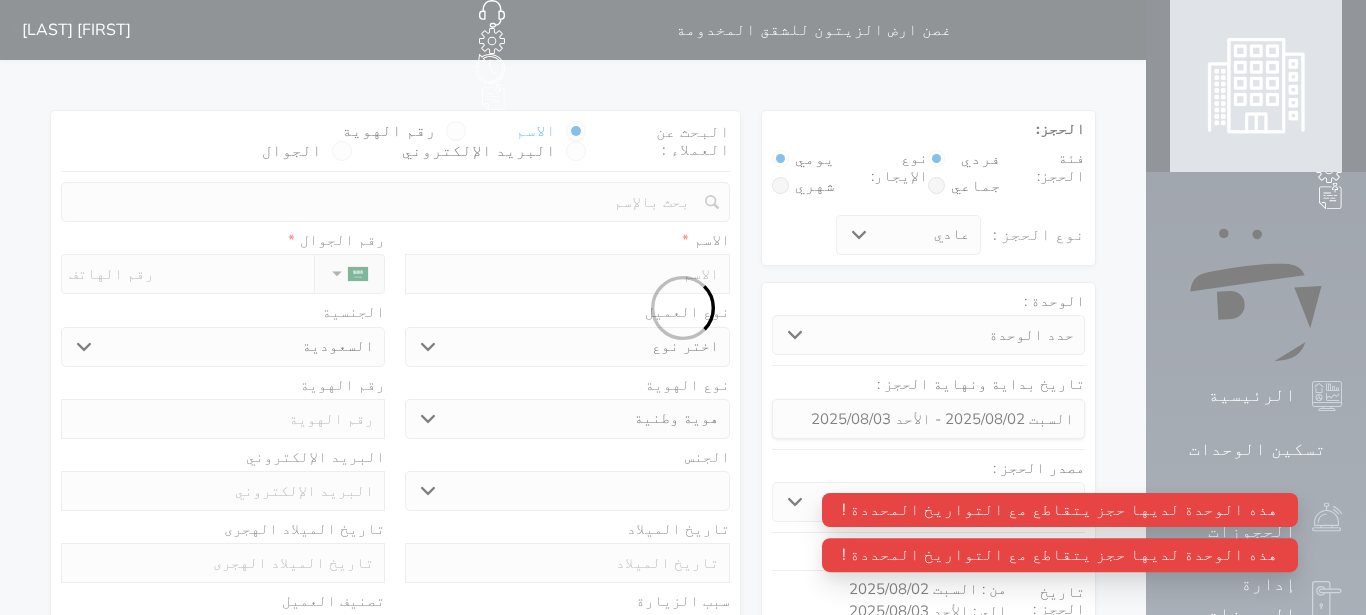 select 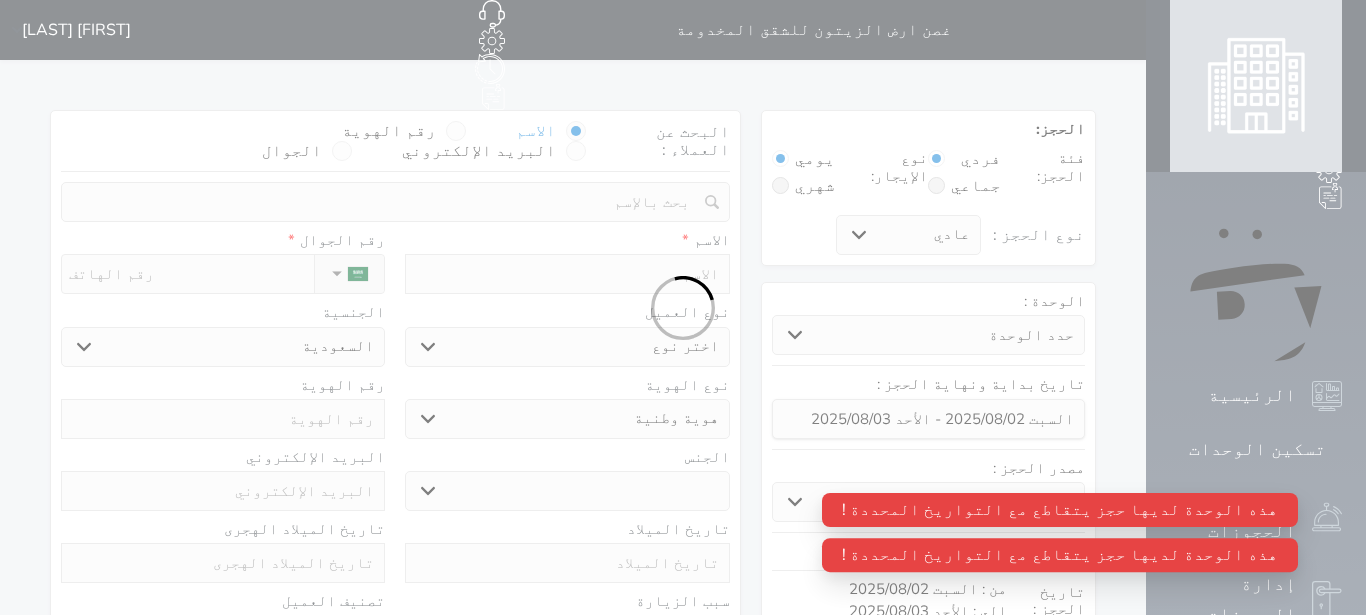 select on "1" 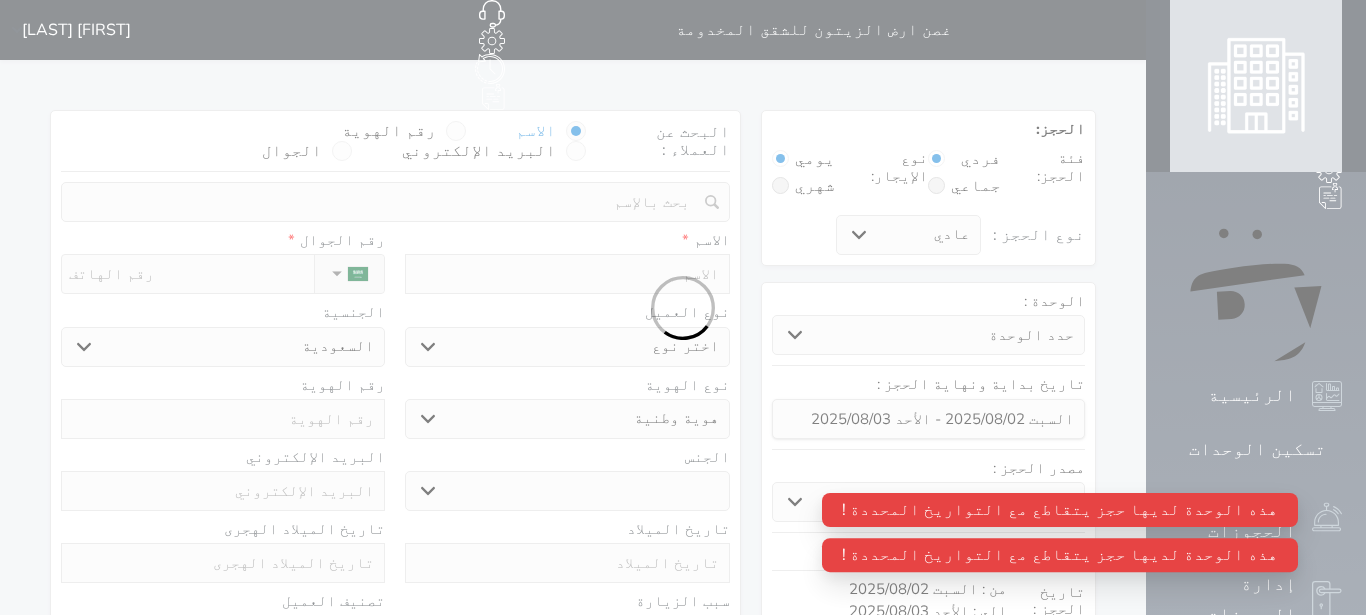 select on "7" 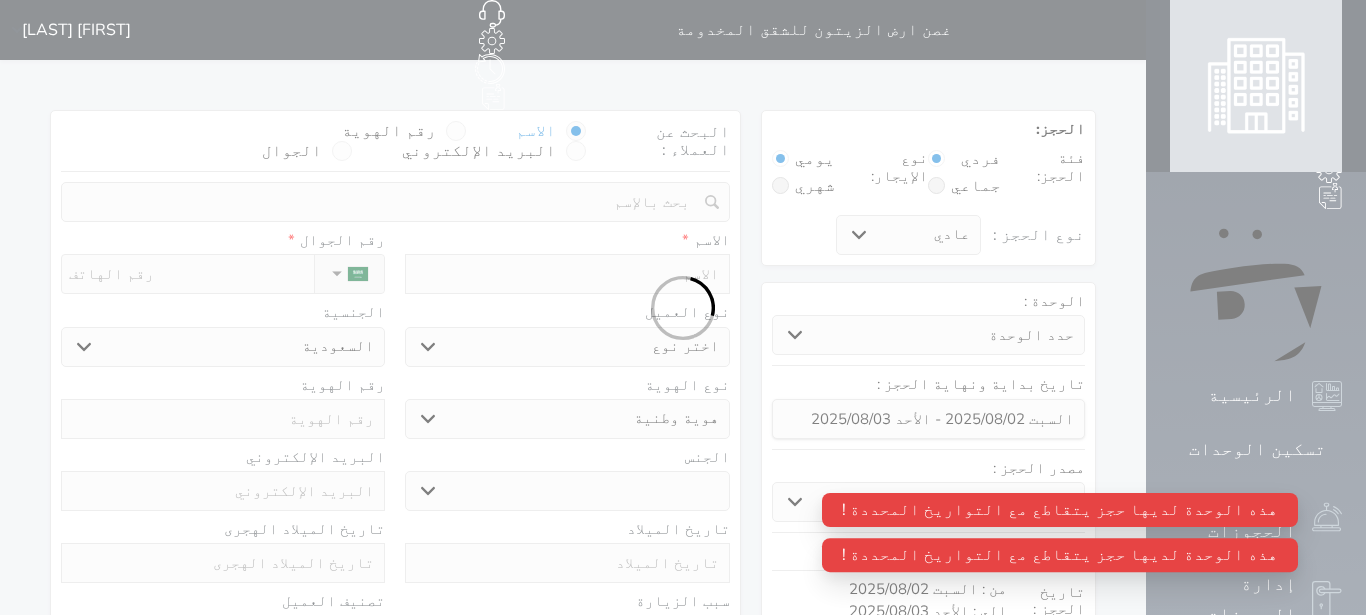 select 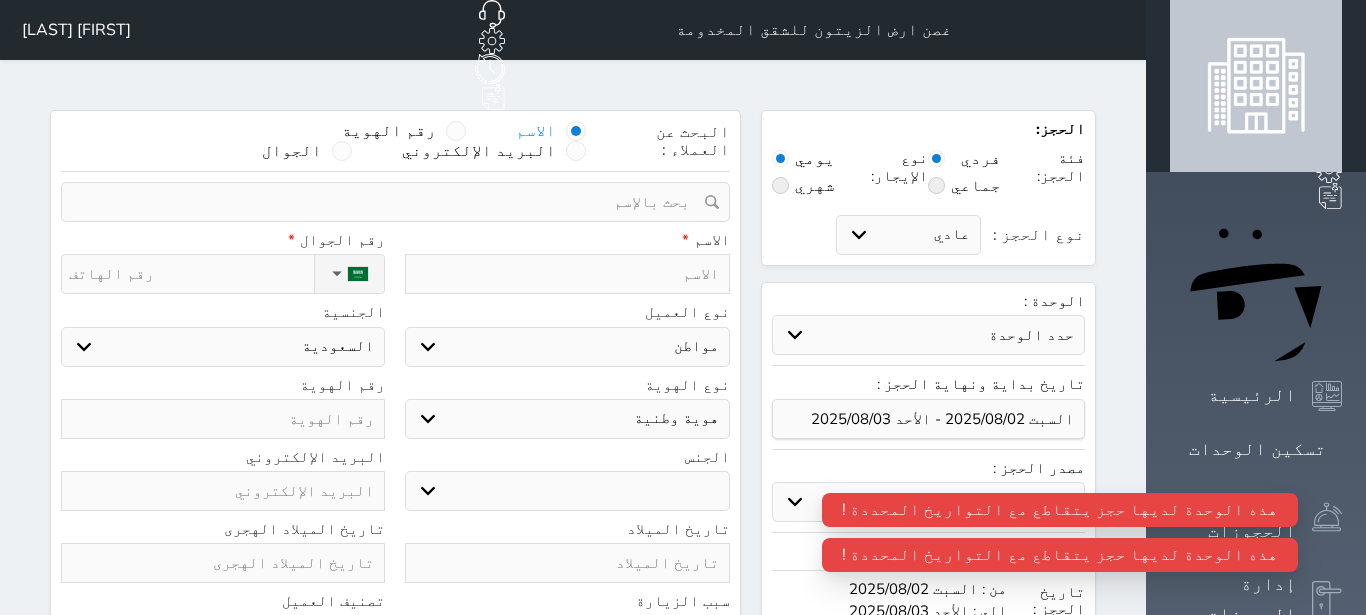 select 